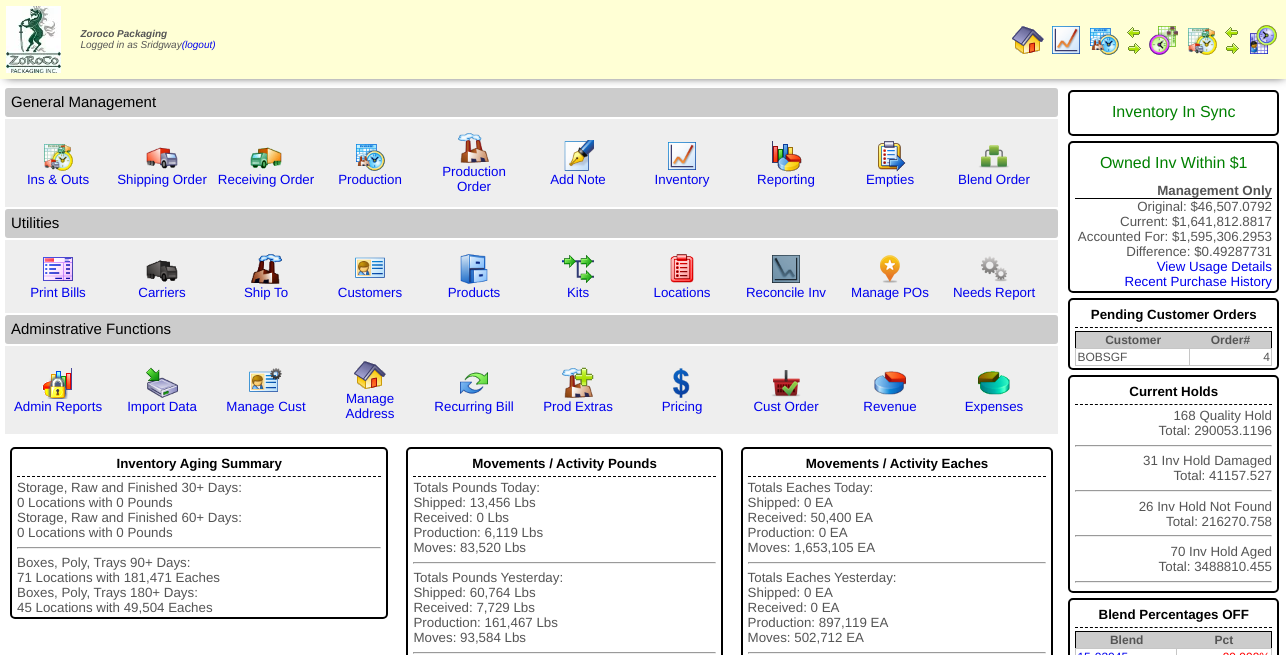 scroll, scrollTop: 0, scrollLeft: 0, axis: both 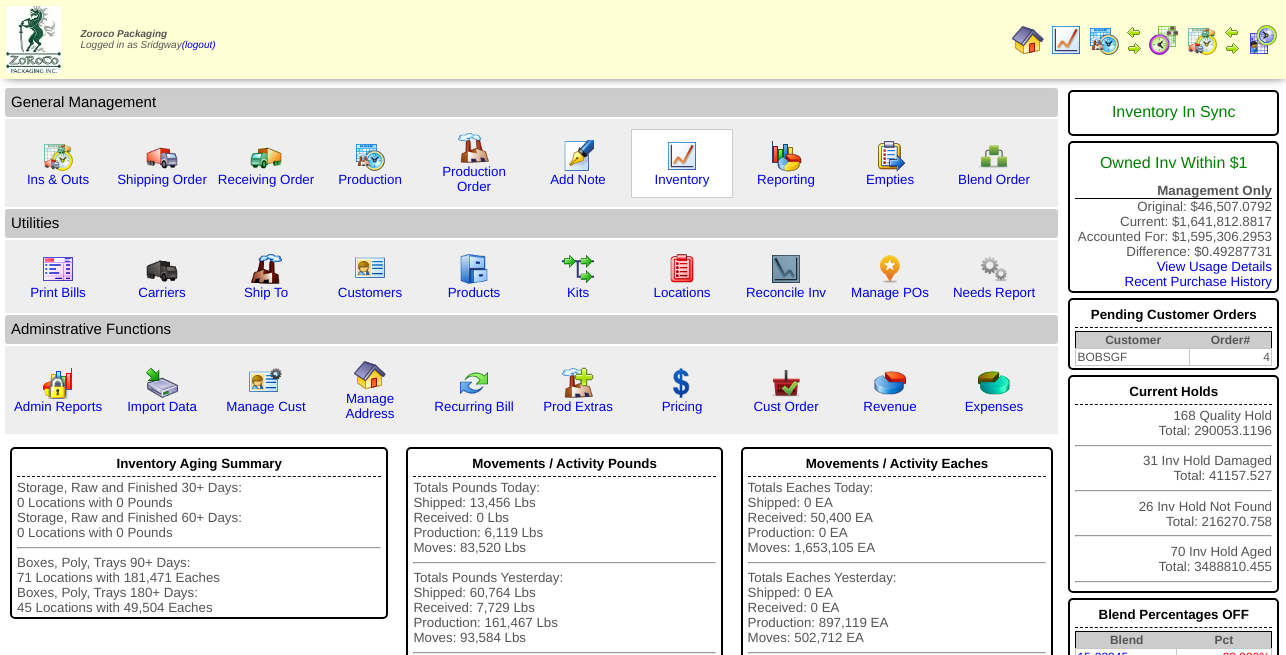 click at bounding box center [682, 156] 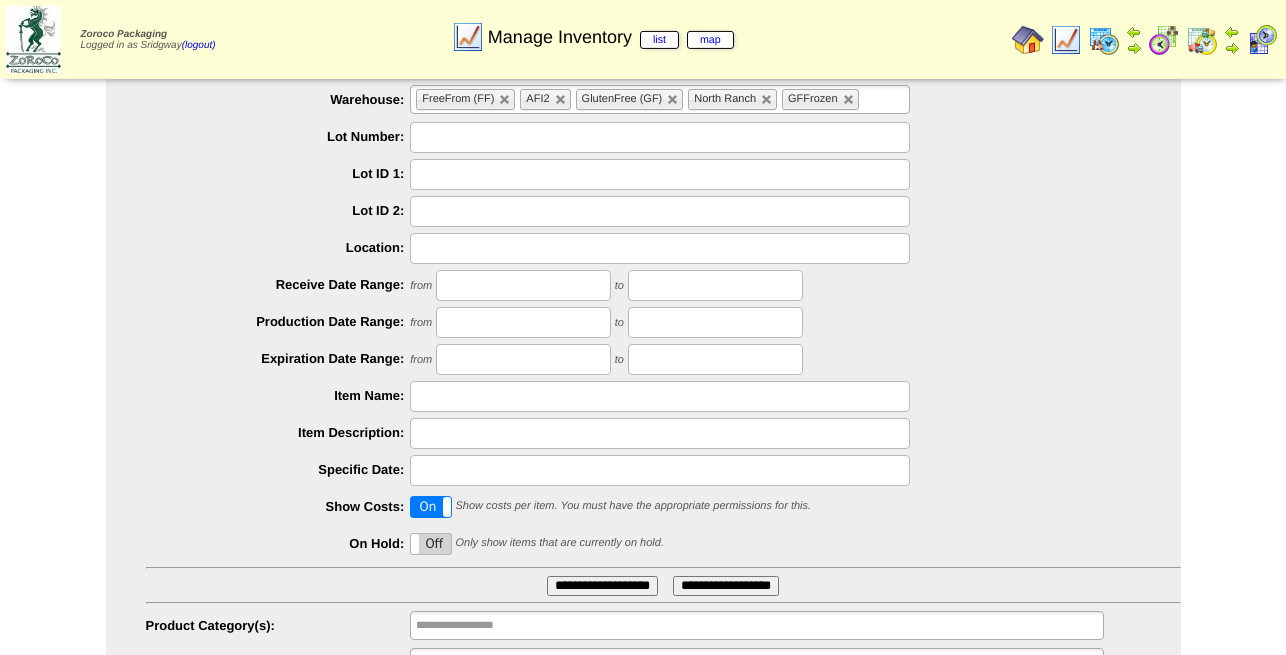 scroll, scrollTop: 182, scrollLeft: 0, axis: vertical 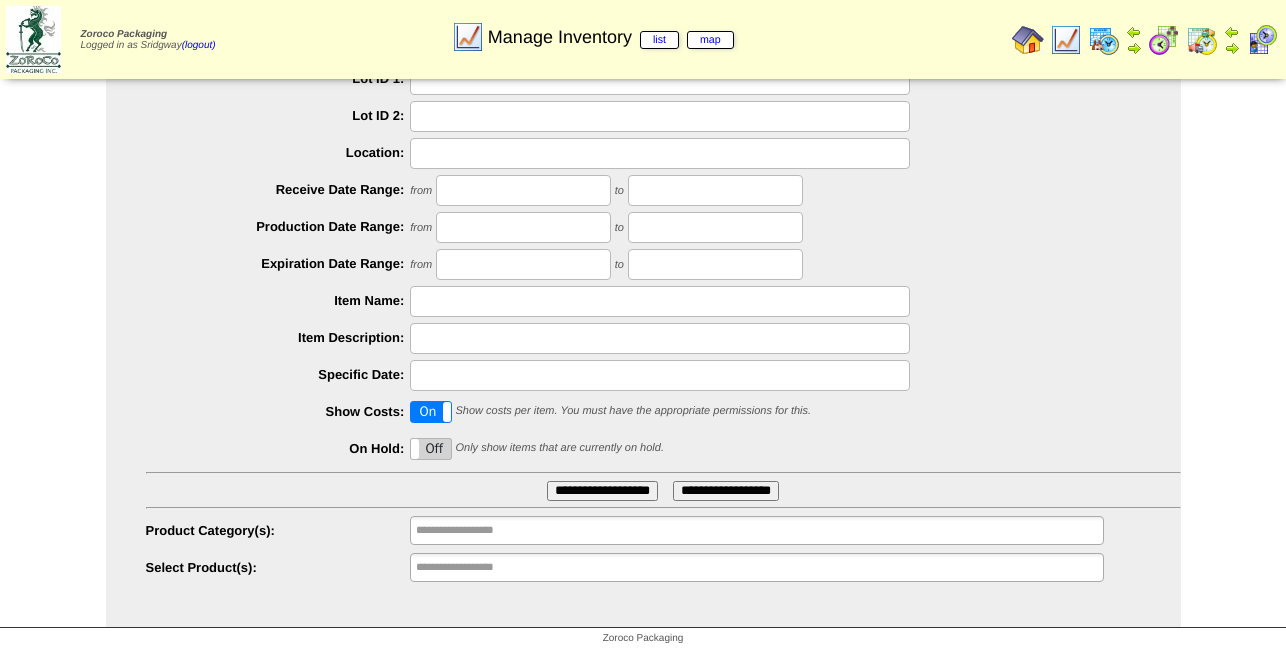 click on "**********" at bounding box center (756, 567) 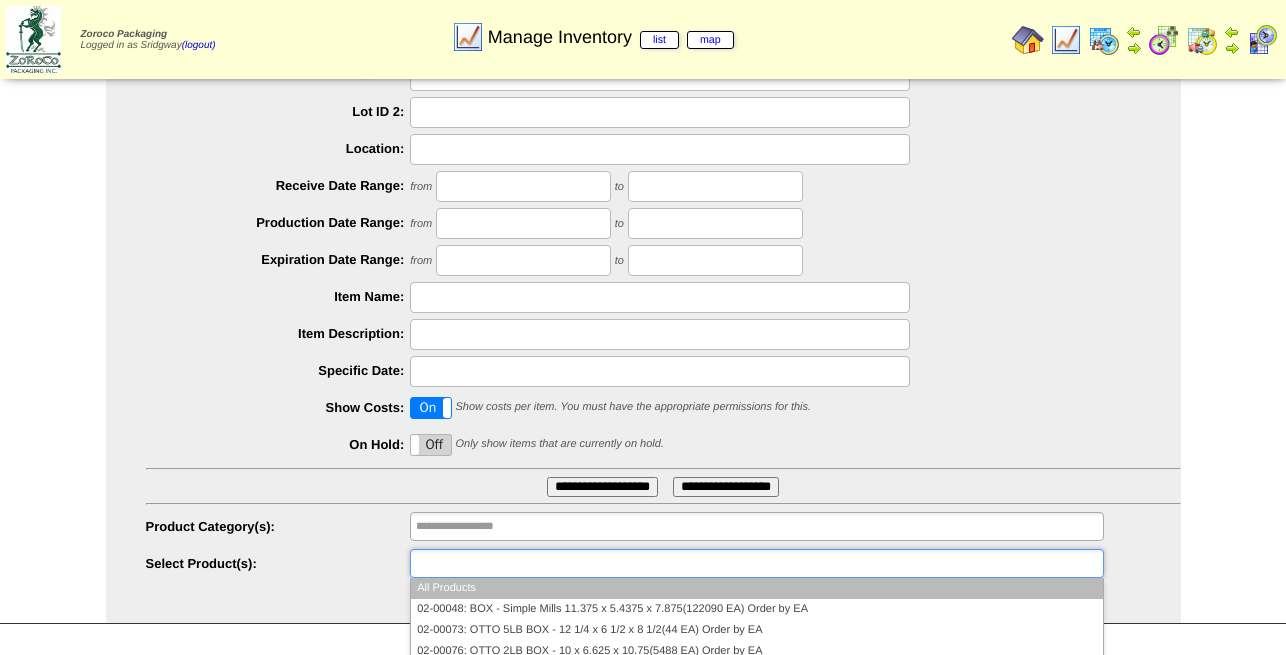 paste on "********" 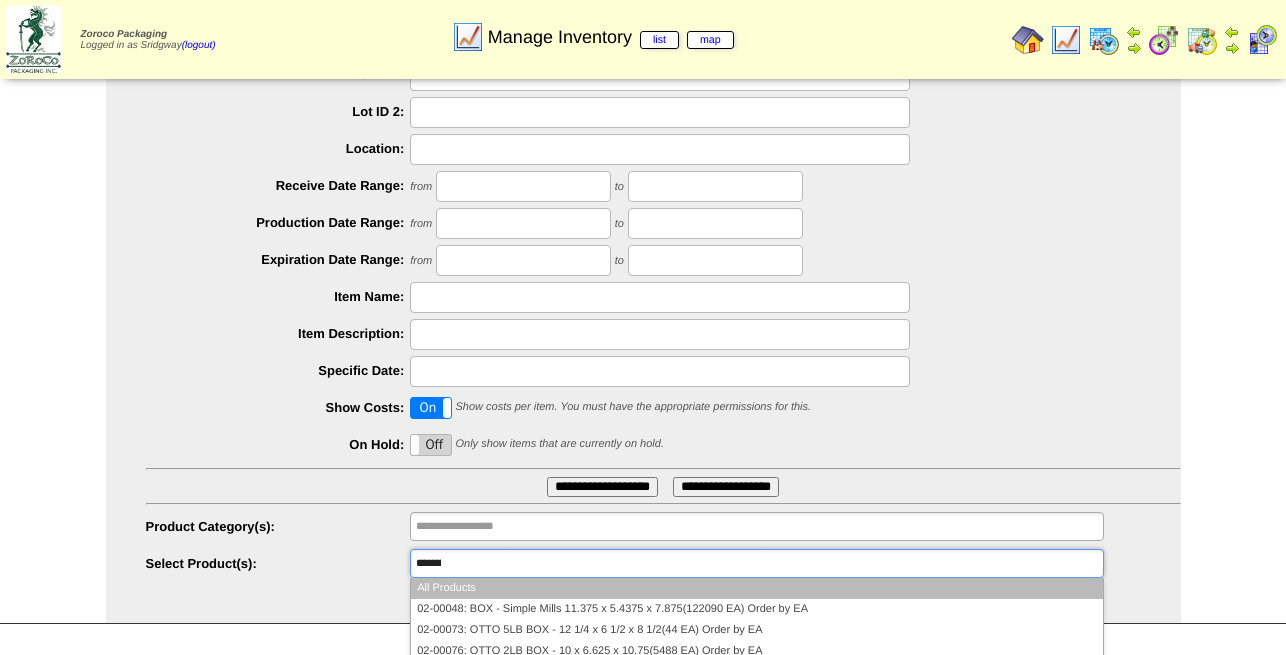 scroll, scrollTop: 0, scrollLeft: 0, axis: both 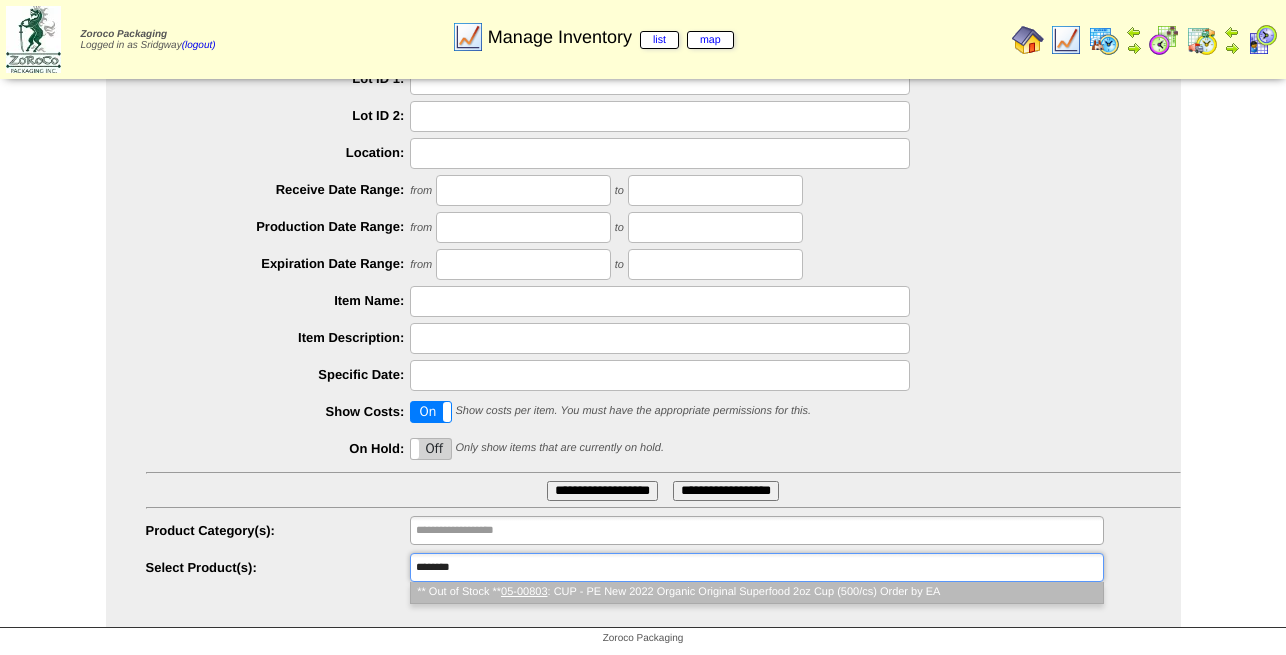 type on "********" 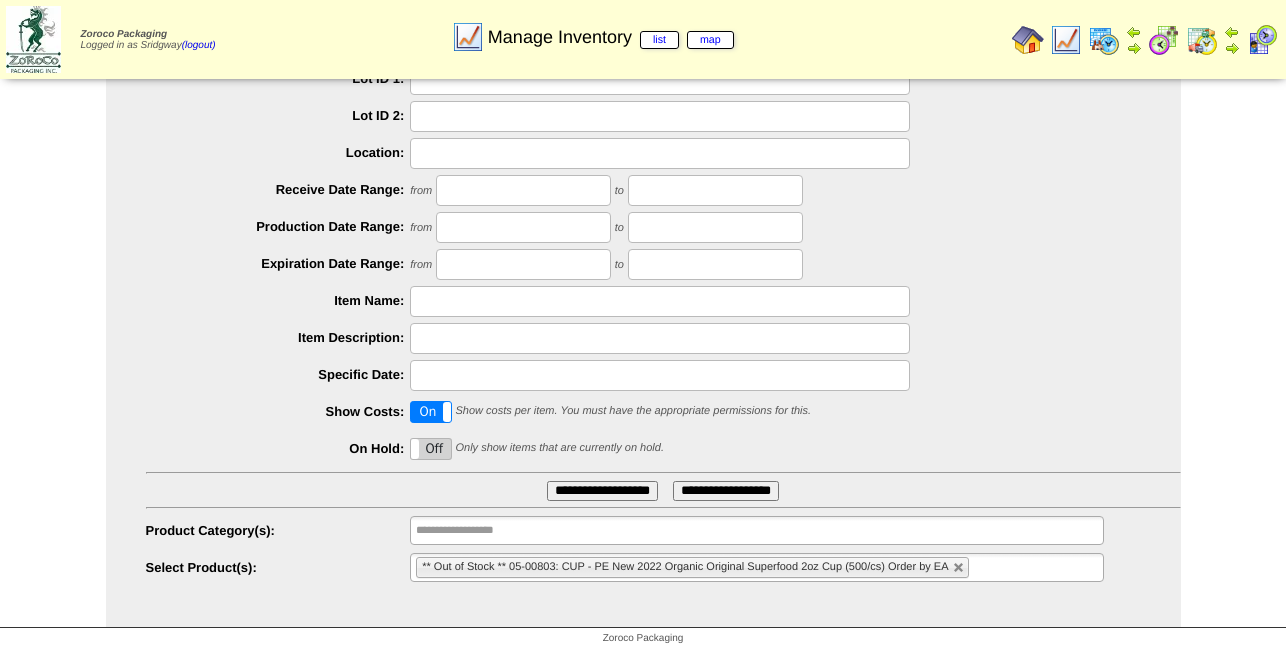 click on "** Out of Stock ** 05-00803: CUP - PE New 2022 Organic Original Superfood 2oz Cup (500/cs) Order by EA" at bounding box center [756, 567] 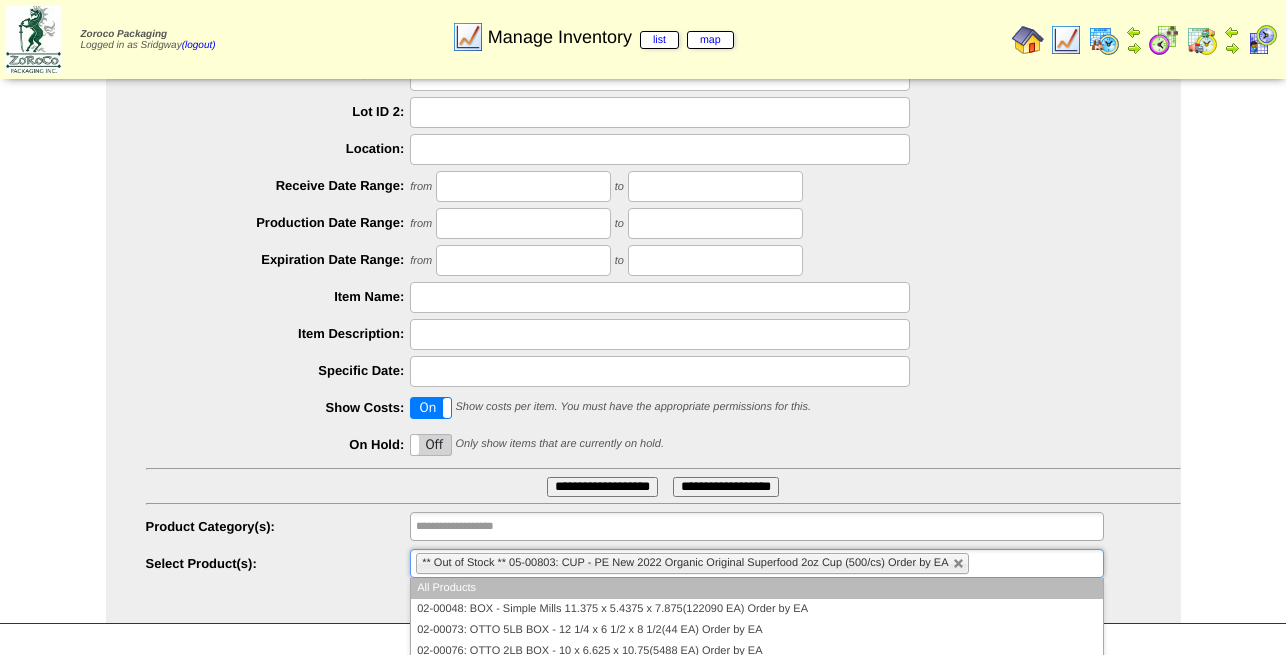 paste on "********" 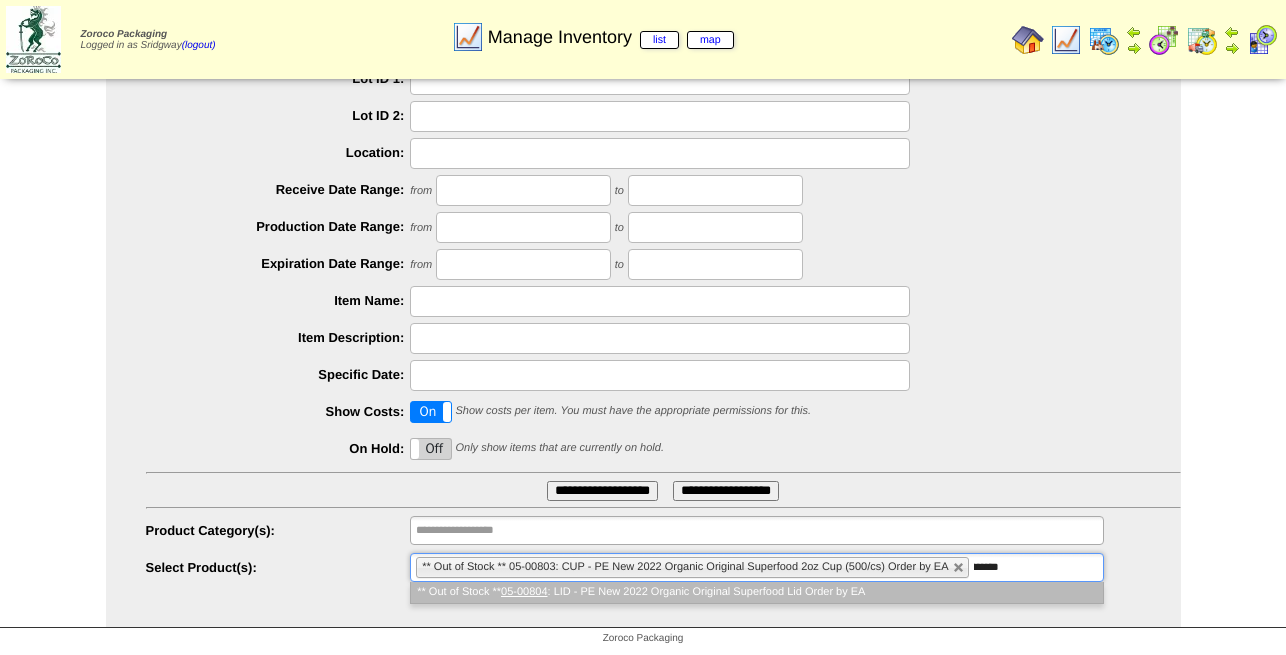 scroll, scrollTop: 0, scrollLeft: 0, axis: both 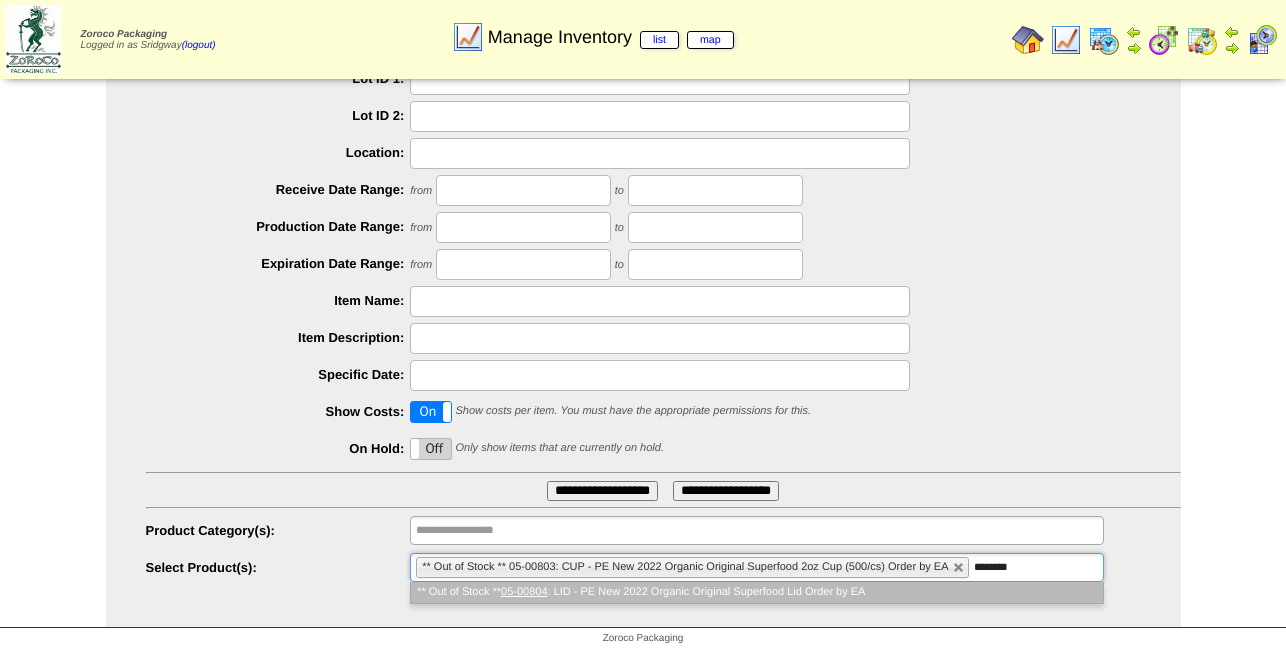 type on "********" 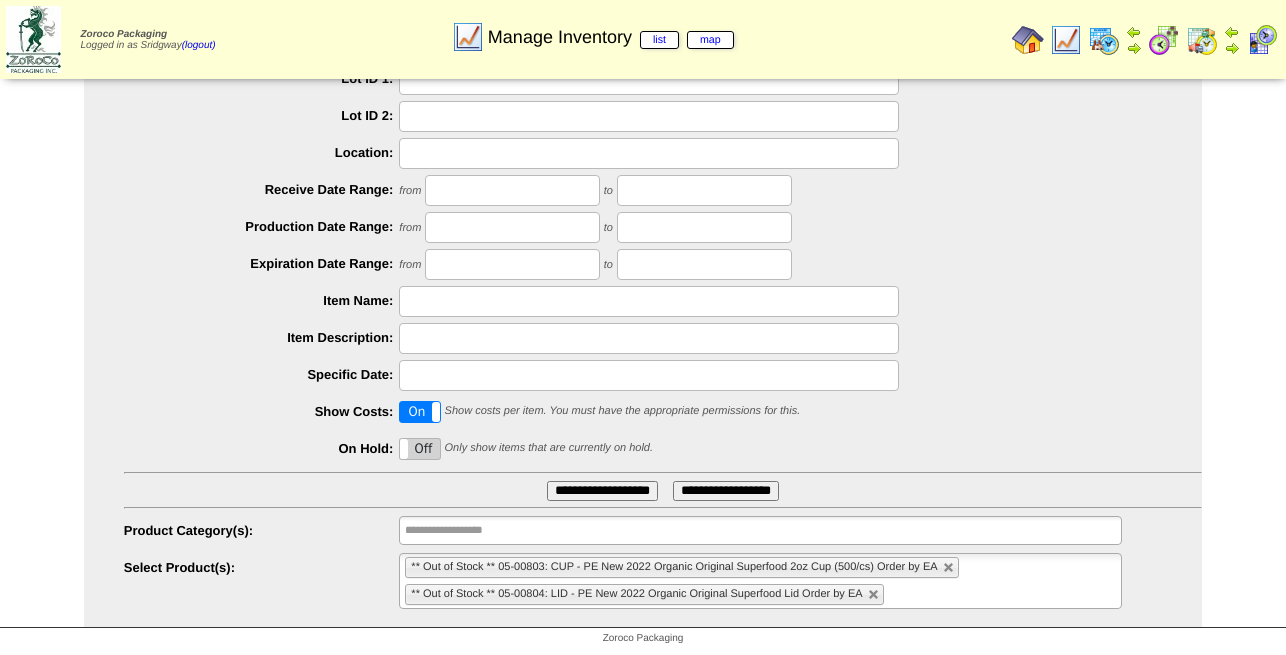click on "** Out of Stock ** 05-00803: CUP - PE New 2022 Organic Original Superfood 2oz Cup (500/cs) Order by EA ** Out of Stock ** 05-00804: LID - PE New 2022 Organic Original Superfood Lid Order by EA" at bounding box center (760, 581) 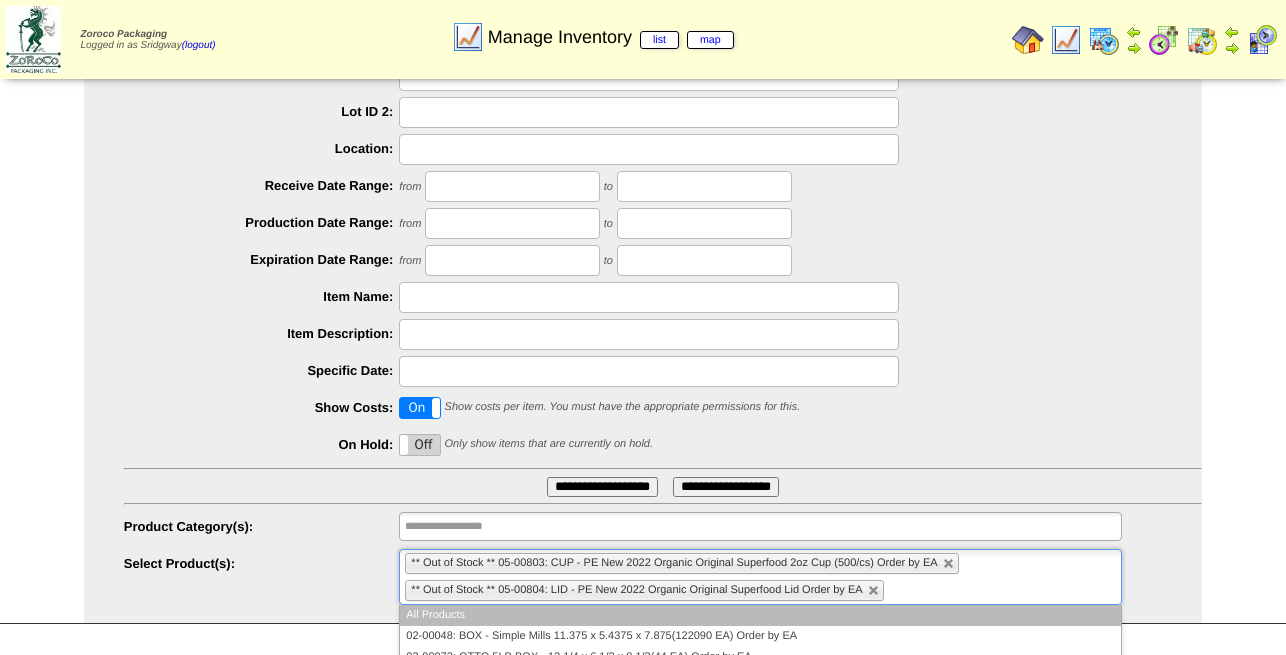 paste on "********" 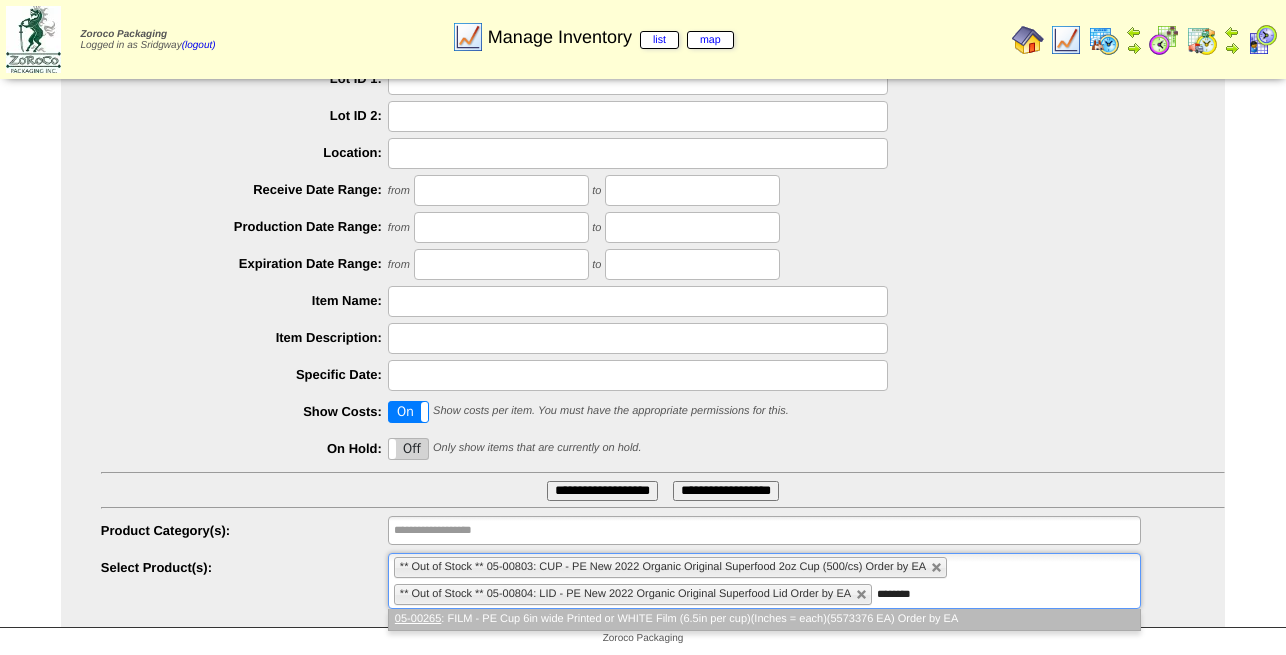 scroll, scrollTop: 0, scrollLeft: 0, axis: both 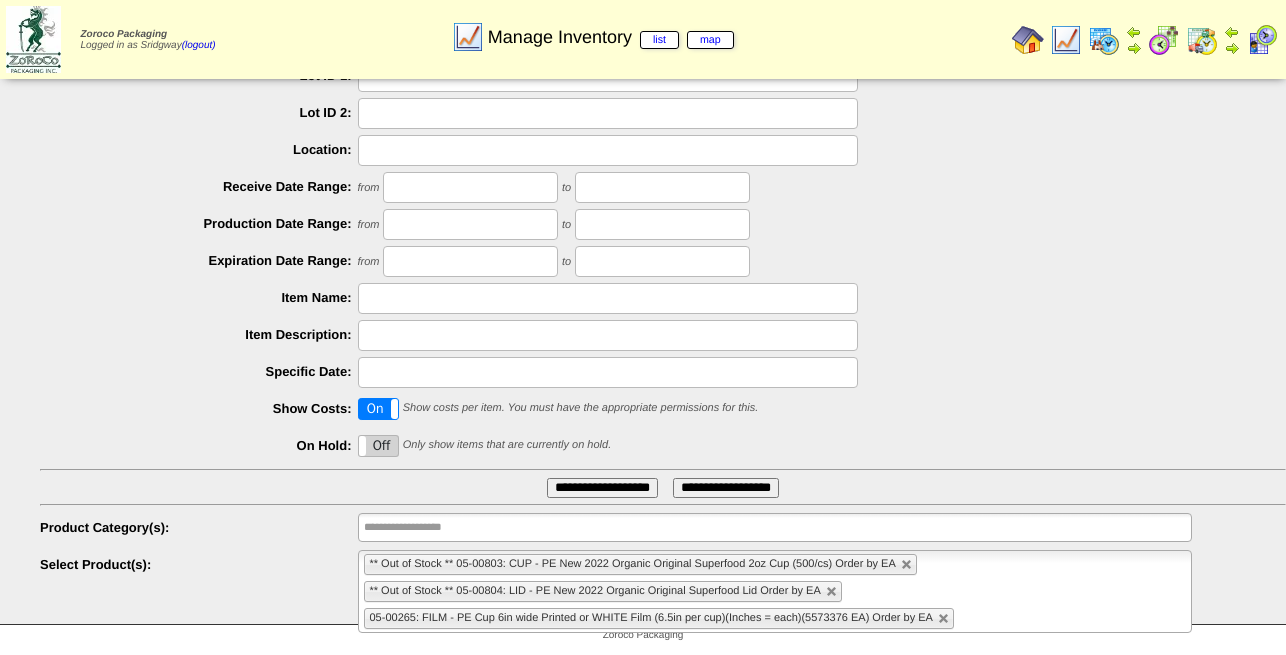 click on "** Out of Stock ** 05-00803: CUP - PE New 2022 Organic Original Superfood 2oz Cup (500/cs) Order by EA ** Out of Stock ** 05-00804: LID - PE New 2022 Organic Original Superfood Lid Order by EA 05-00265: FILM - PE Cup 6in wide Printed or WHITE Film (6.5in per cup)(Inches = each)(5573376 EA) Order by EA" at bounding box center (775, 591) 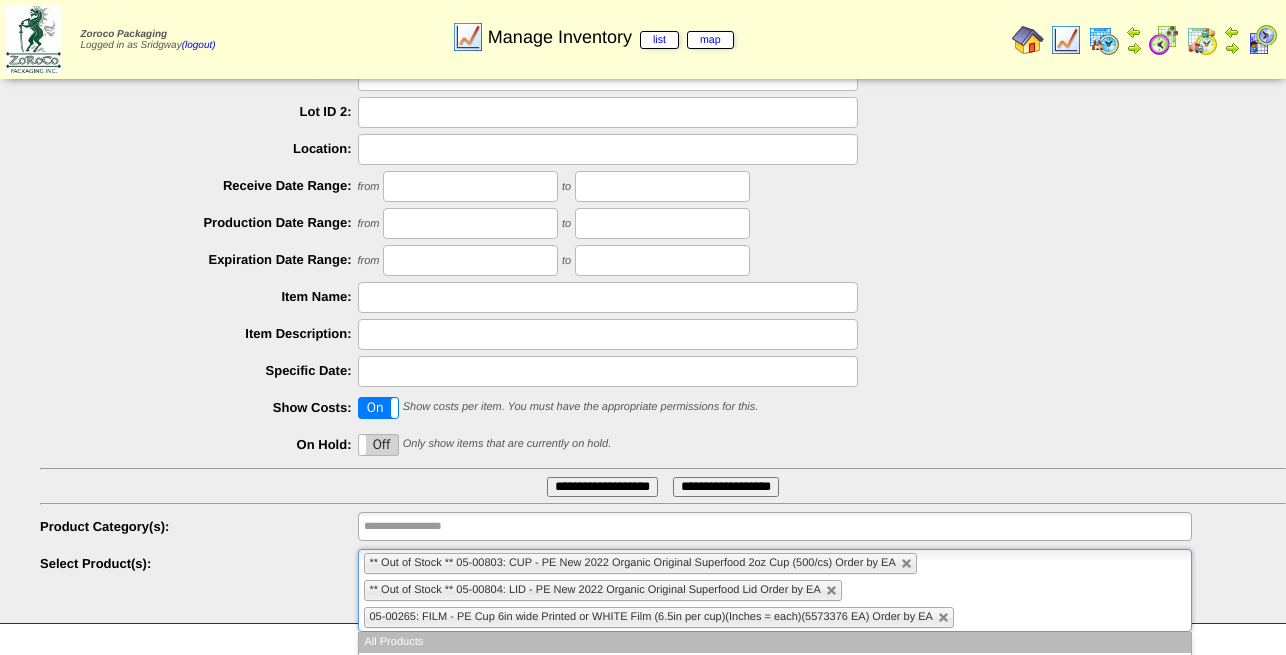 paste on "********" 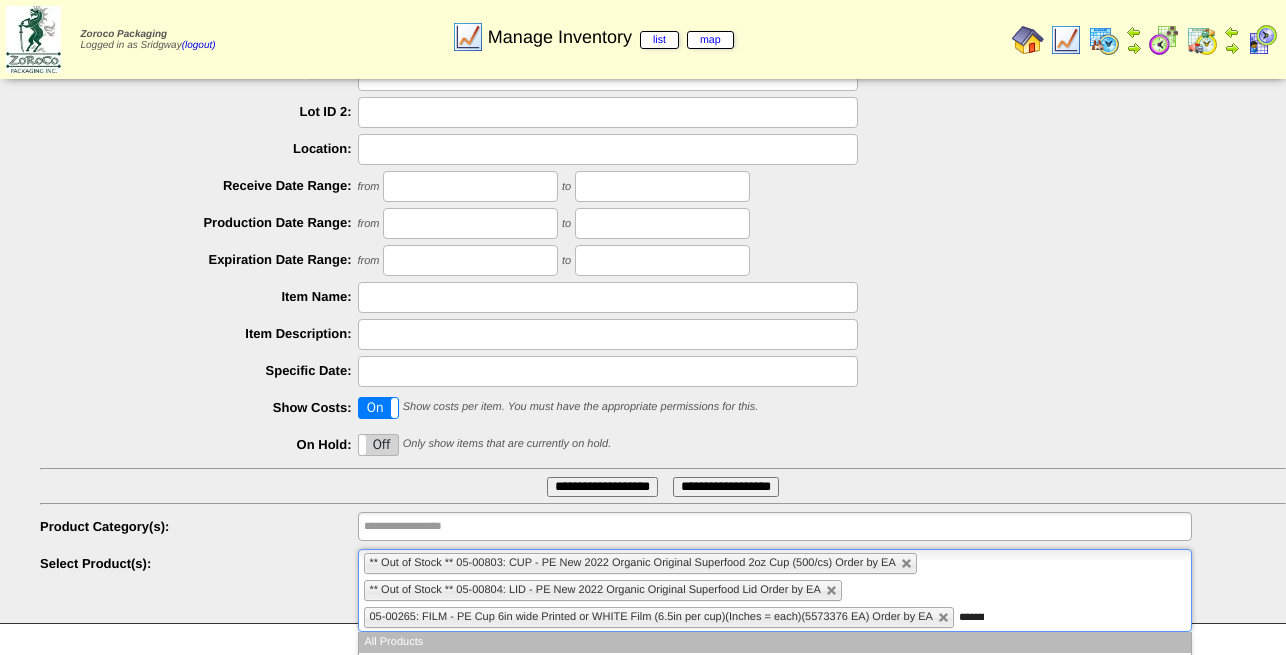 scroll, scrollTop: 0, scrollLeft: 0, axis: both 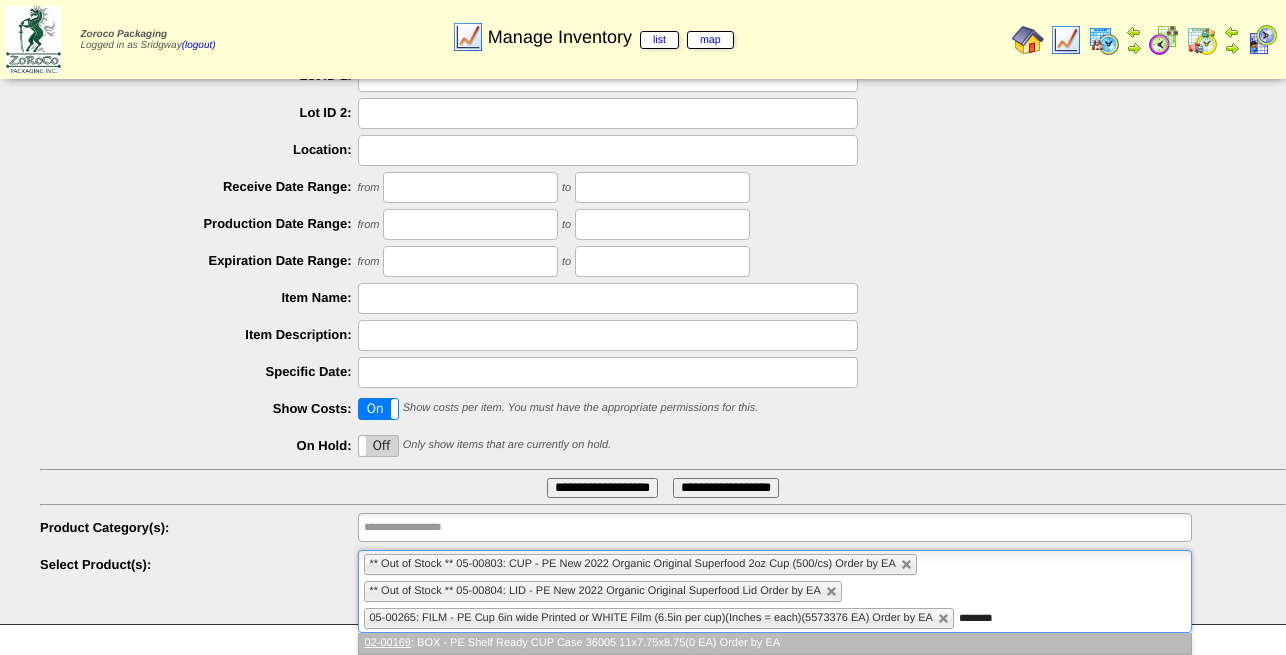 type on "********" 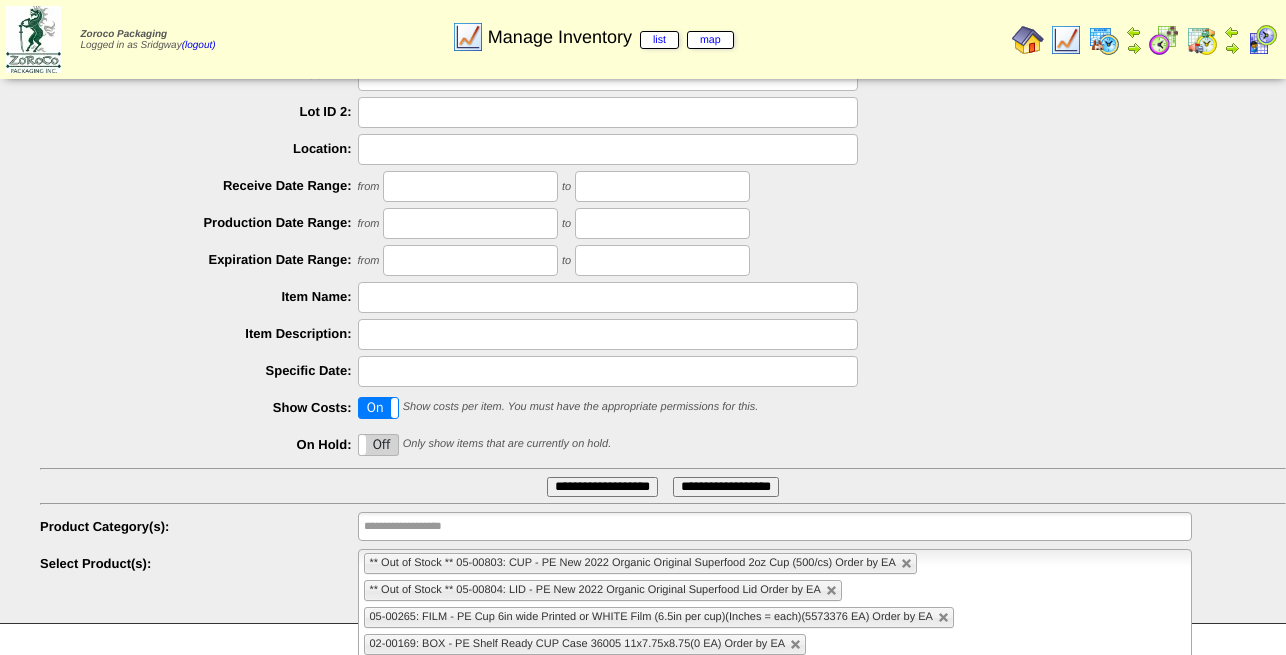 click on "**********" at bounding box center (602, 487) 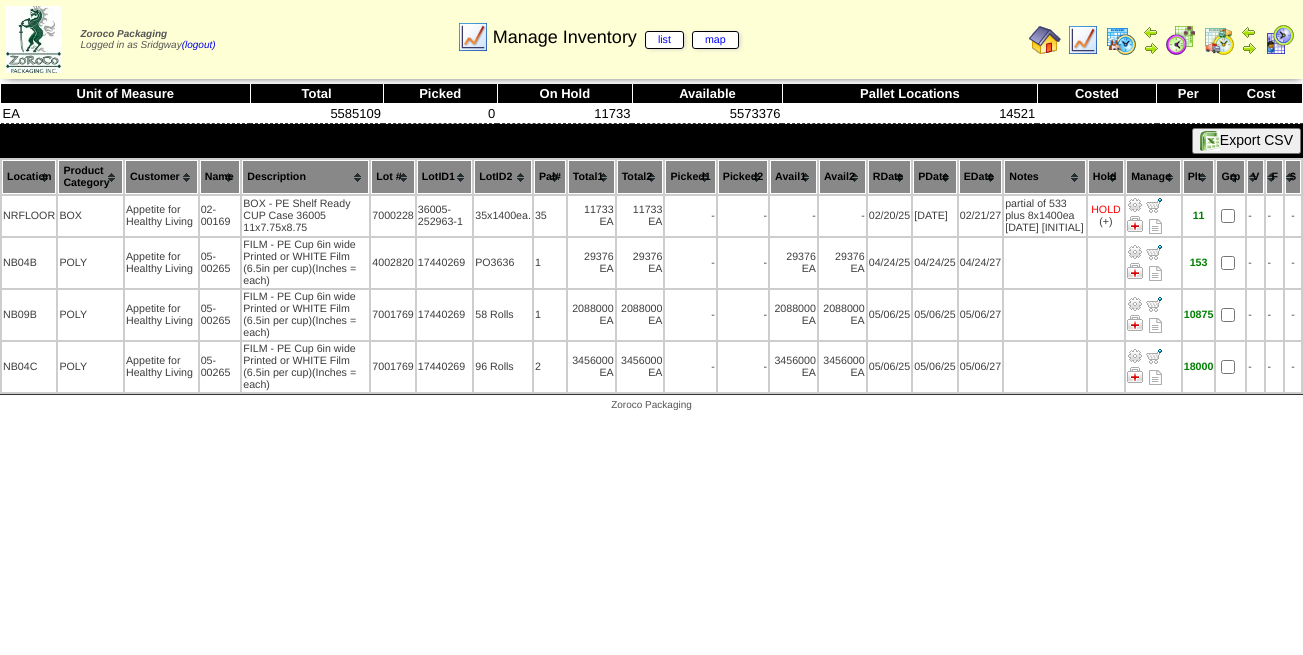 scroll, scrollTop: 0, scrollLeft: 0, axis: both 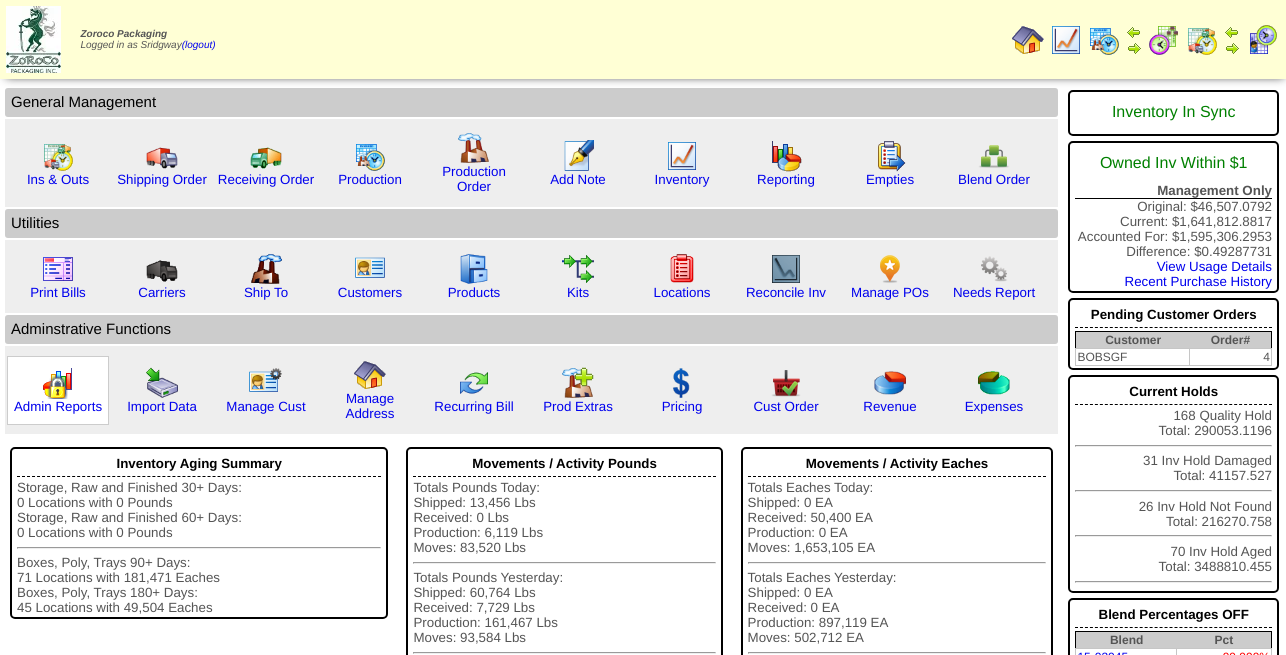 click at bounding box center [58, 383] 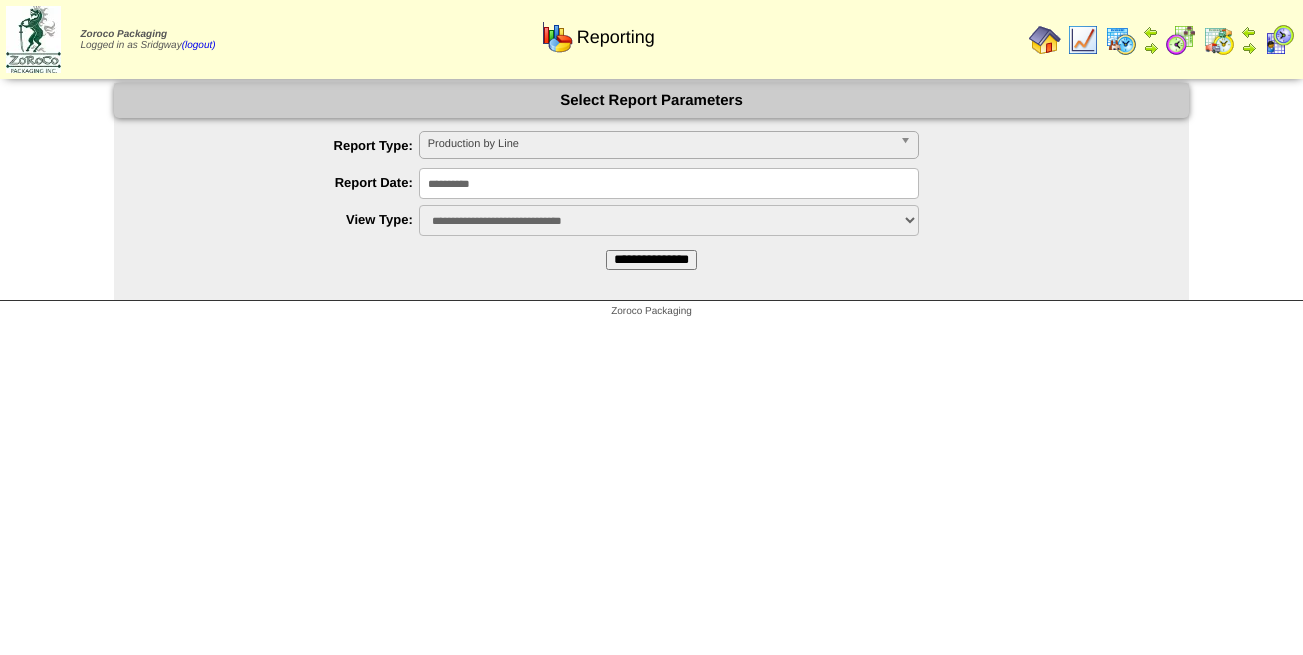 scroll, scrollTop: 0, scrollLeft: 0, axis: both 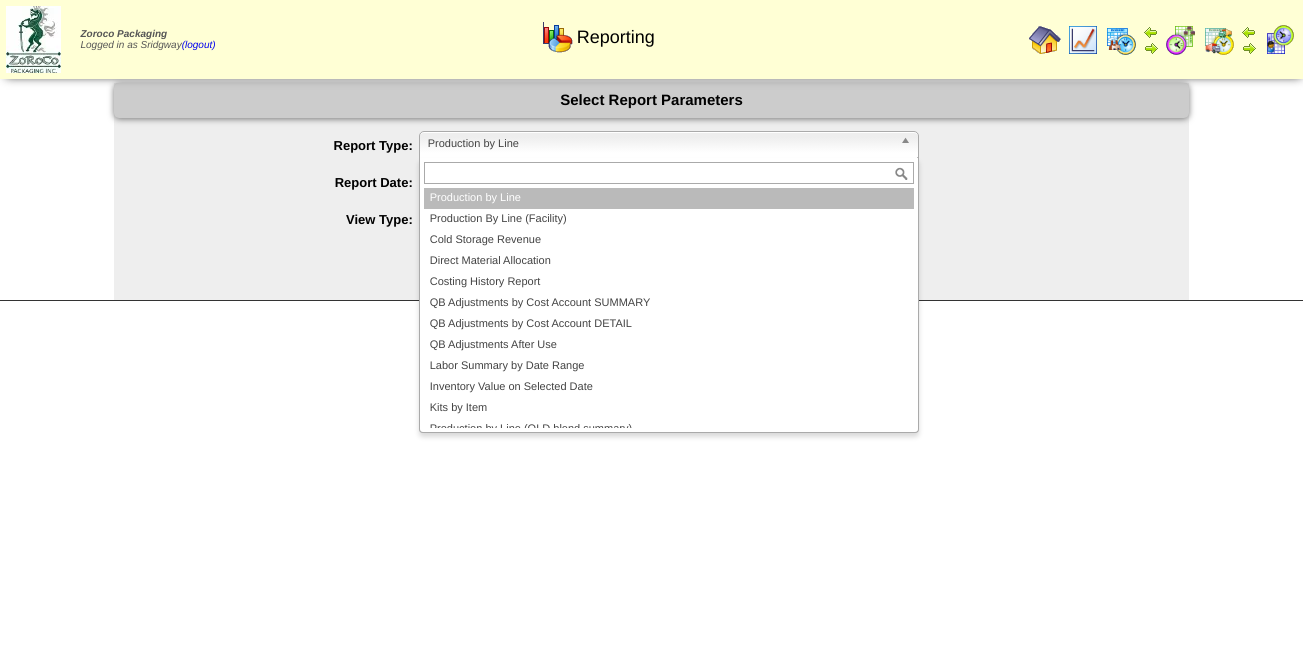click on "Production by Line" at bounding box center (660, 144) 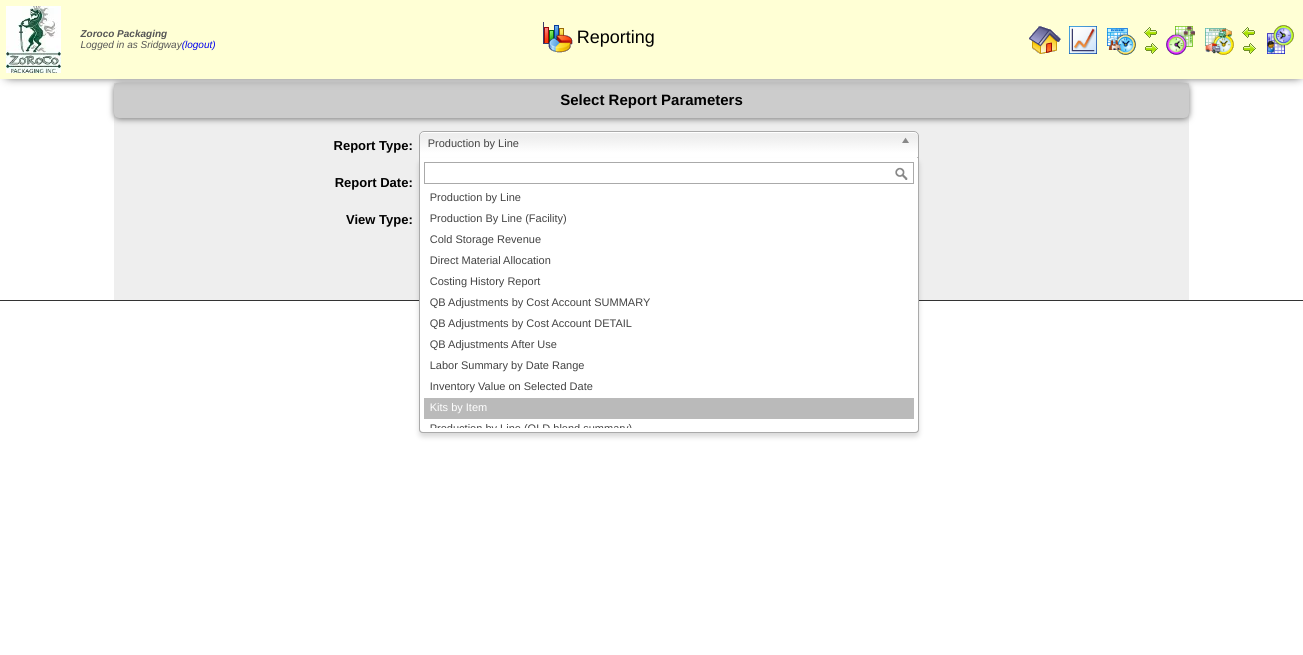 click on "Kits by Item" at bounding box center (669, 408) 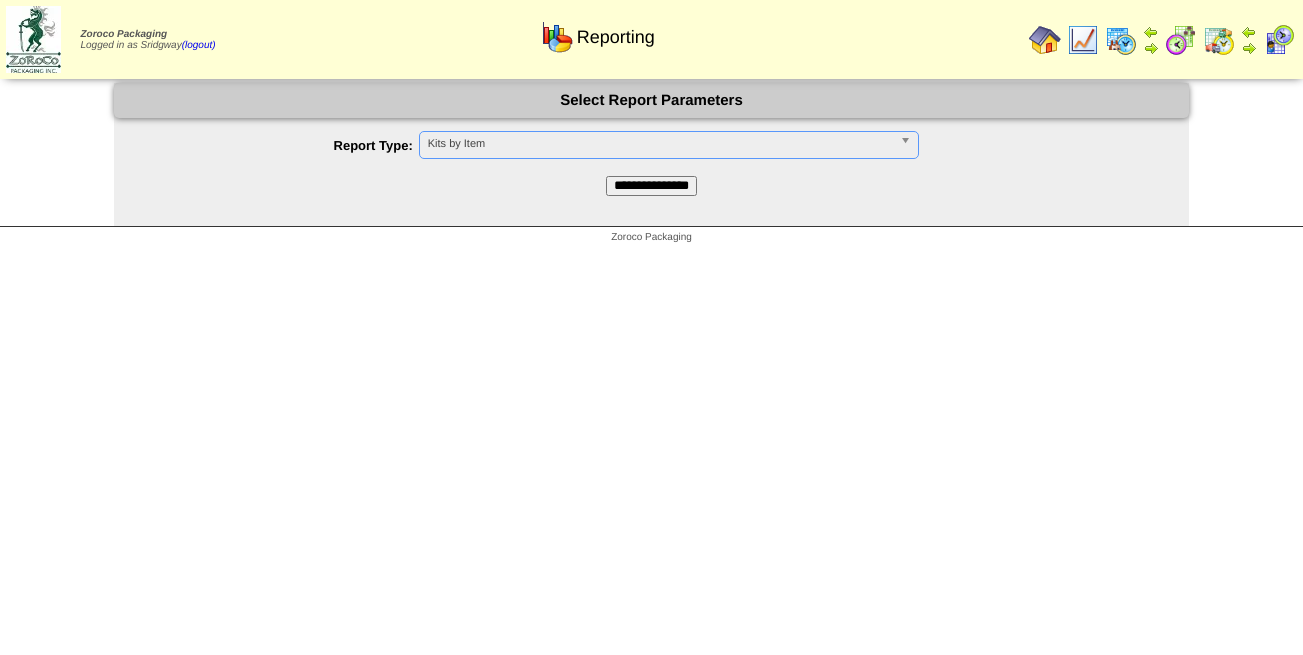 click on "**********" at bounding box center [651, 186] 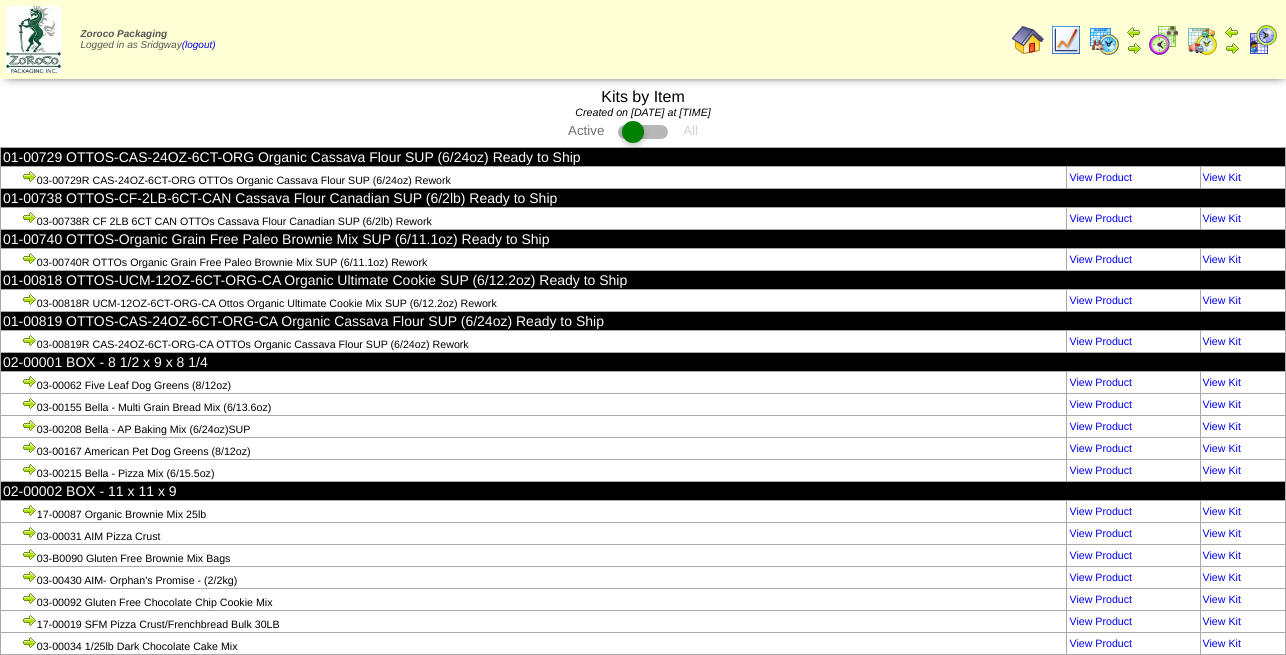 scroll, scrollTop: 0, scrollLeft: 0, axis: both 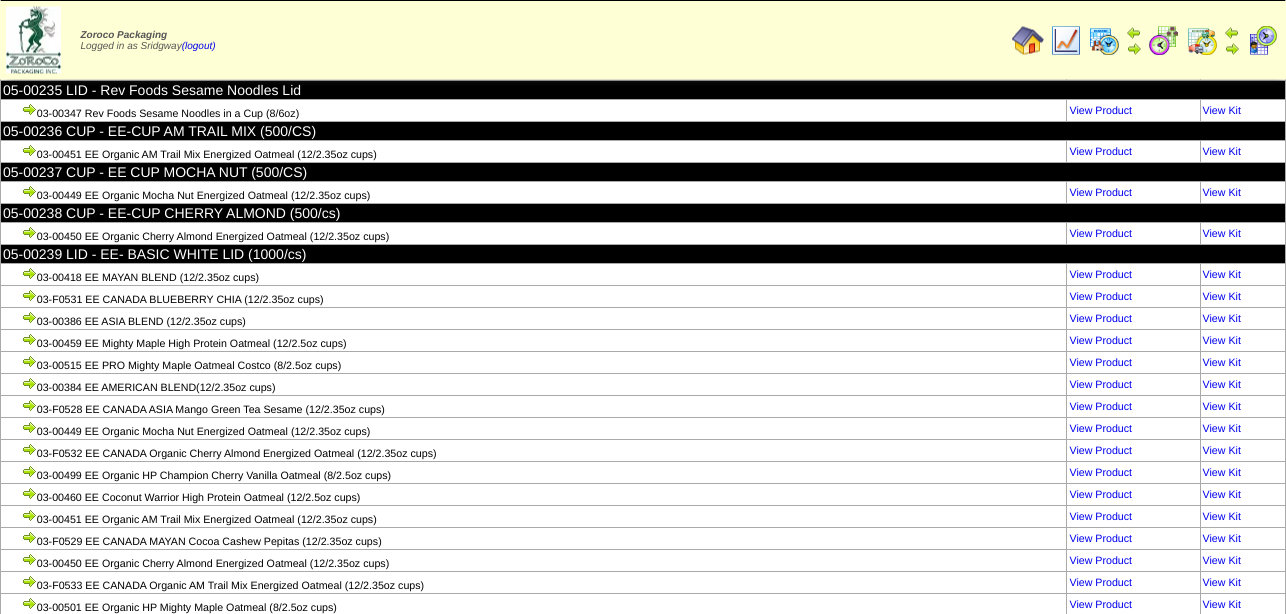 drag, startPoint x: 560, startPoint y: 306, endPoint x: 5, endPoint y: 301, distance: 555.0225 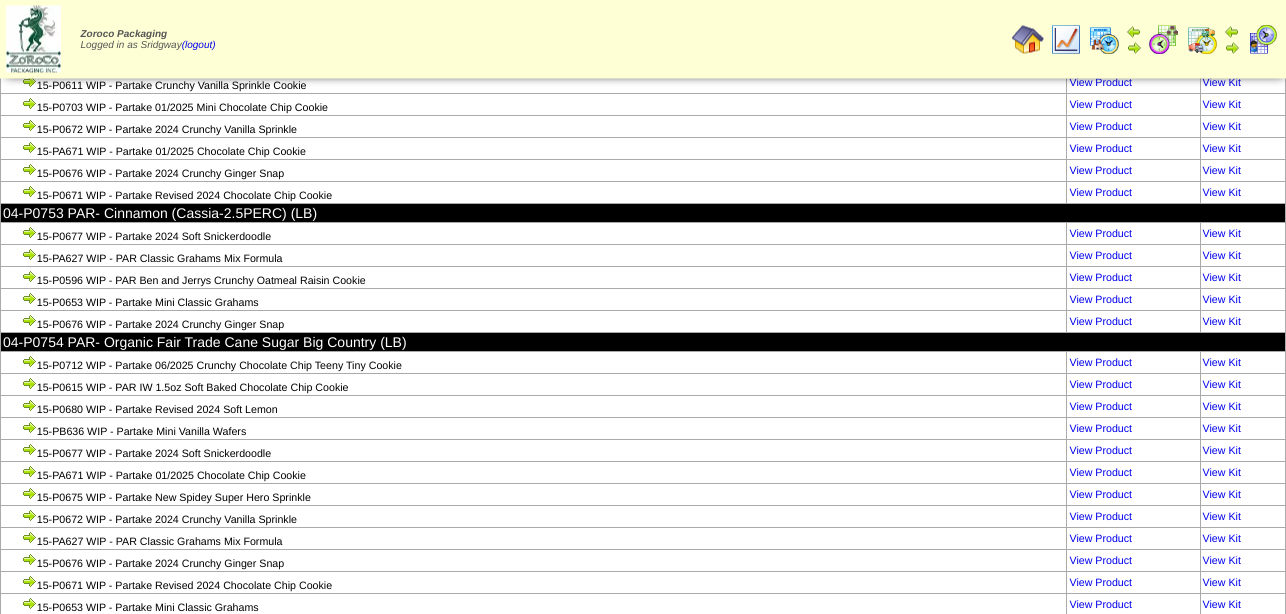 scroll, scrollTop: 109896, scrollLeft: 0, axis: vertical 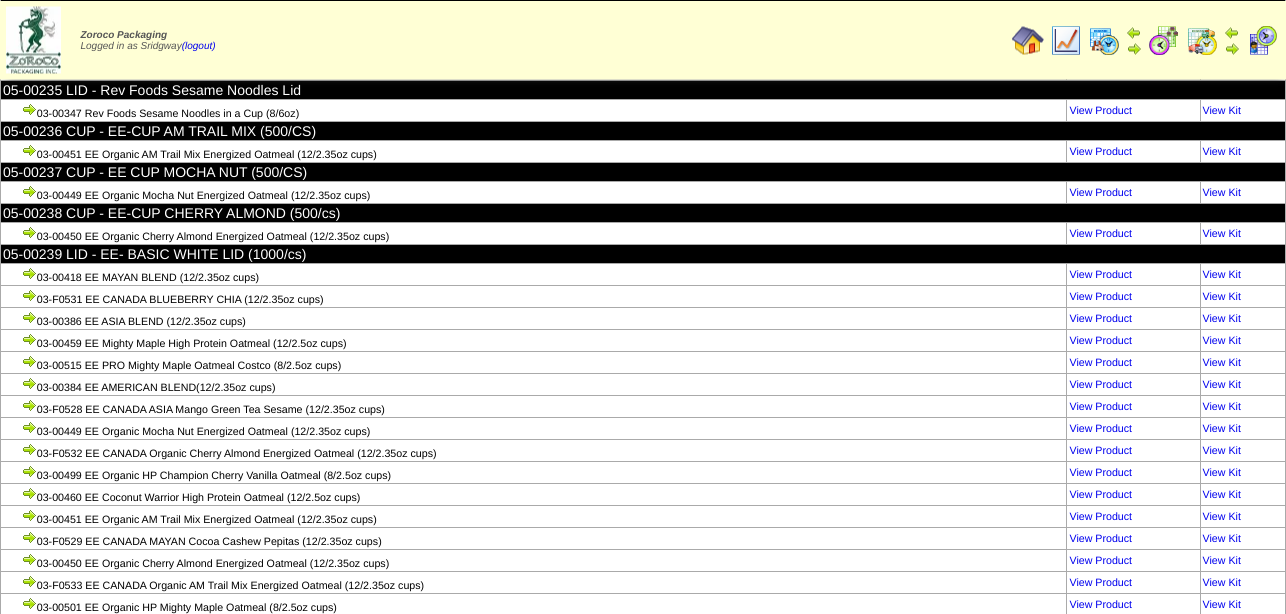 click on "View Kit" at bounding box center (1222, 1292) 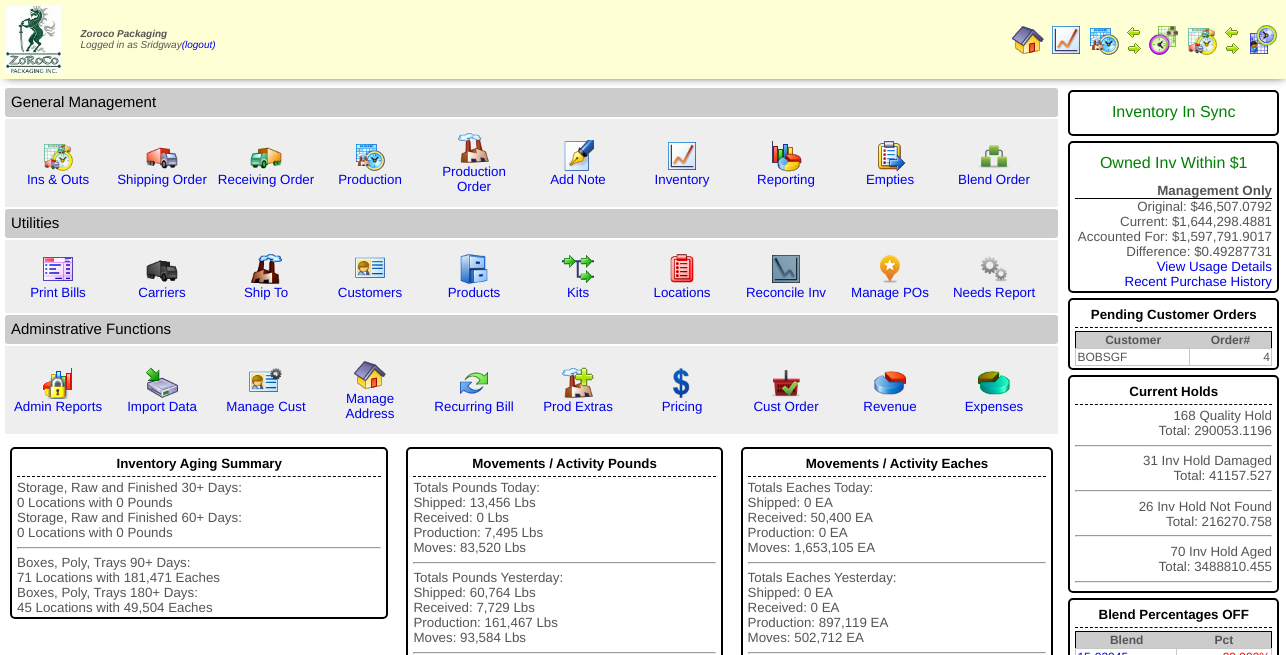 scroll, scrollTop: 0, scrollLeft: 0, axis: both 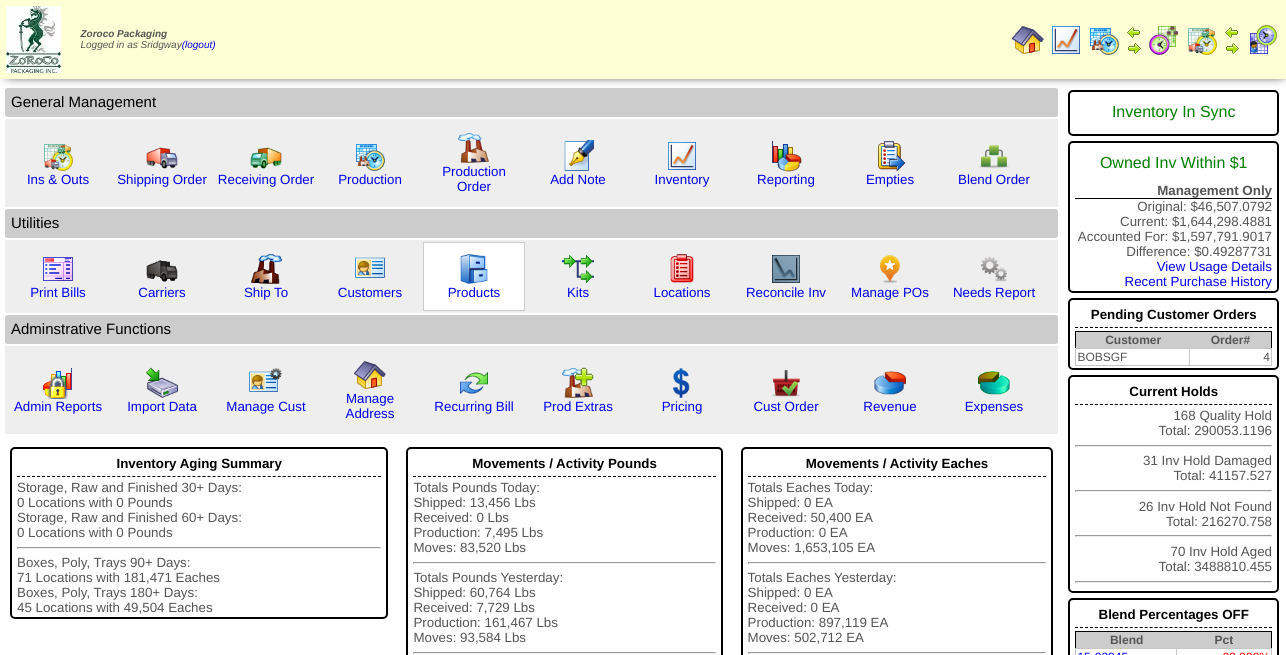 click at bounding box center (474, 269) 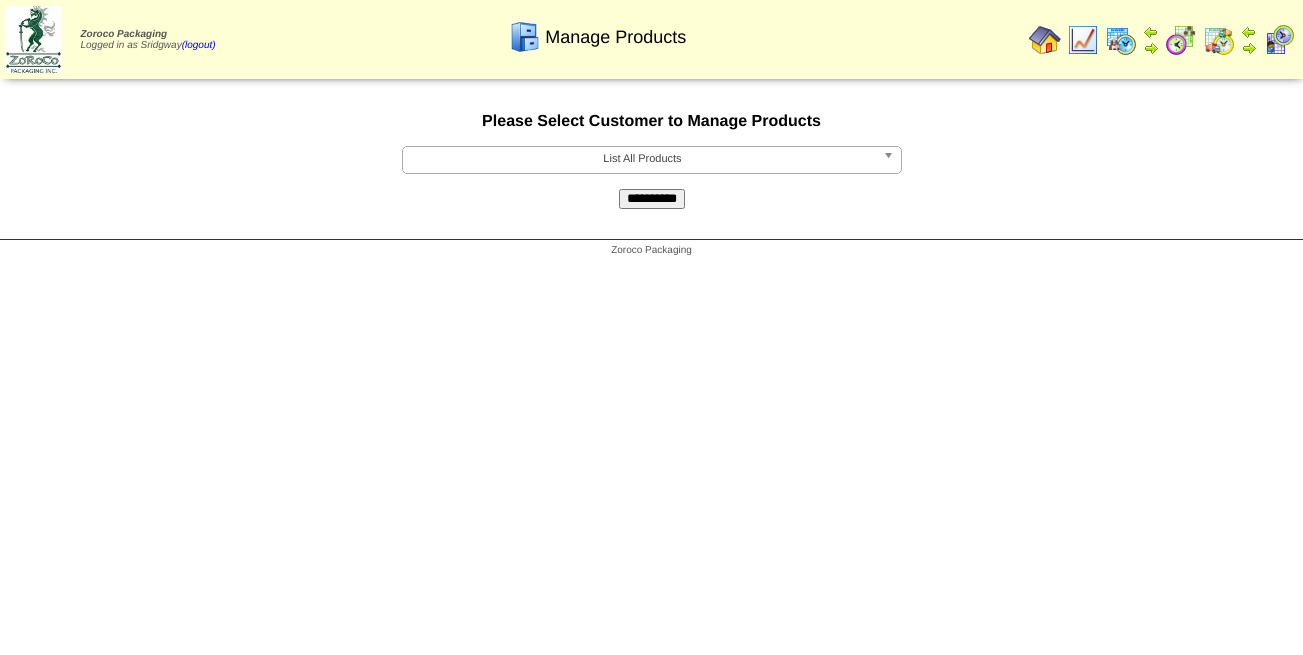 scroll, scrollTop: 0, scrollLeft: 0, axis: both 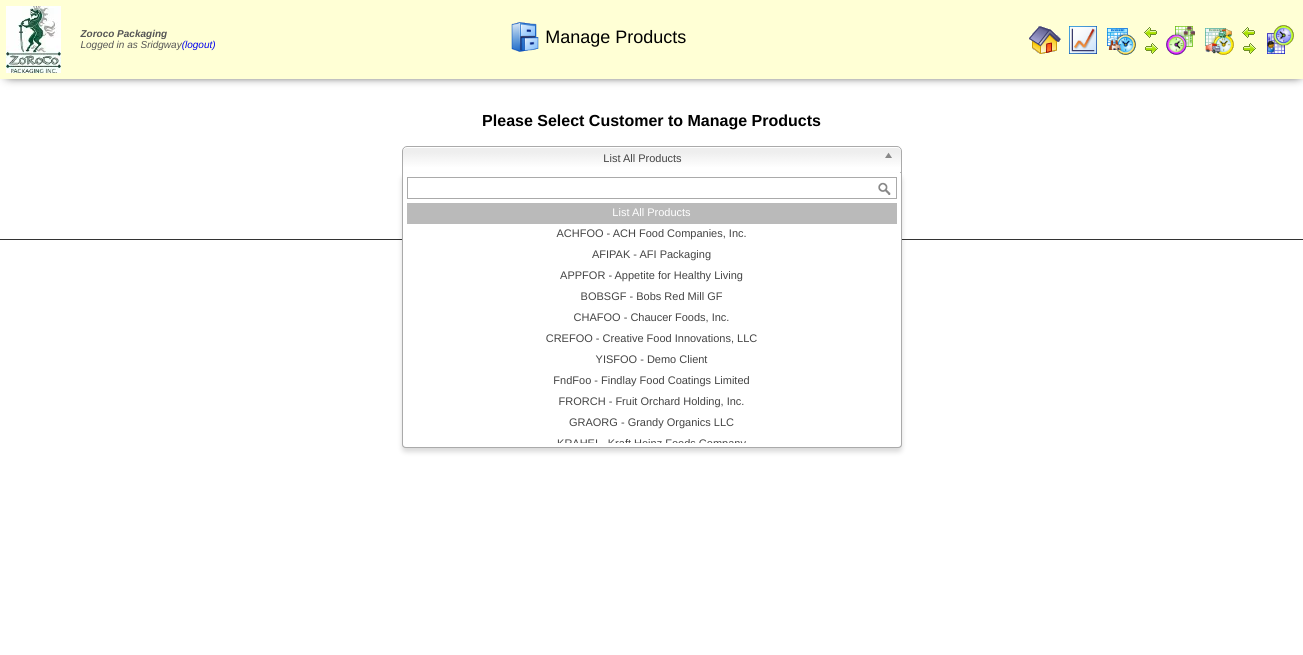 click on "List All Products" at bounding box center [643, 159] 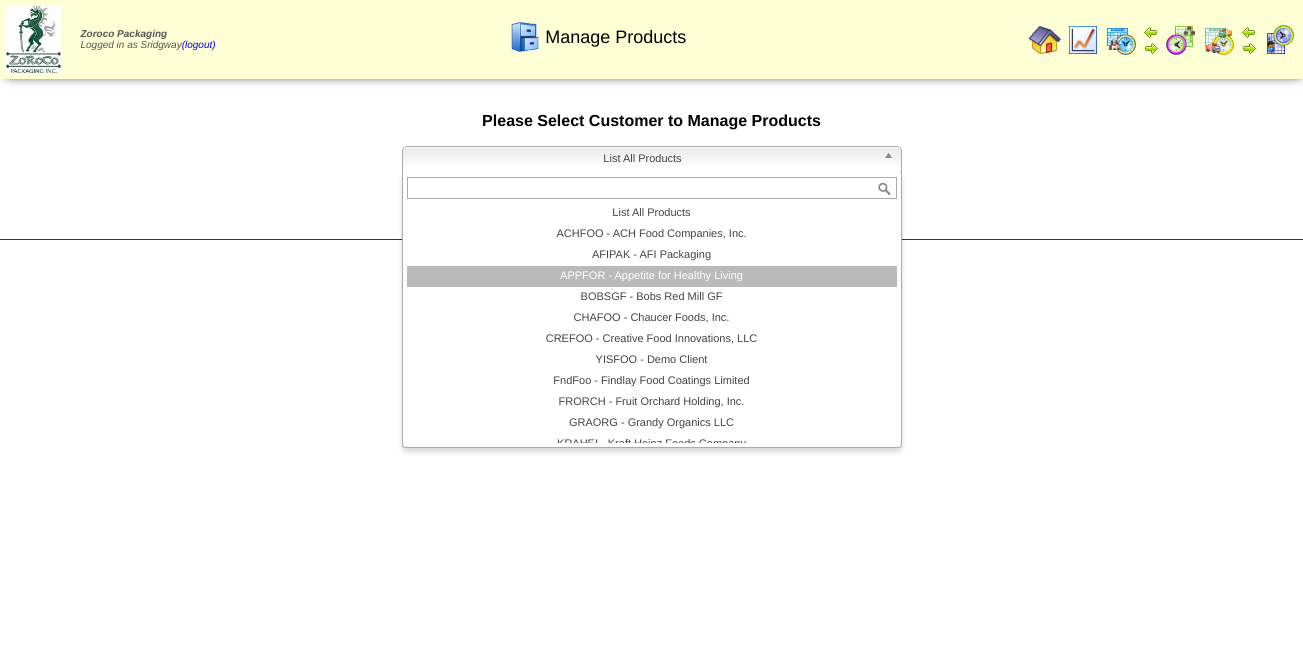 click on "APPFOR - Appetite for Healthy Living" at bounding box center (652, 276) 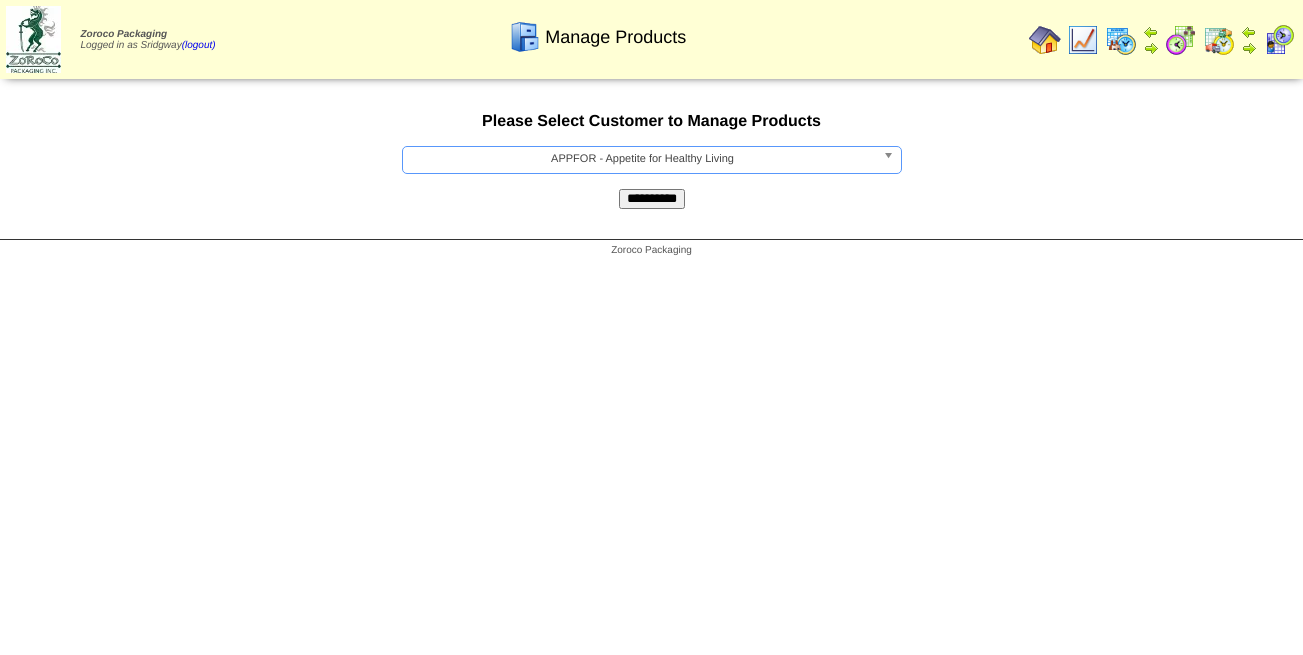 click on "**********" at bounding box center (652, 199) 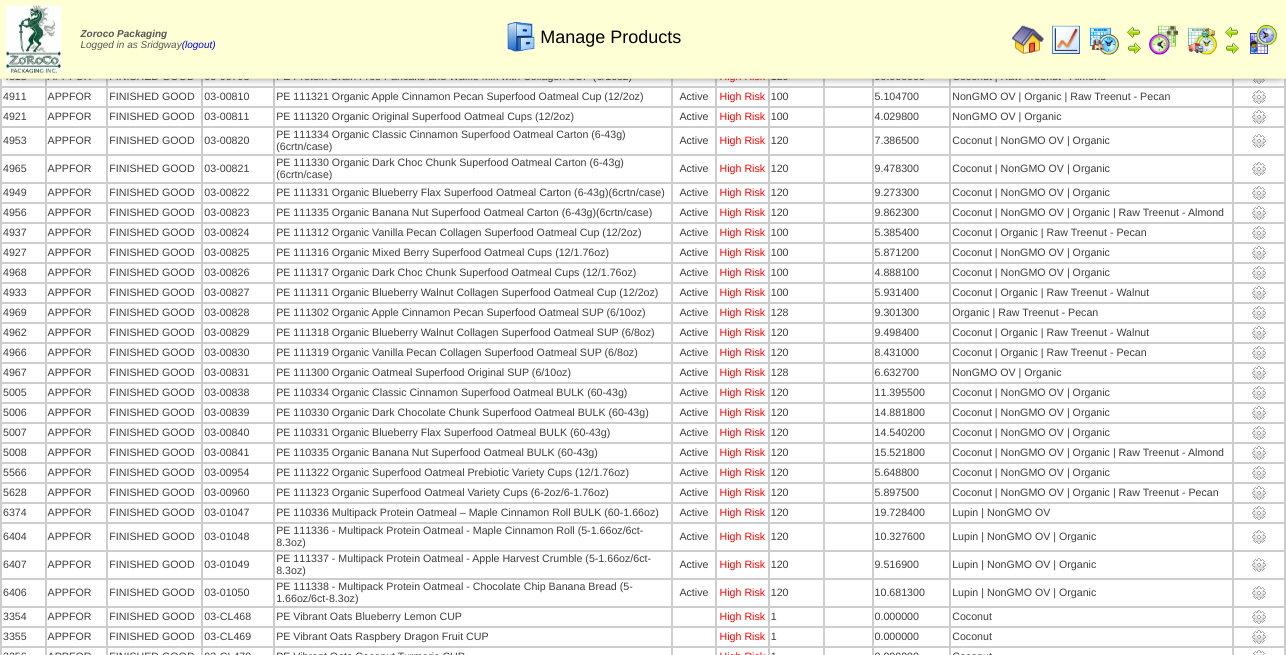 scroll, scrollTop: 1020, scrollLeft: 0, axis: vertical 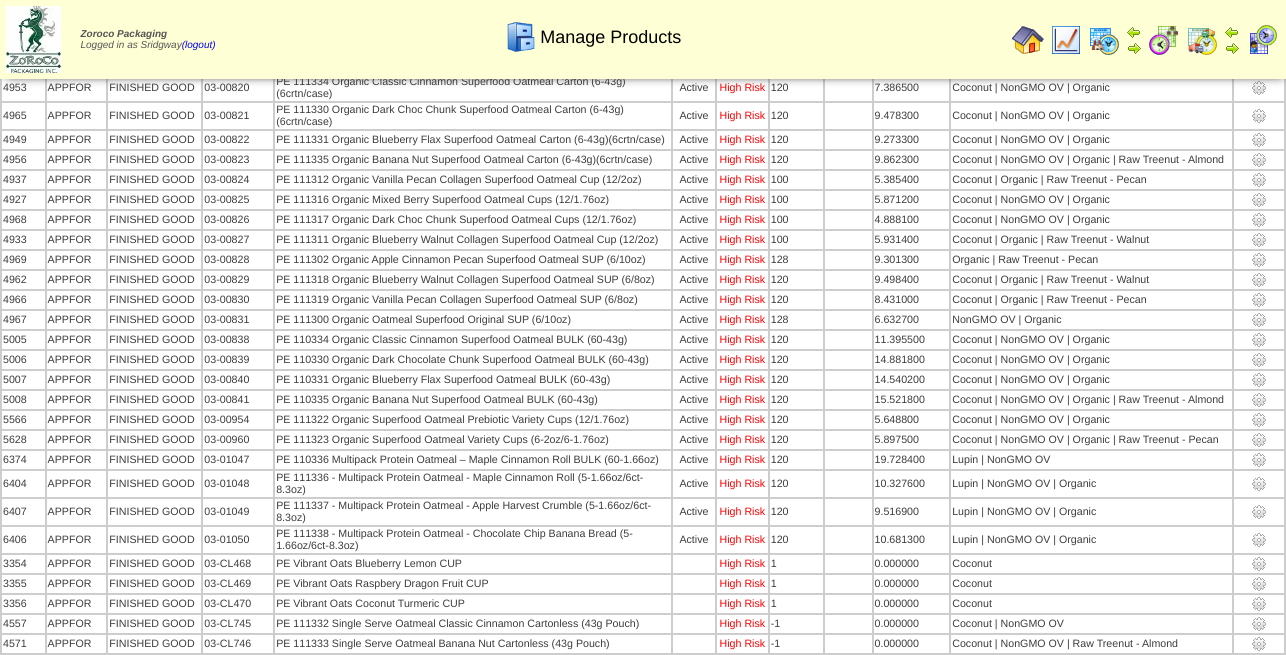 click at bounding box center (1028, 40) 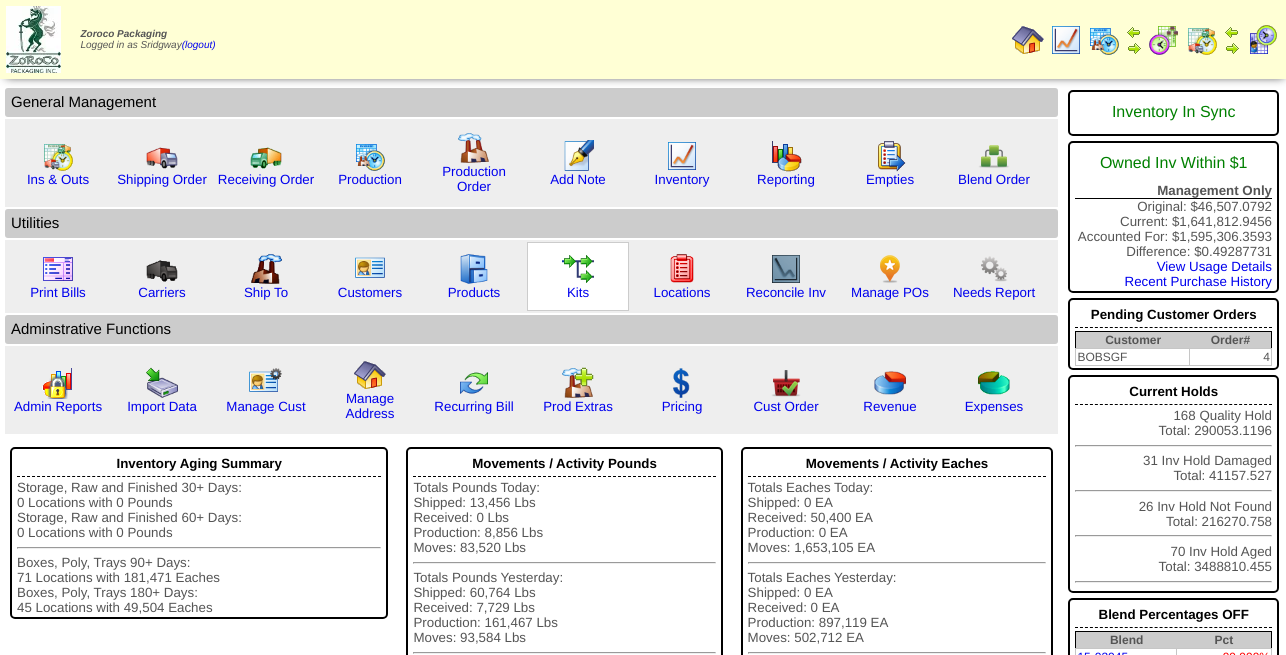 scroll, scrollTop: 0, scrollLeft: 0, axis: both 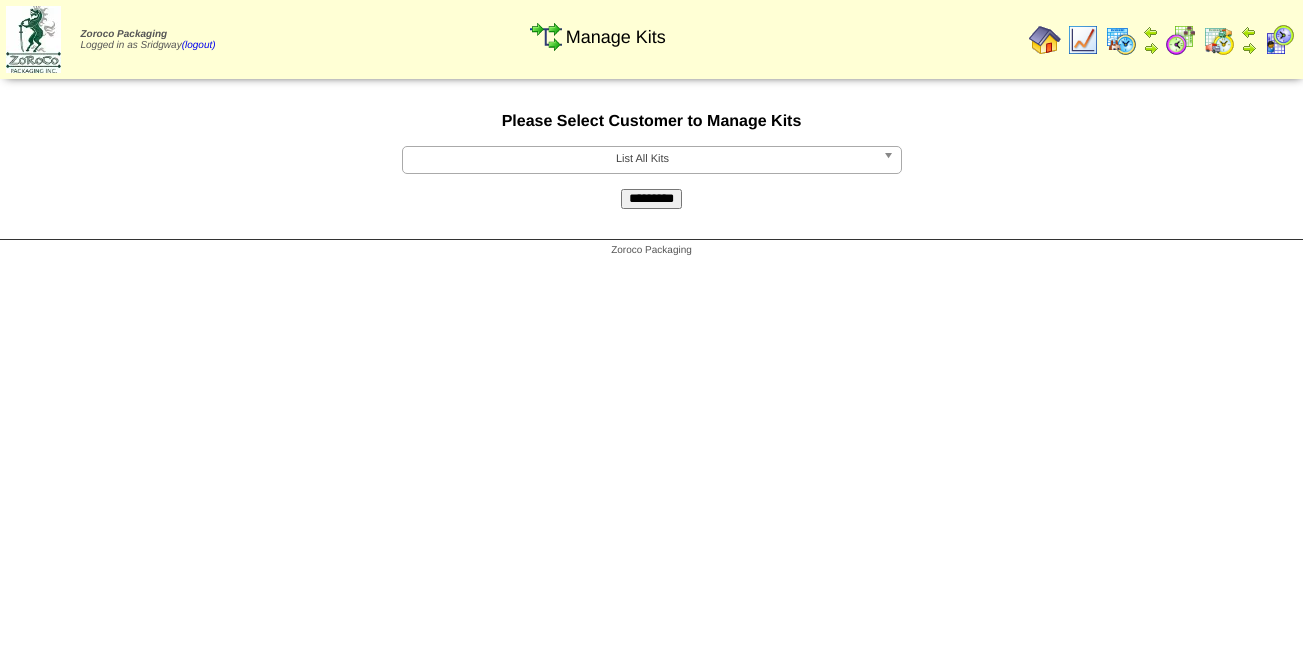 click on "List All Kits" at bounding box center [643, 159] 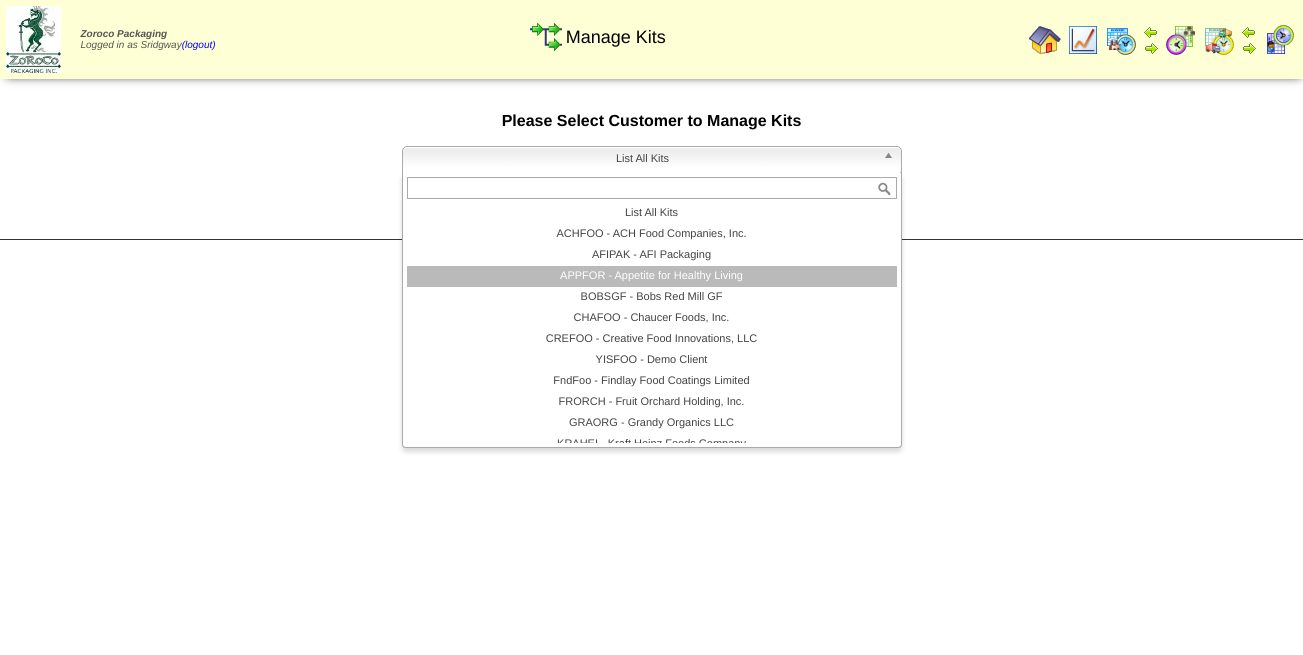 click on "APPFOR - Appetite for Healthy Living" at bounding box center (652, 276) 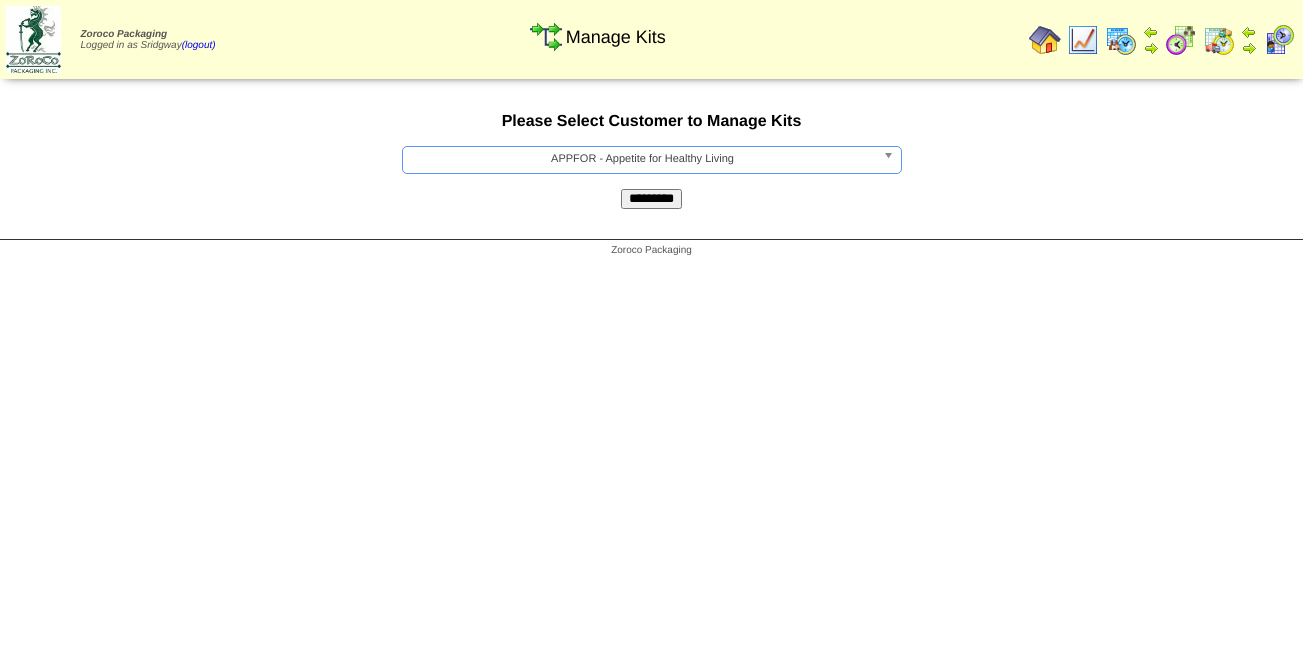 click on "*********" at bounding box center [651, 199] 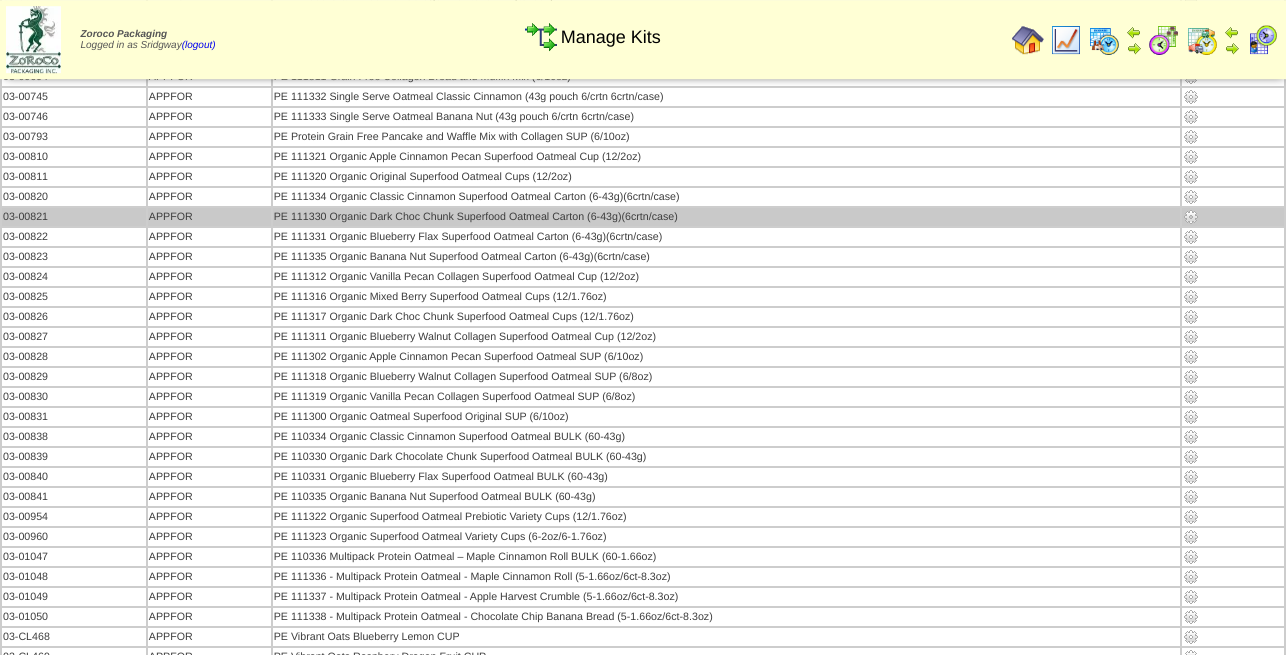 scroll, scrollTop: 714, scrollLeft: 0, axis: vertical 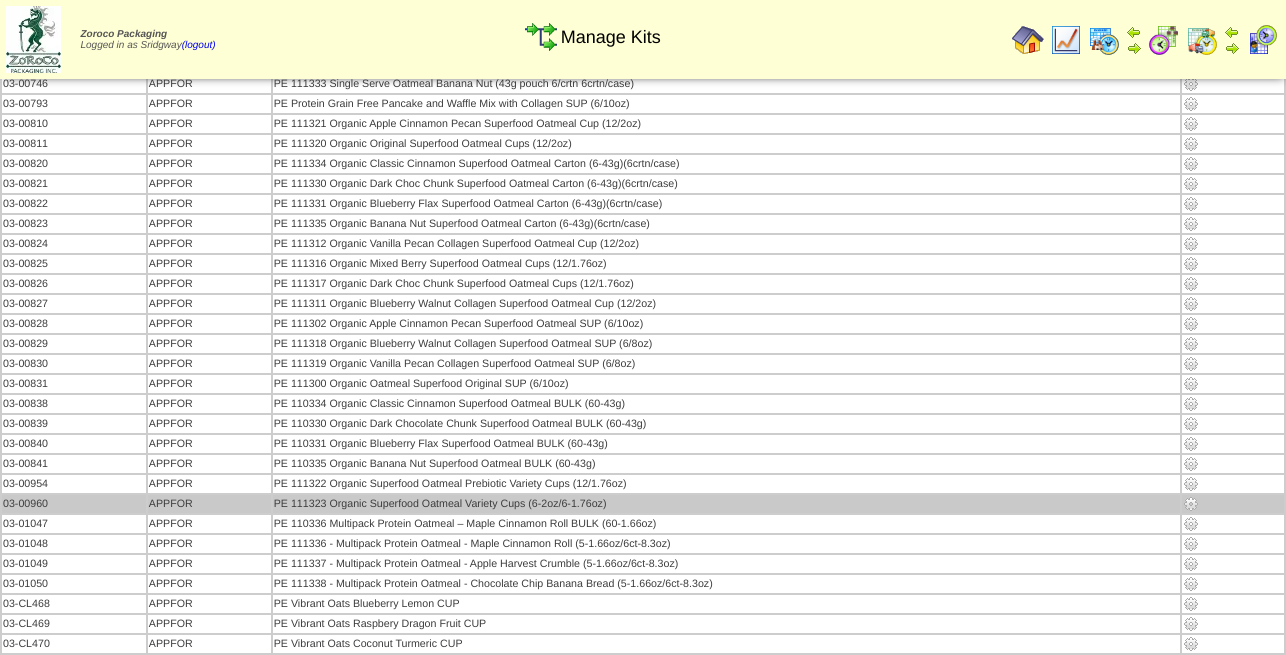 click at bounding box center (1191, 504) 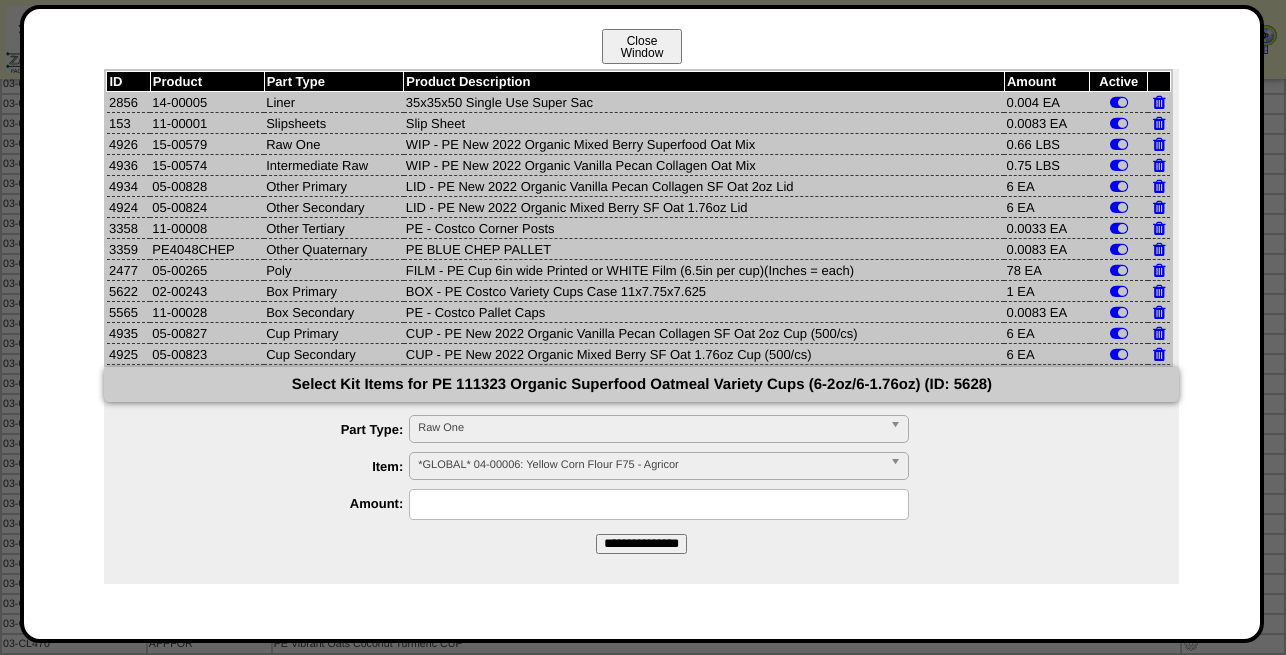 click on "Close Window" at bounding box center [642, 46] 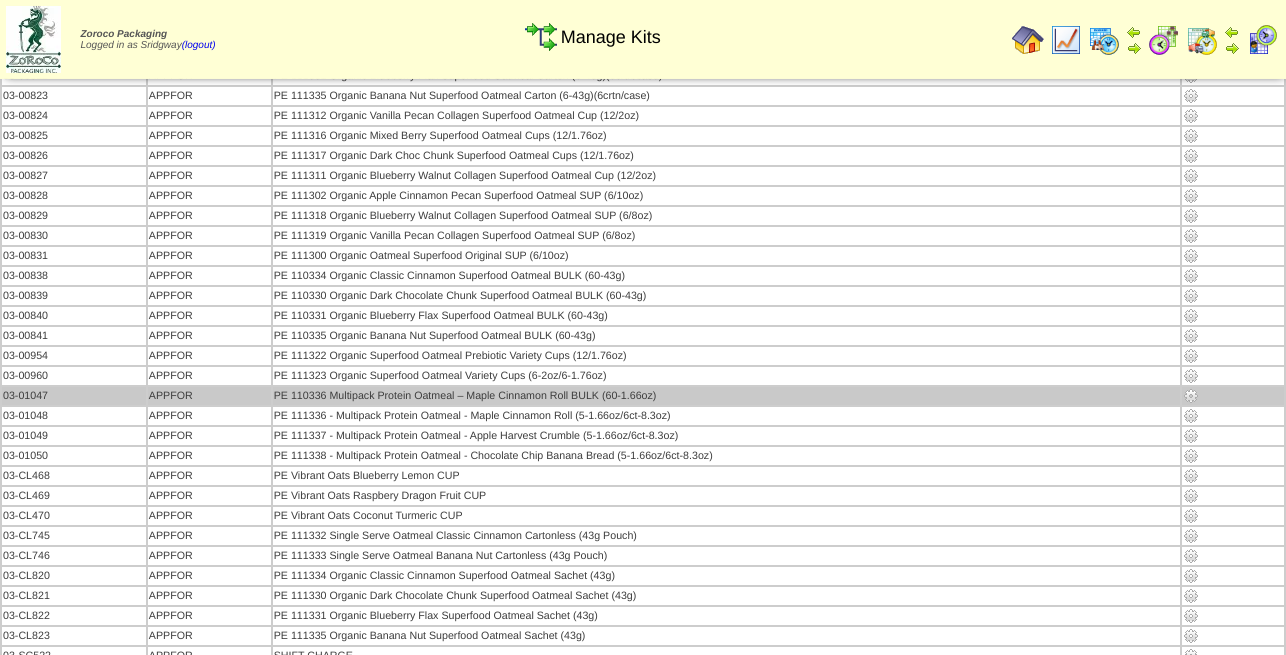 scroll, scrollTop: 918, scrollLeft: 0, axis: vertical 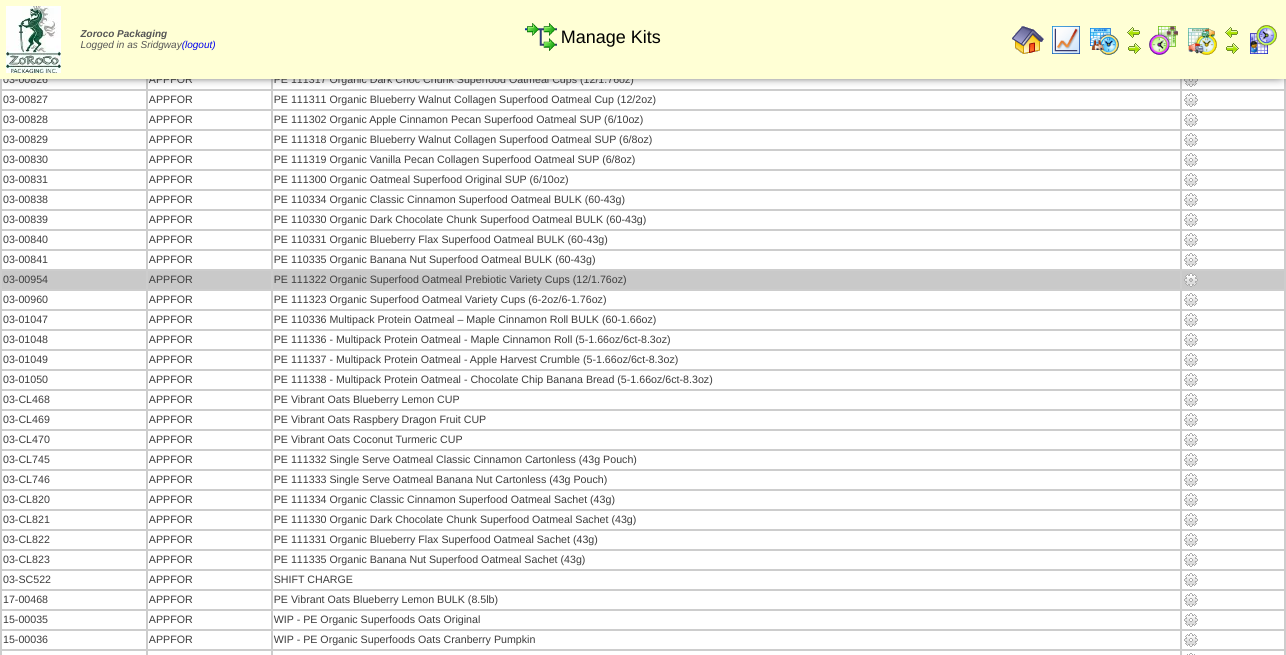 click at bounding box center [1191, 280] 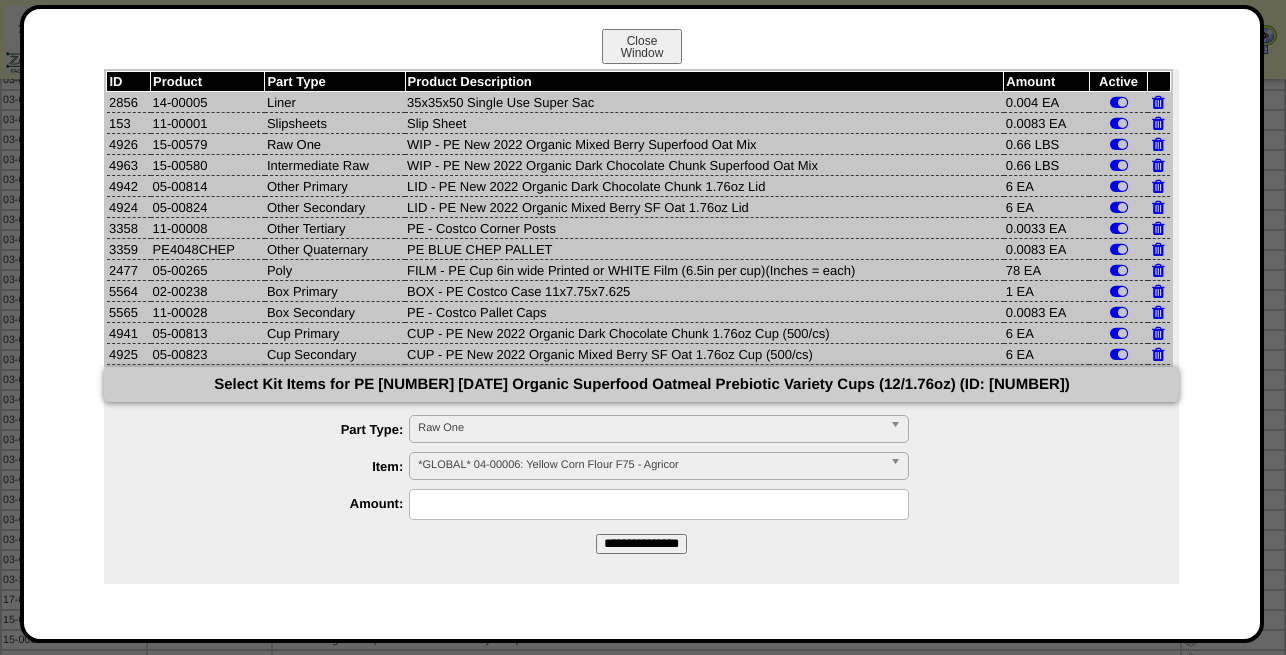 drag, startPoint x: 635, startPoint y: 40, endPoint x: 631, endPoint y: 23, distance: 17.464249 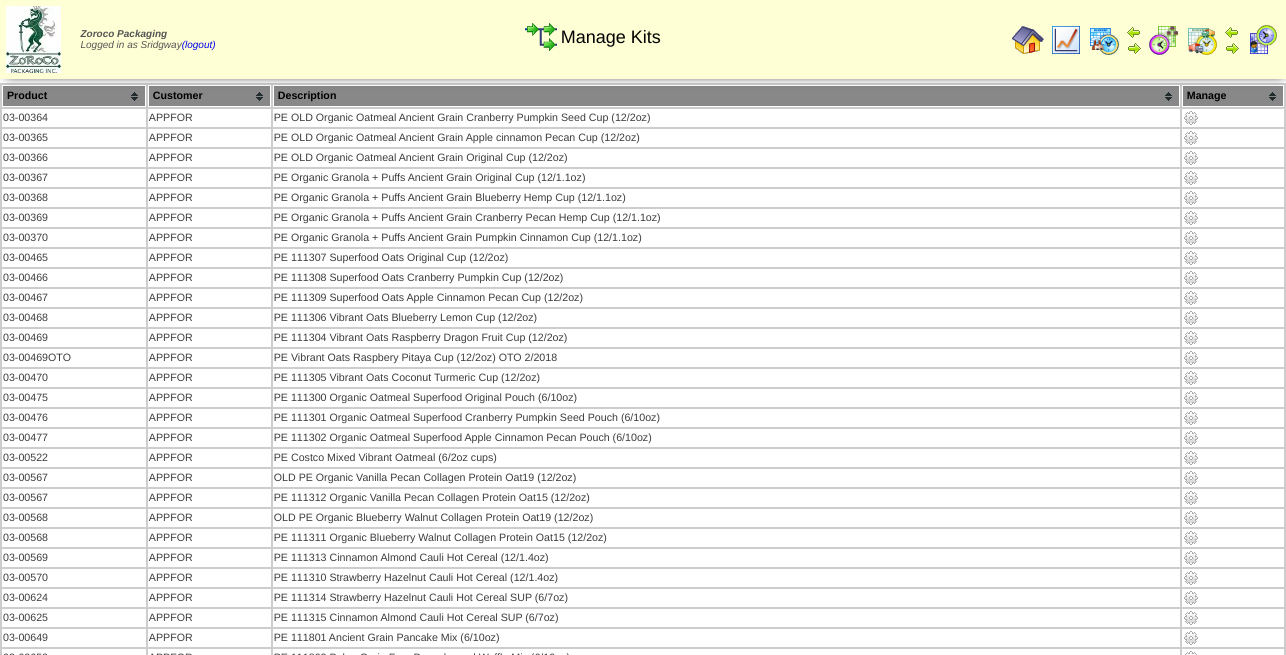 scroll, scrollTop: 0, scrollLeft: 0, axis: both 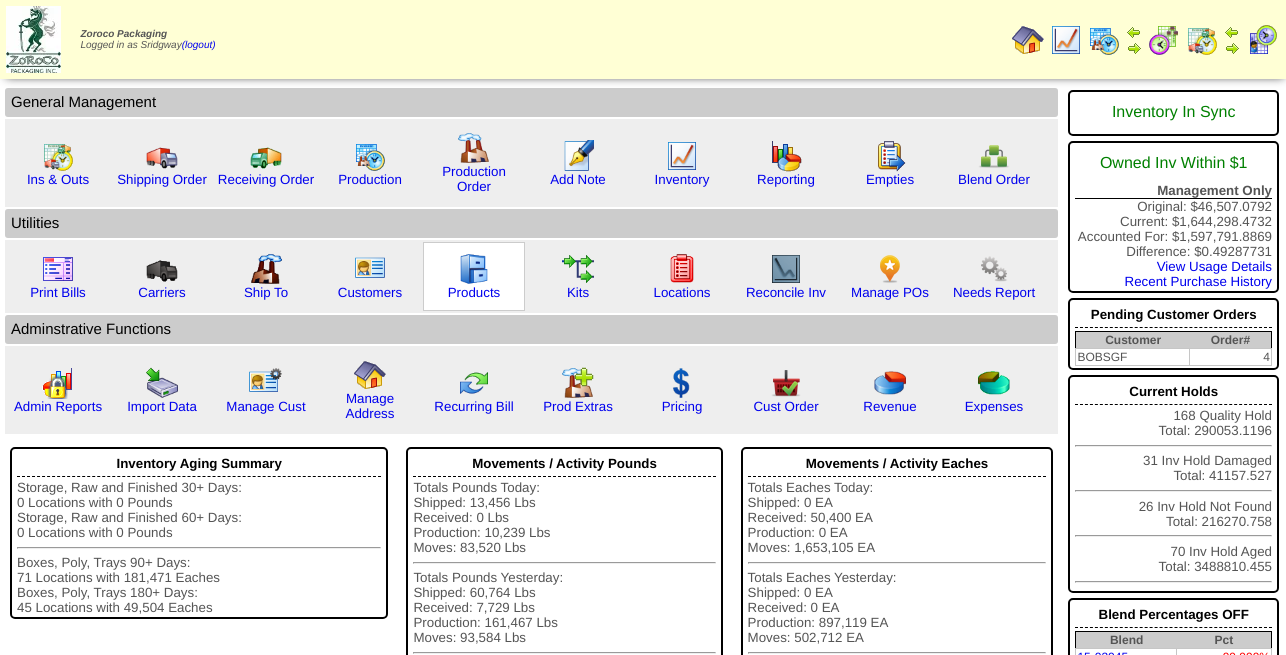 click at bounding box center (474, 269) 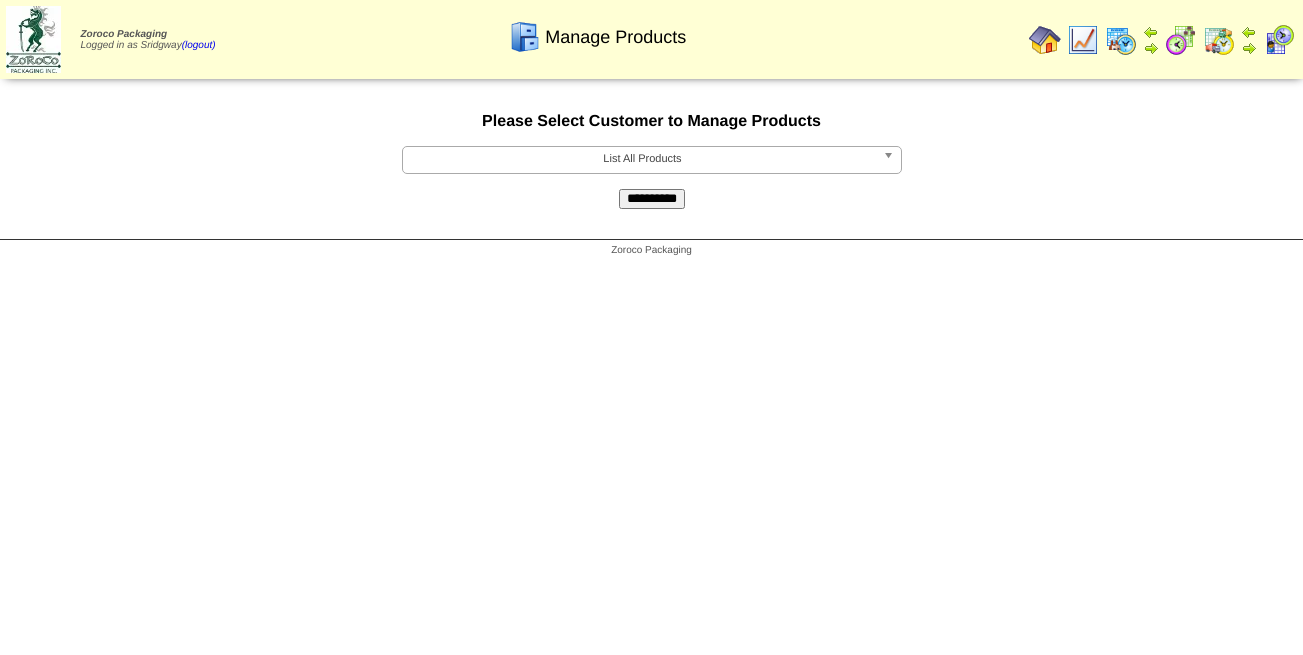 scroll, scrollTop: 0, scrollLeft: 0, axis: both 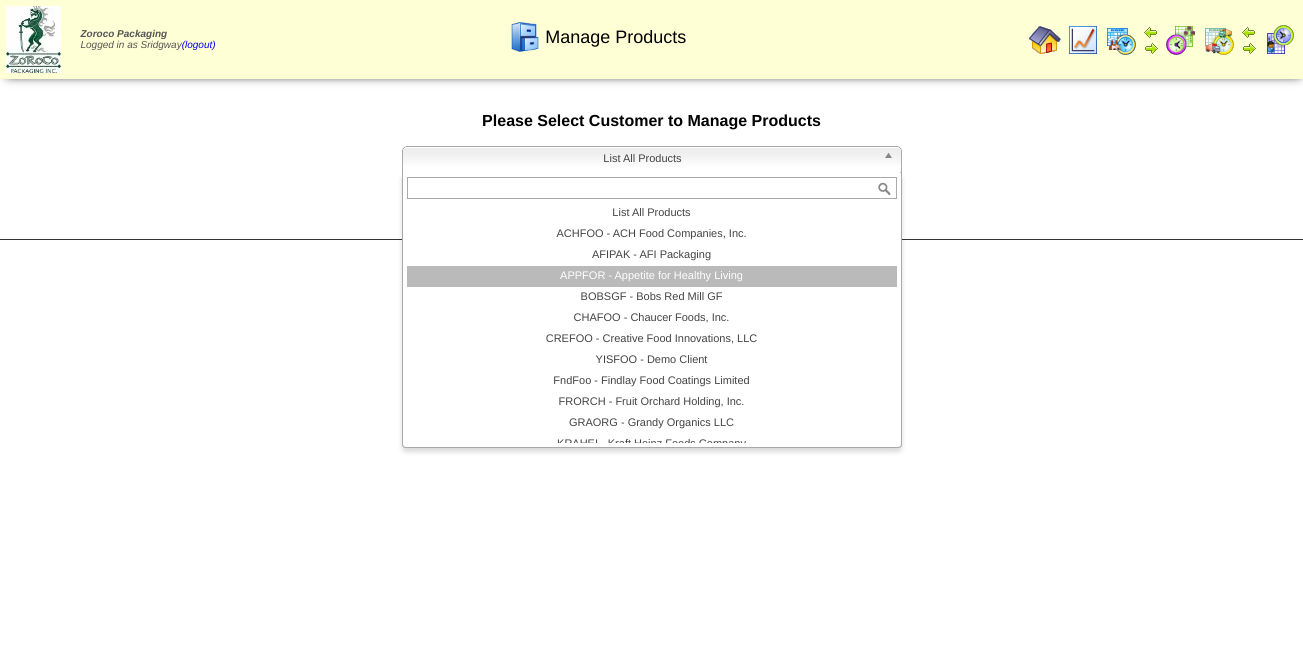 click on "APPFOR - Appetite for Healthy Living" at bounding box center (652, 276) 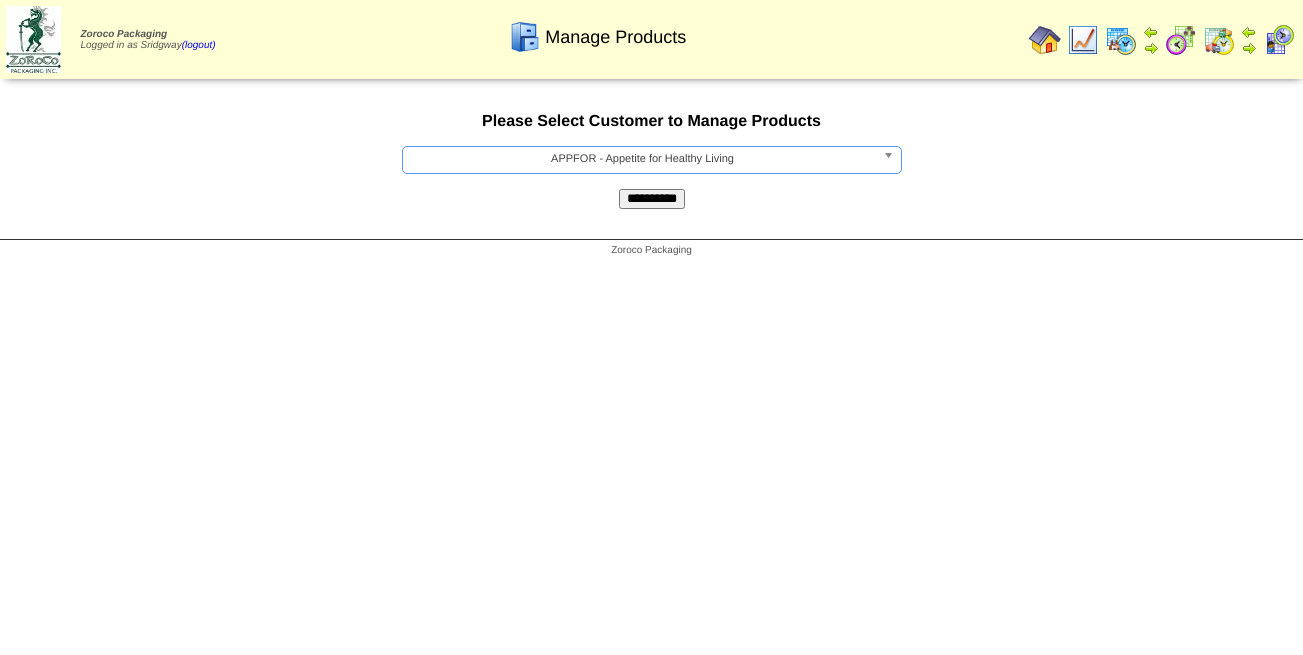 click on "**********" at bounding box center [652, 199] 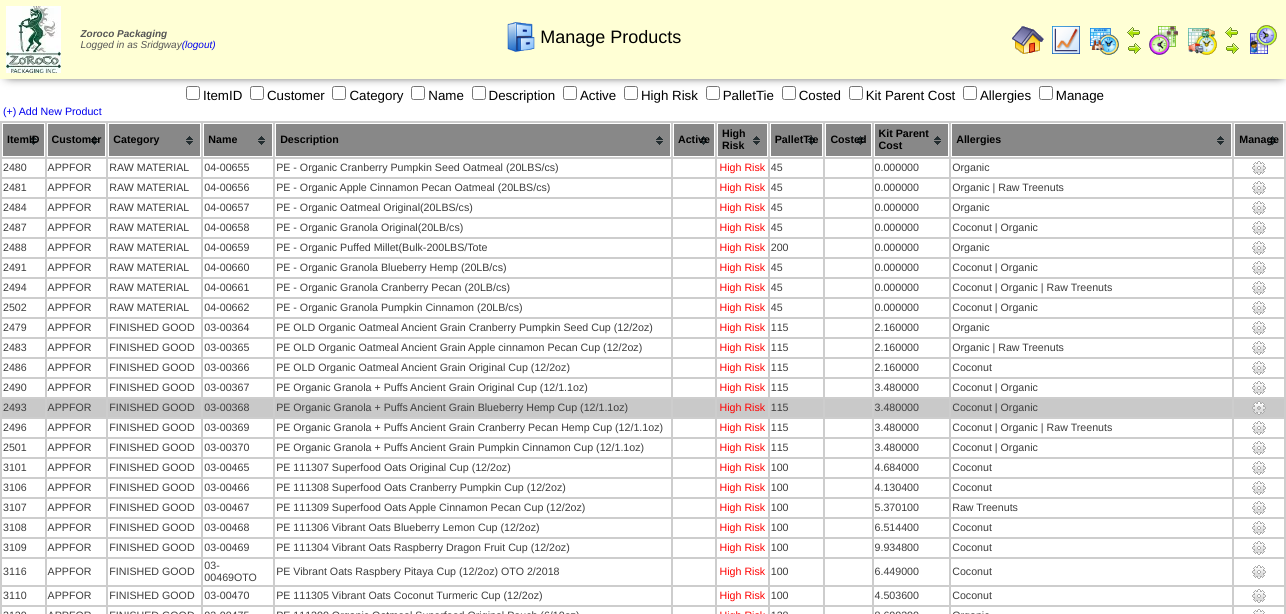 scroll, scrollTop: 1624, scrollLeft: 0, axis: vertical 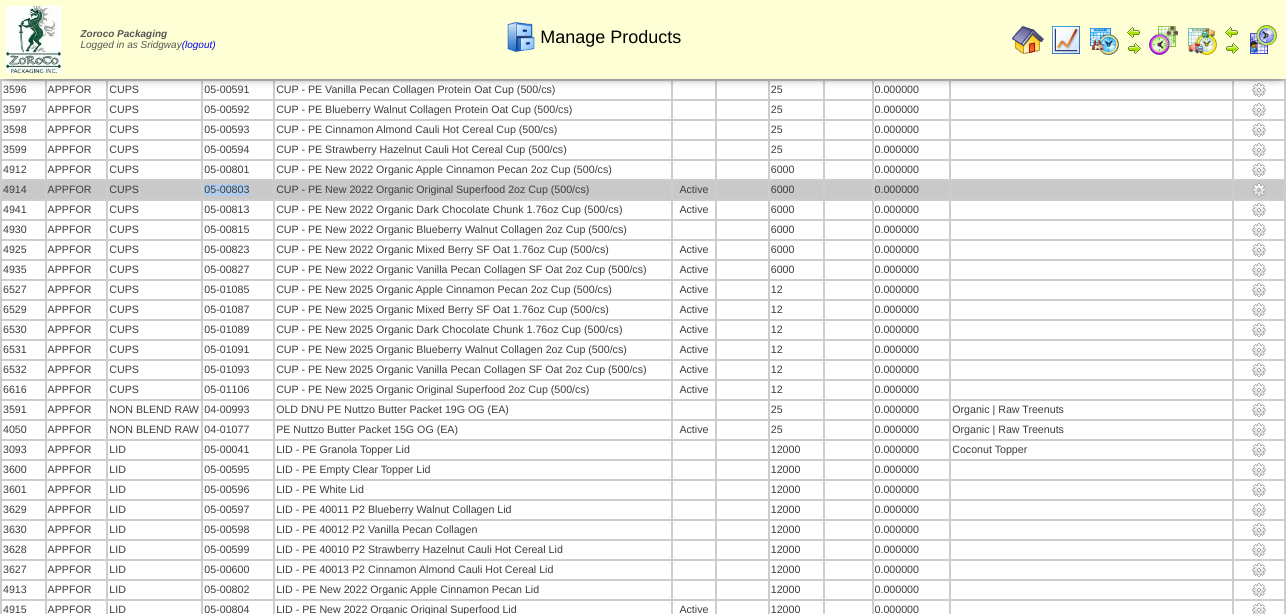 click at bounding box center [1259, 190] 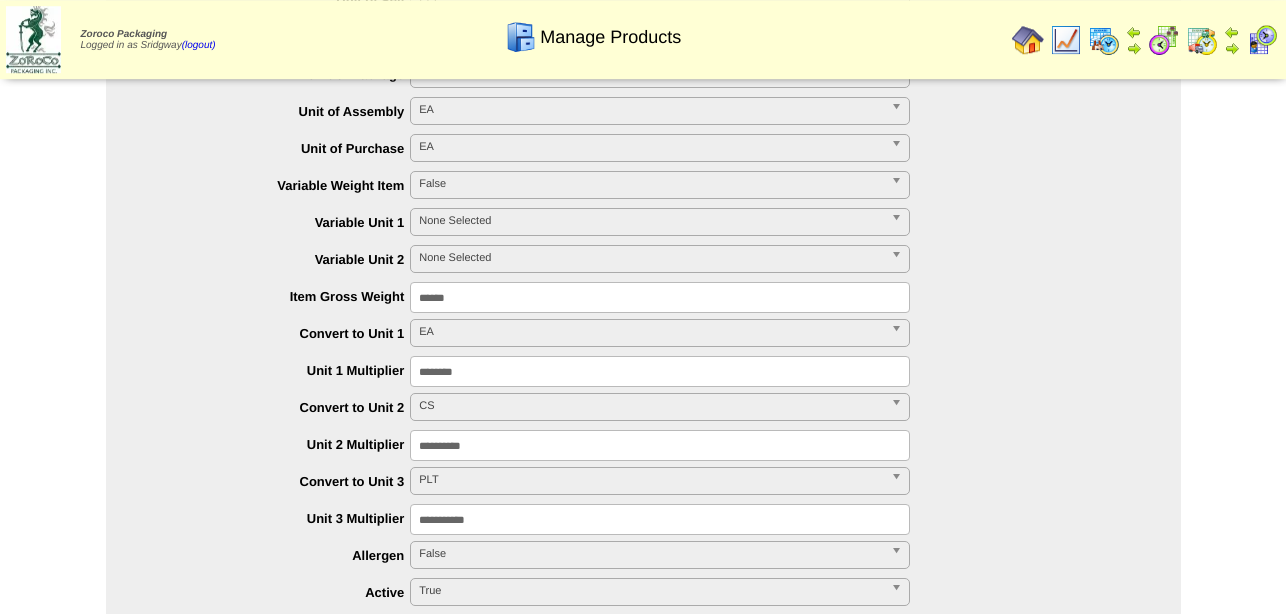scroll, scrollTop: 510, scrollLeft: 0, axis: vertical 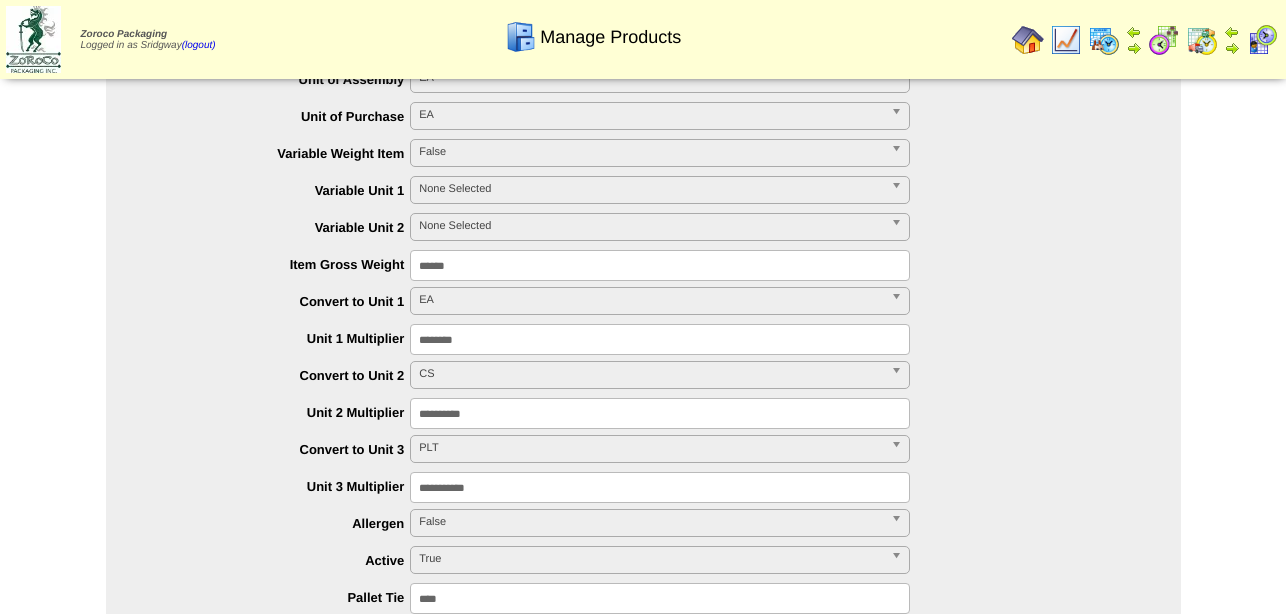 click on "True" at bounding box center (651, 559) 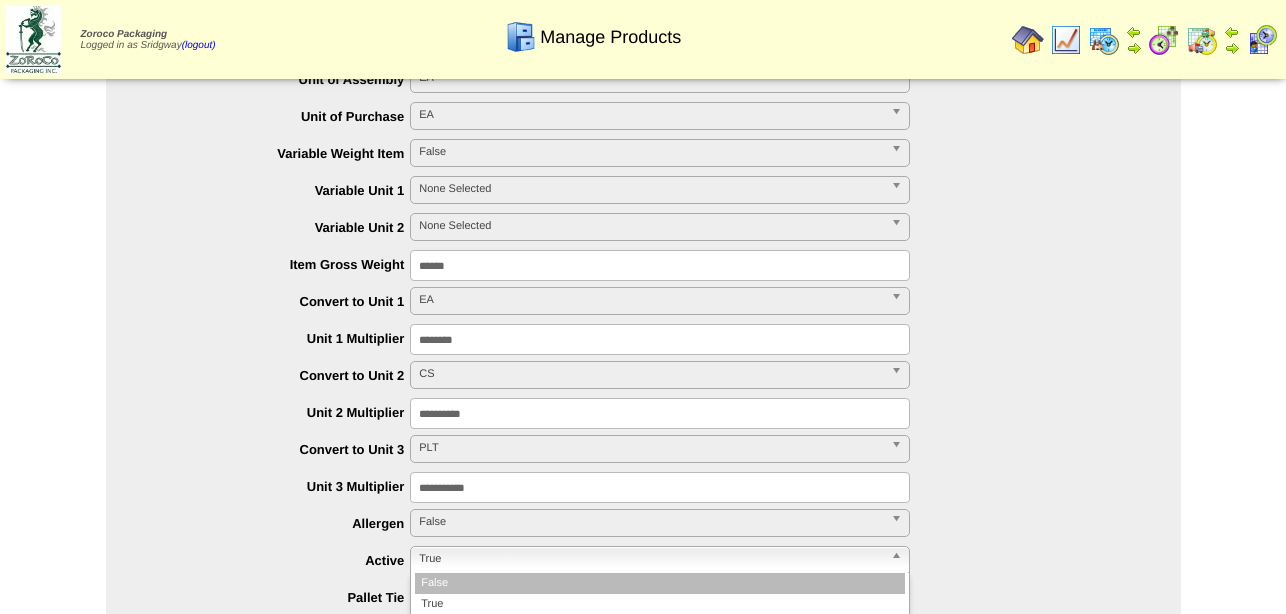 click on "False" at bounding box center [660, 583] 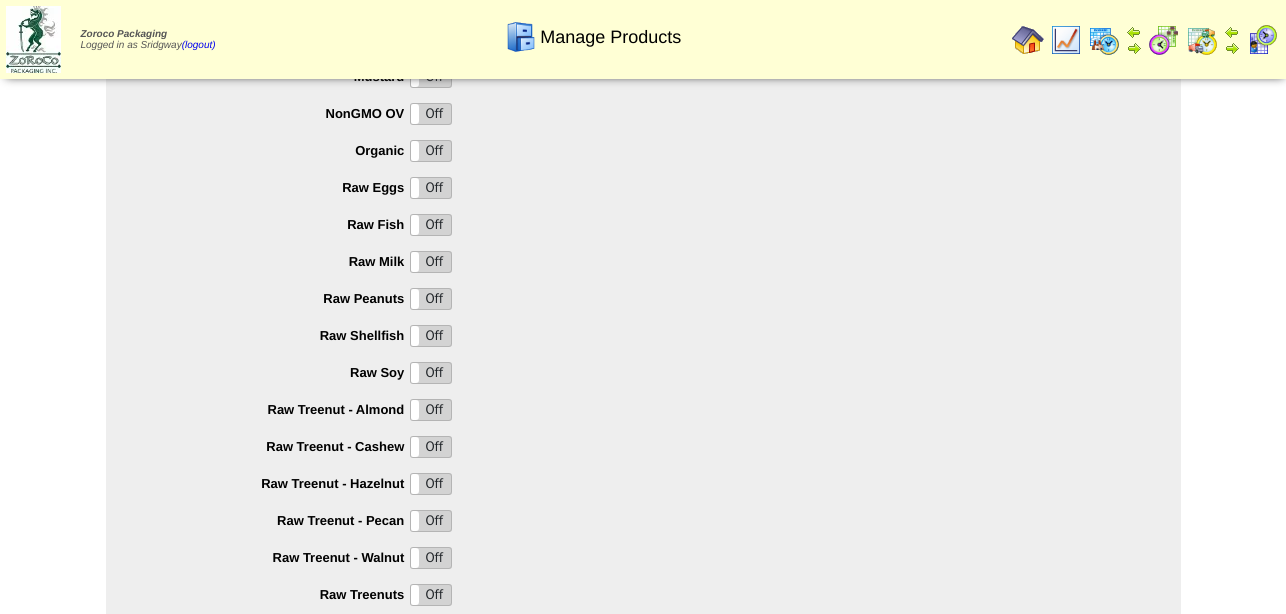 scroll, scrollTop: 2029, scrollLeft: 0, axis: vertical 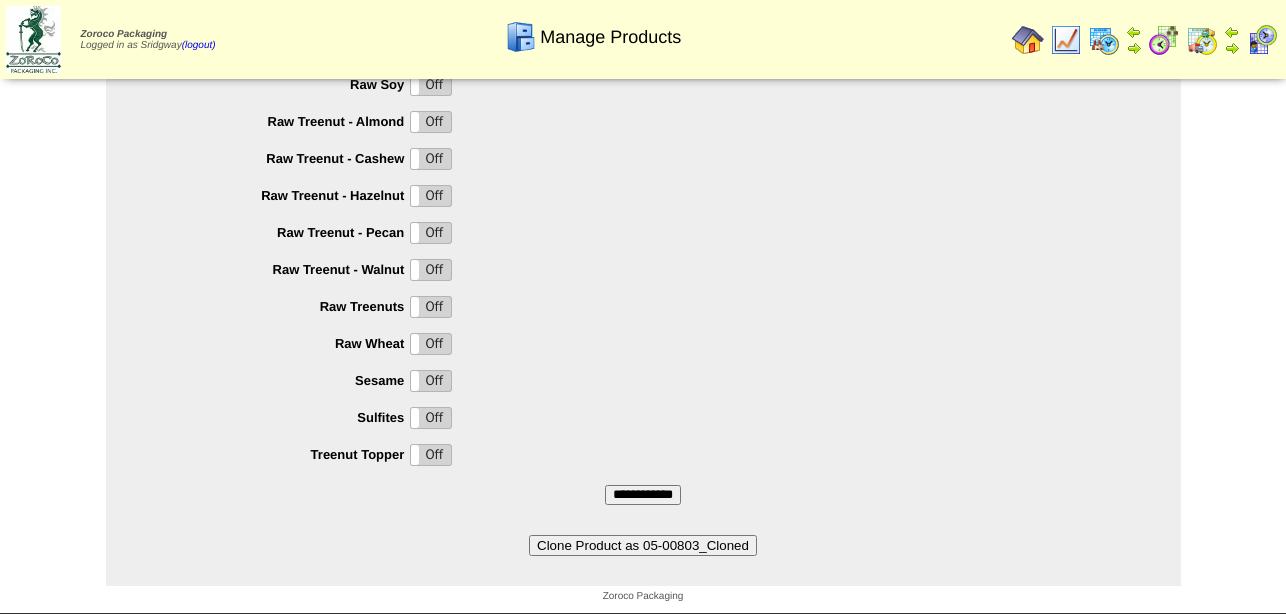 click on "**********" at bounding box center (643, 495) 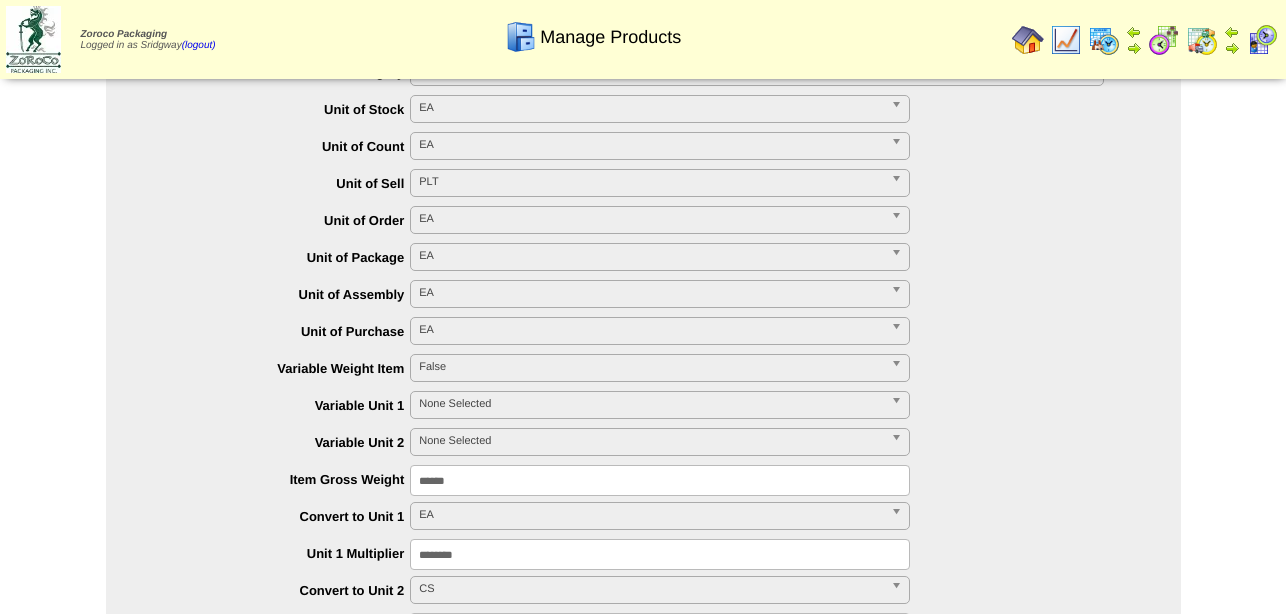 scroll, scrollTop: 0, scrollLeft: 0, axis: both 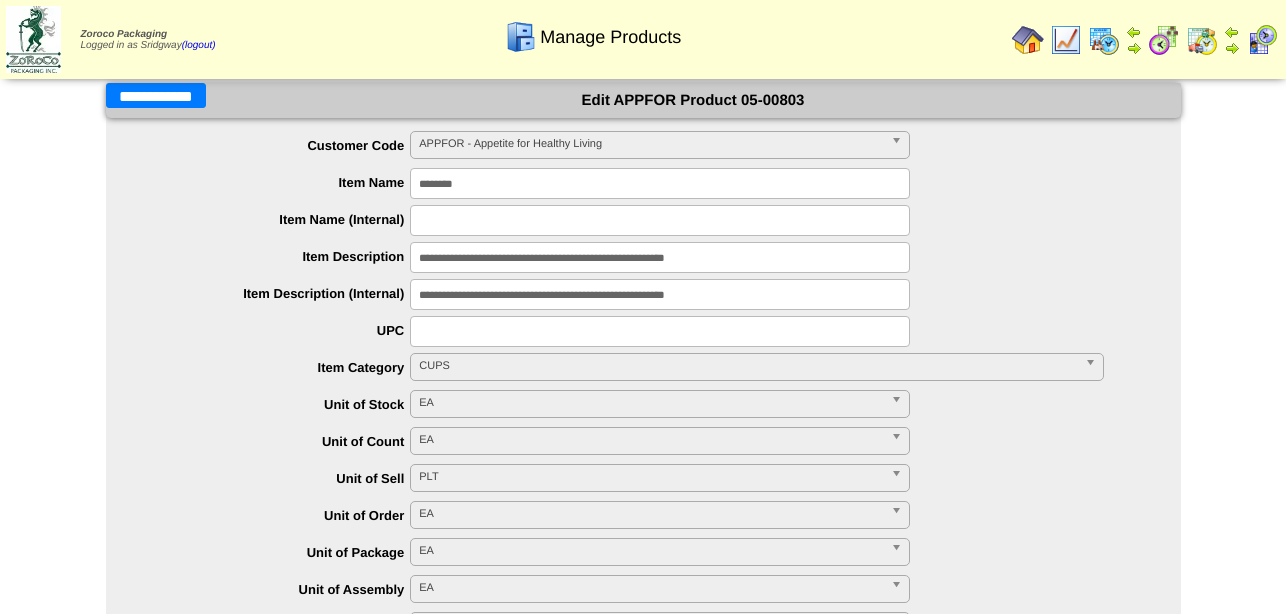 click on "**********" at bounding box center [156, 95] 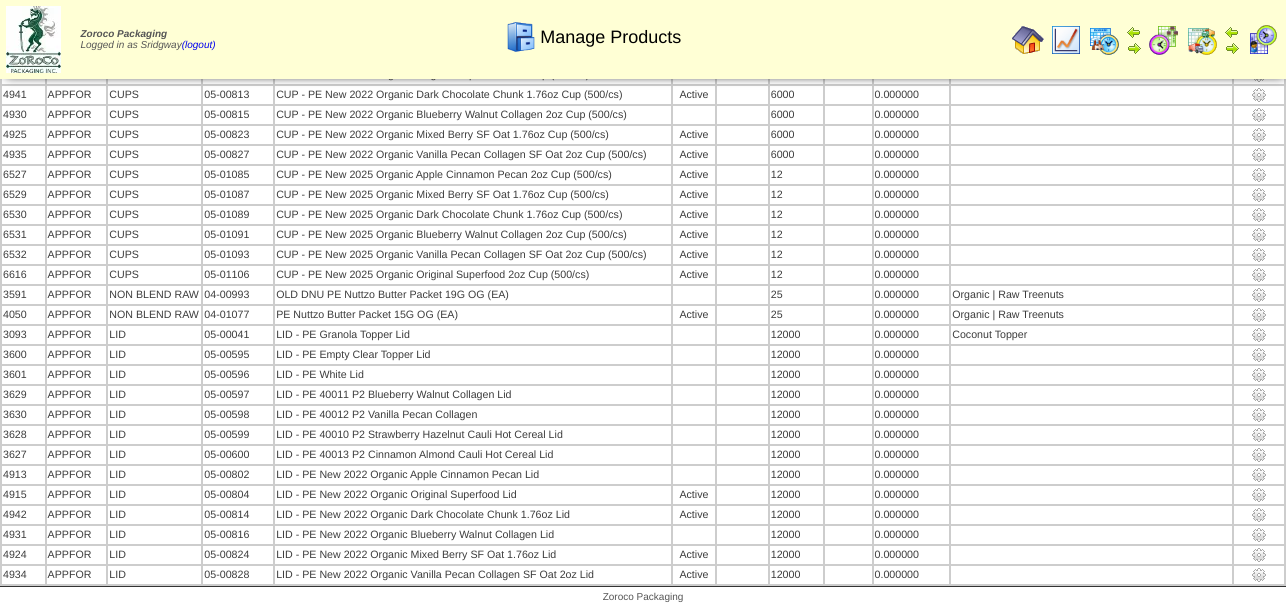 scroll, scrollTop: 4929, scrollLeft: 0, axis: vertical 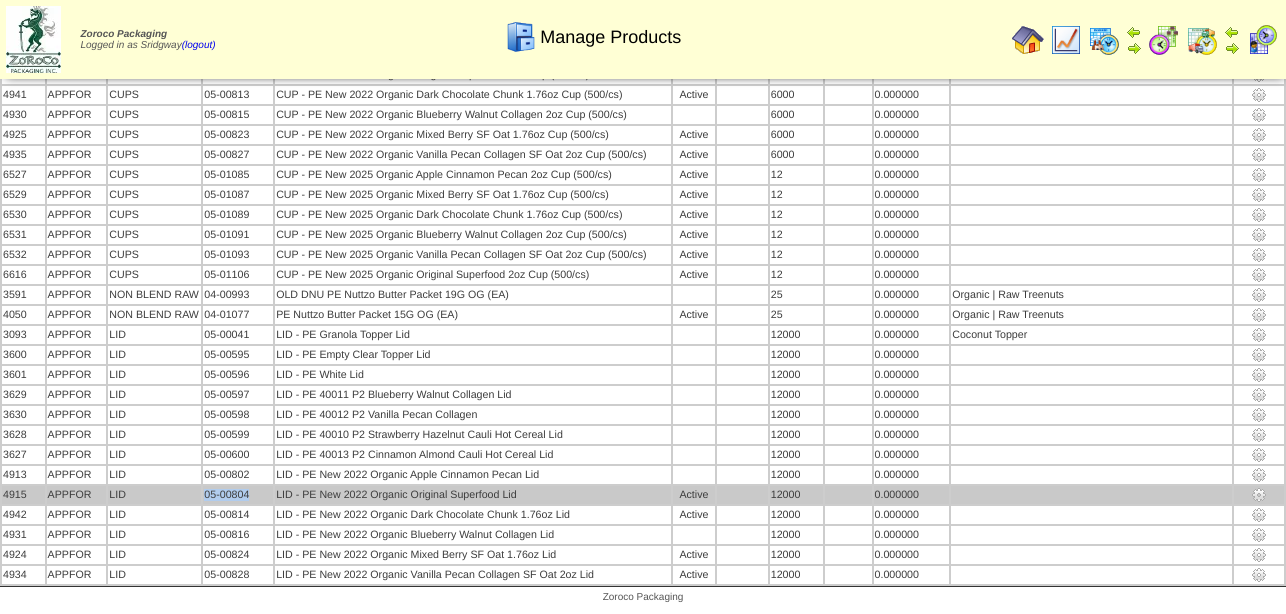 click at bounding box center [1259, 495] 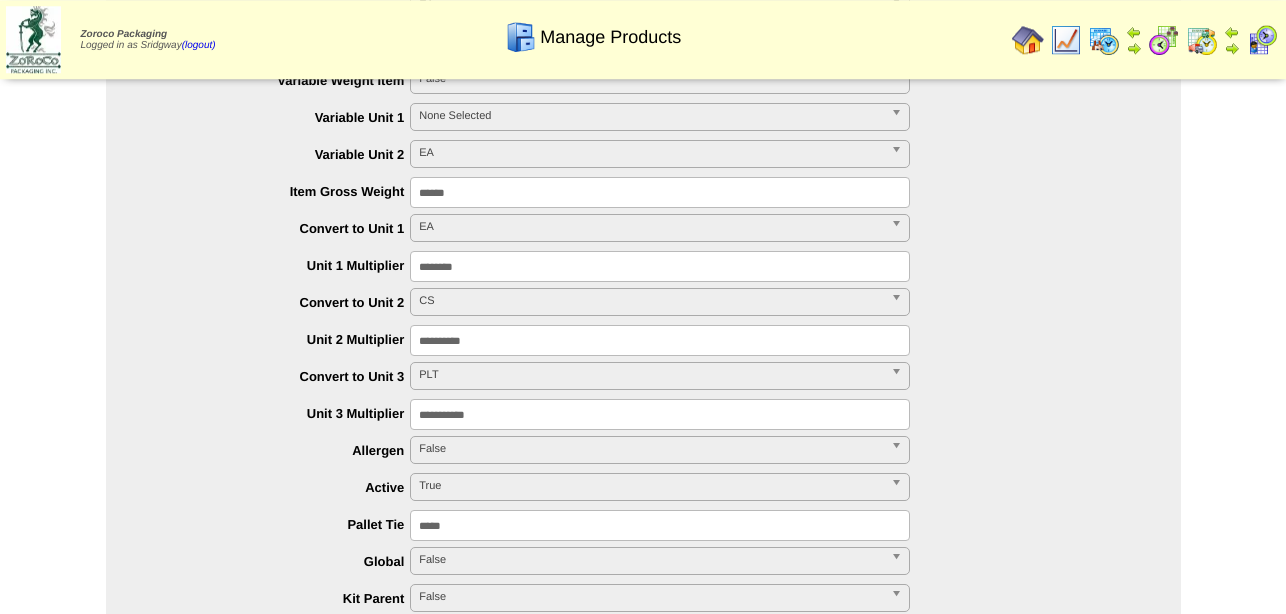 scroll, scrollTop: 612, scrollLeft: 0, axis: vertical 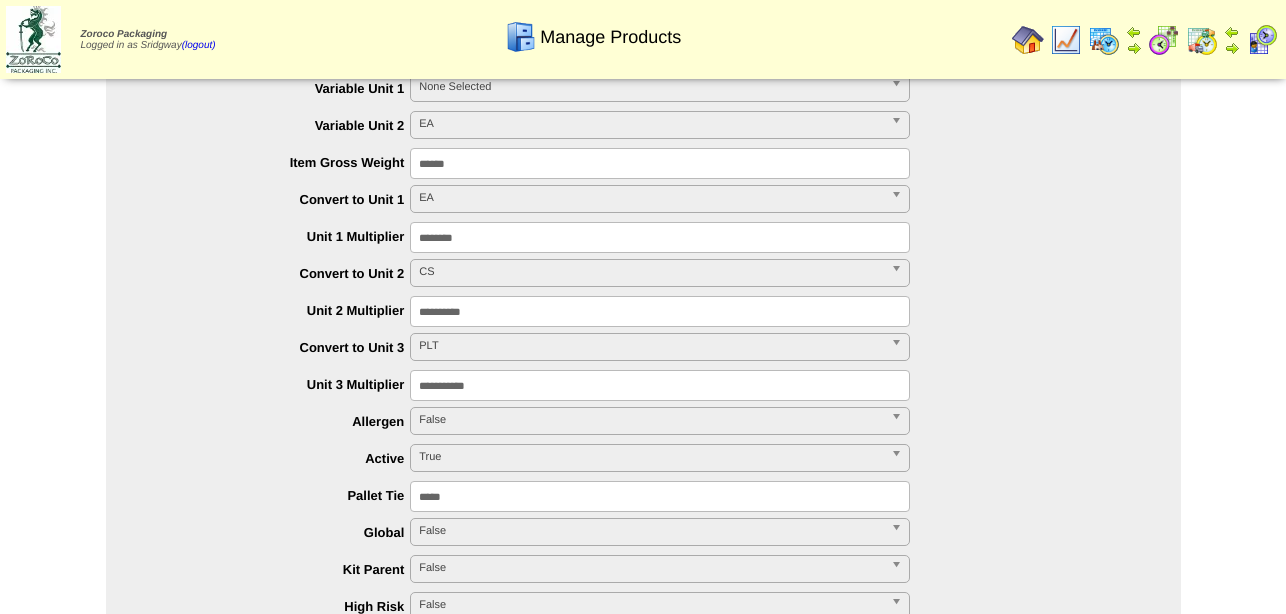 click on "True" at bounding box center (651, 457) 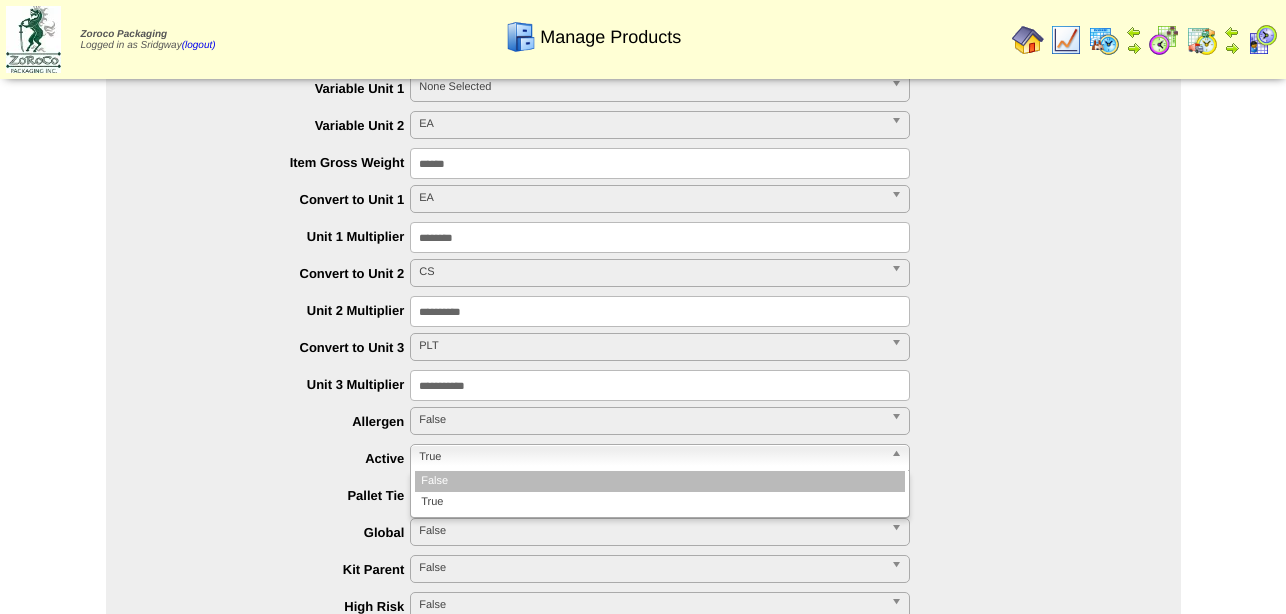 click on "False" at bounding box center [660, 481] 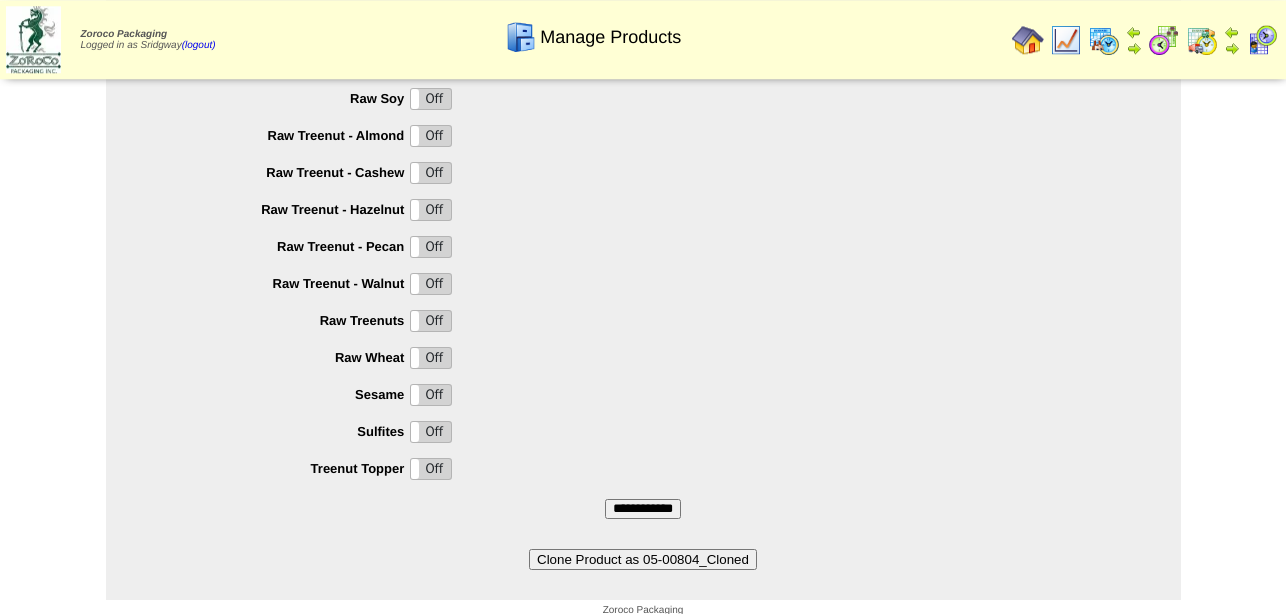scroll, scrollTop: 2029, scrollLeft: 0, axis: vertical 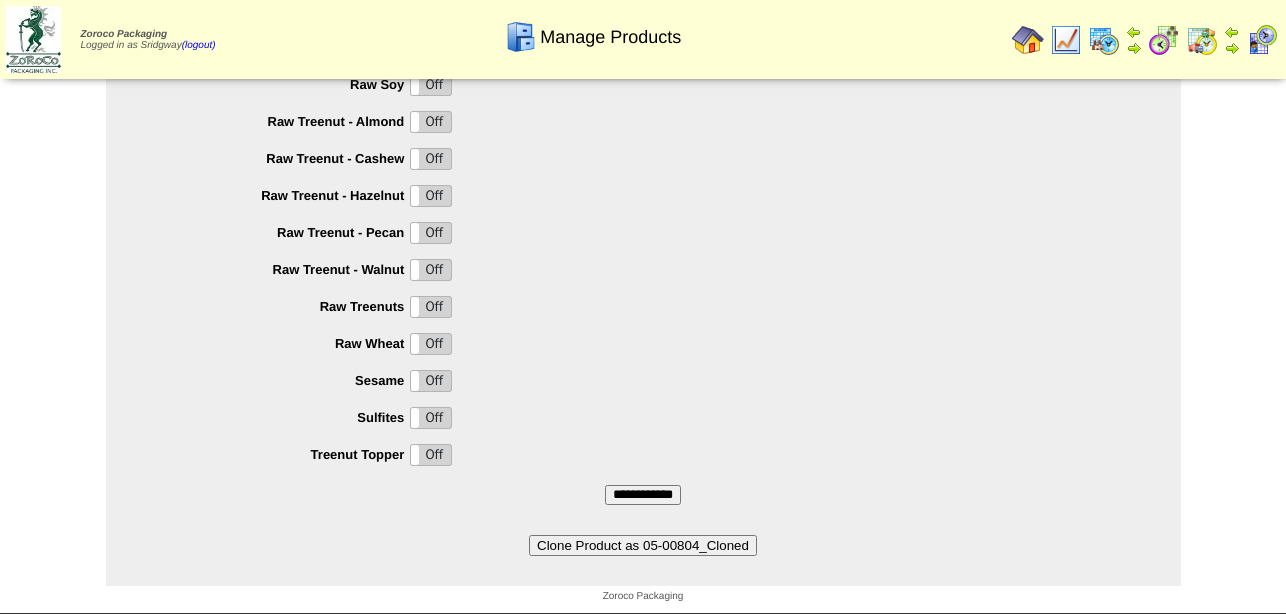 click on "**********" at bounding box center (643, 495) 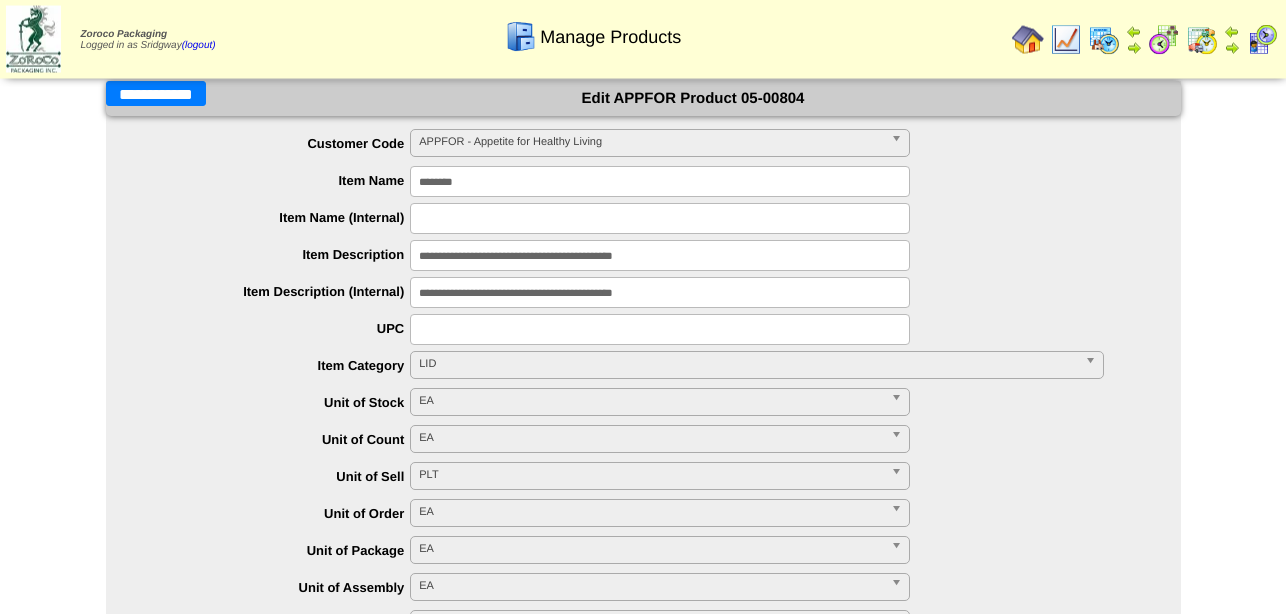 scroll, scrollTop: 0, scrollLeft: 0, axis: both 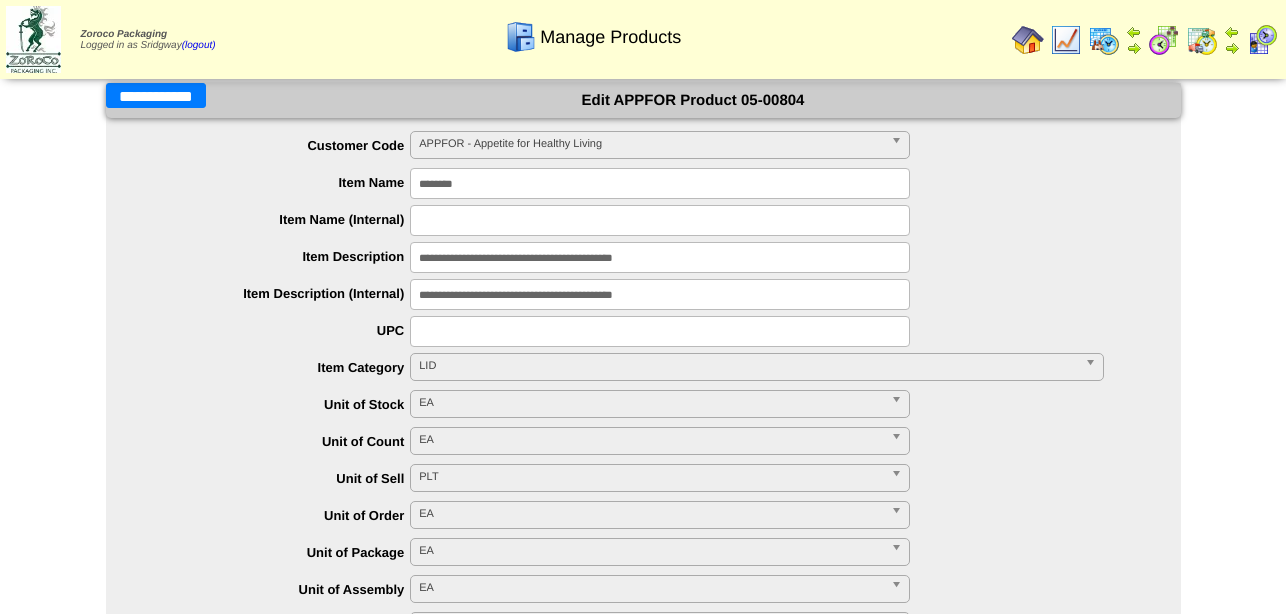 click on "**********" at bounding box center (156, 95) 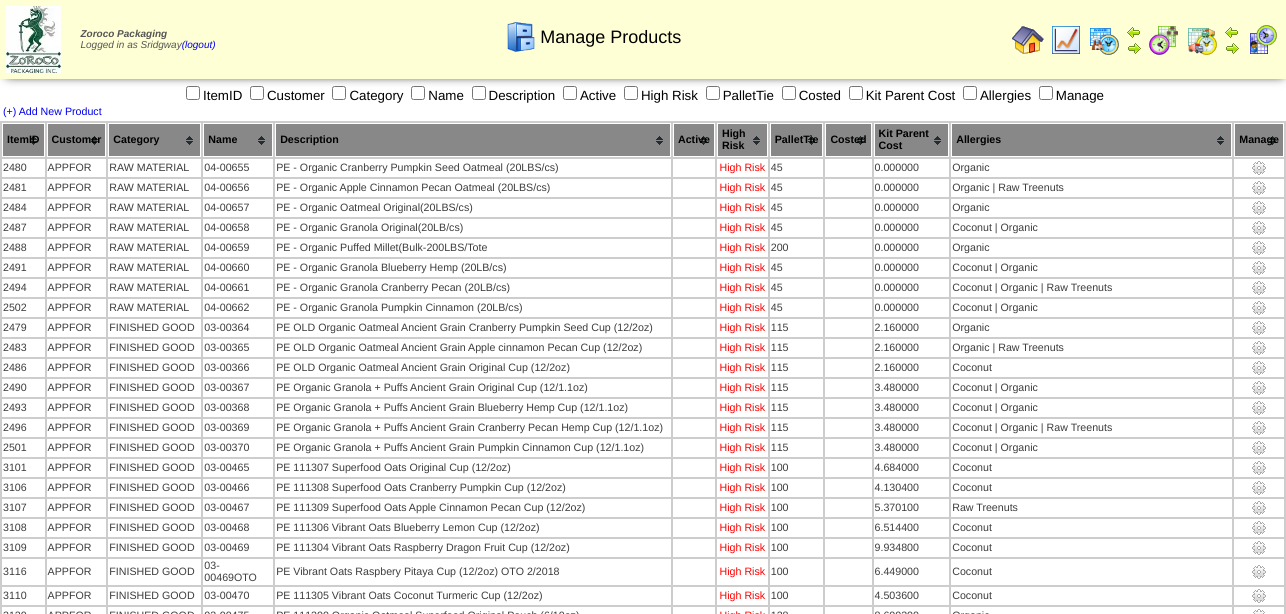 scroll, scrollTop: 5008, scrollLeft: 0, axis: vertical 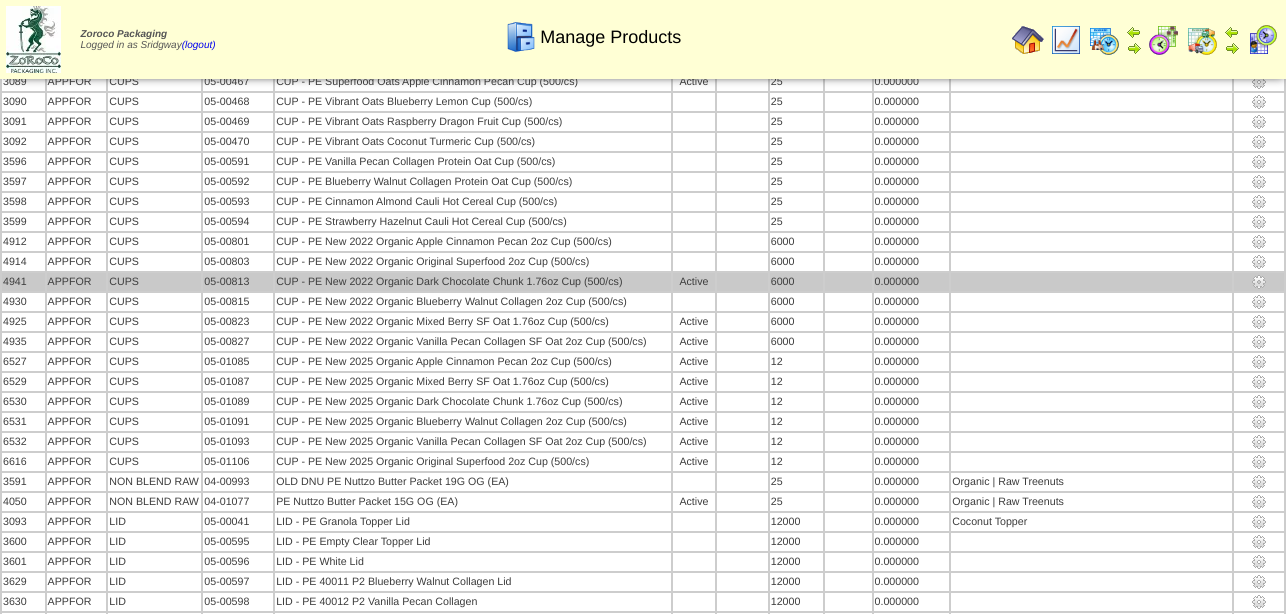 click on "05-00813" at bounding box center (238, 282) 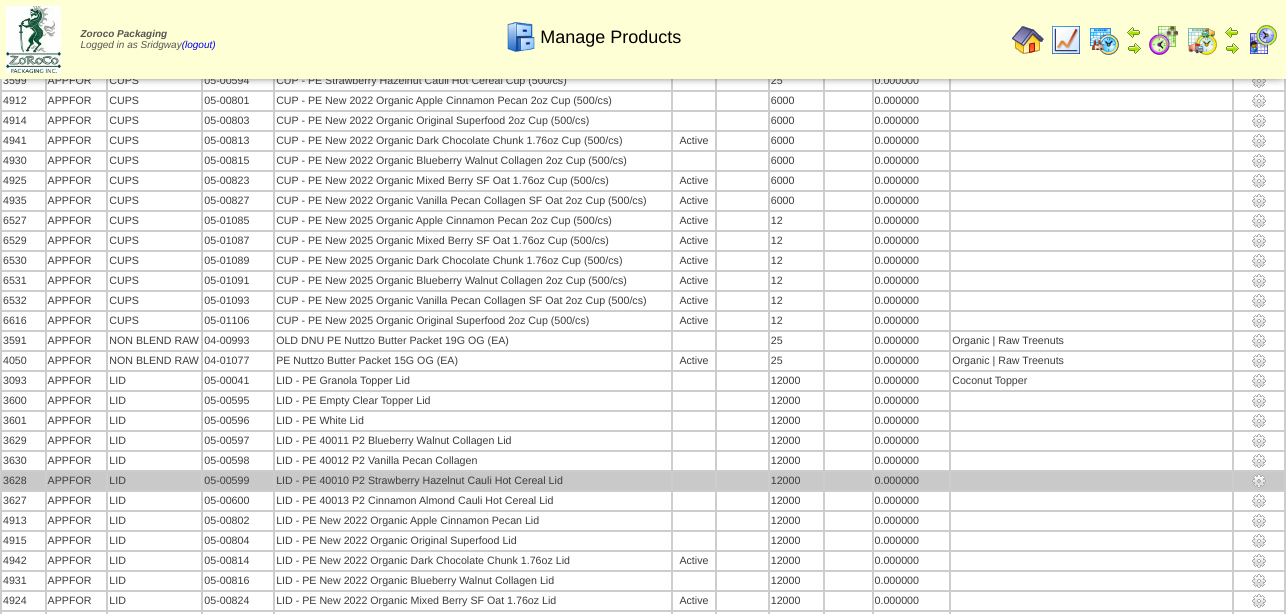 scroll, scrollTop: 4804, scrollLeft: 0, axis: vertical 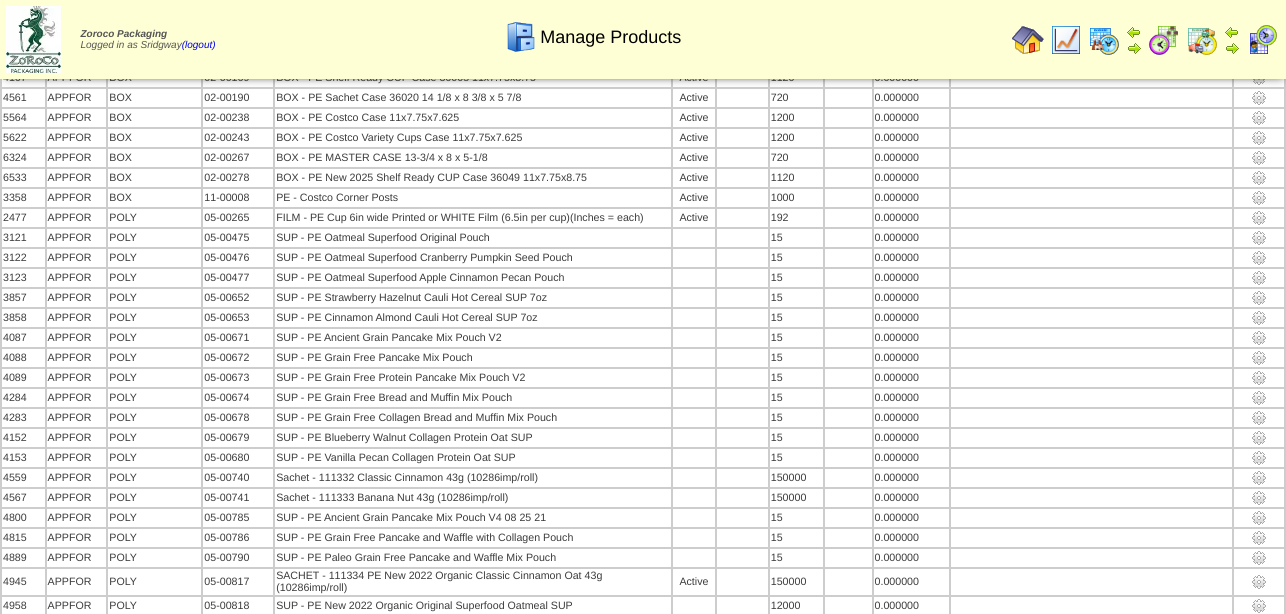 click at bounding box center [1028, 40] 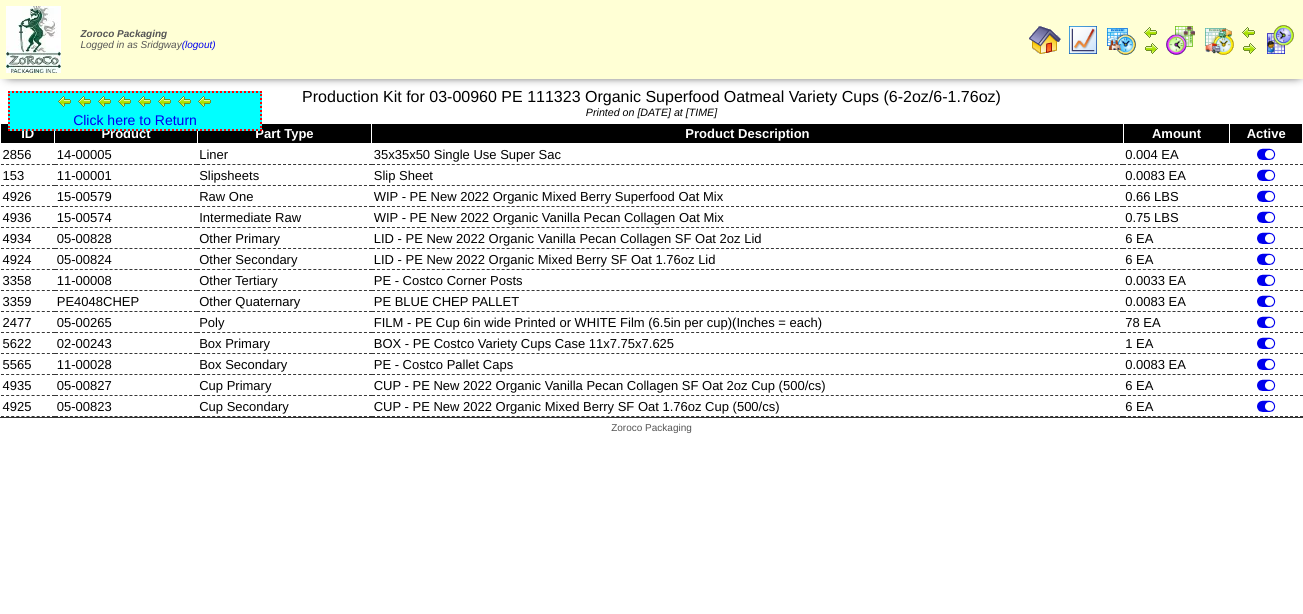 scroll, scrollTop: 0, scrollLeft: 0, axis: both 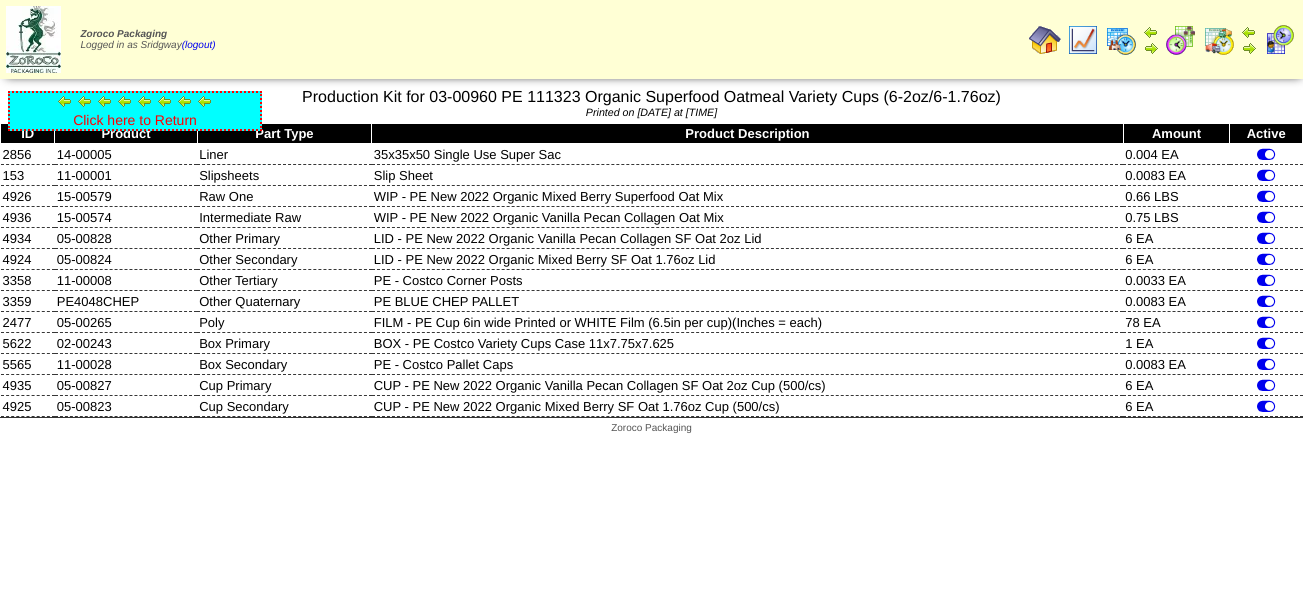 click on "Click here to Return" at bounding box center (135, 120) 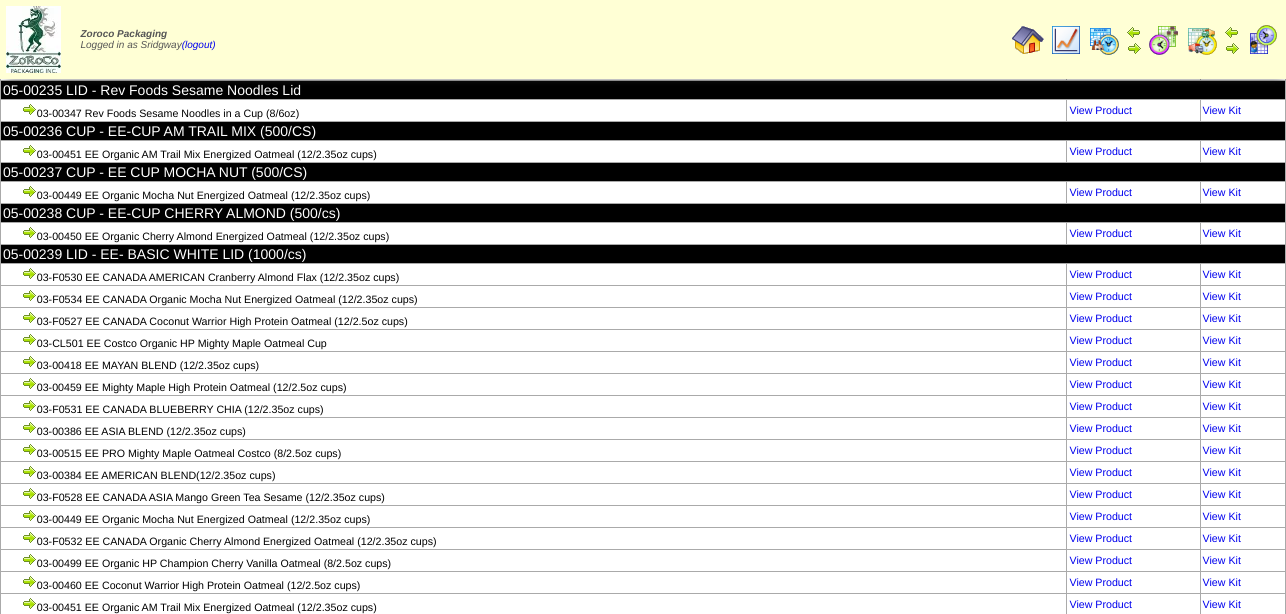 scroll, scrollTop: 130030, scrollLeft: 0, axis: vertical 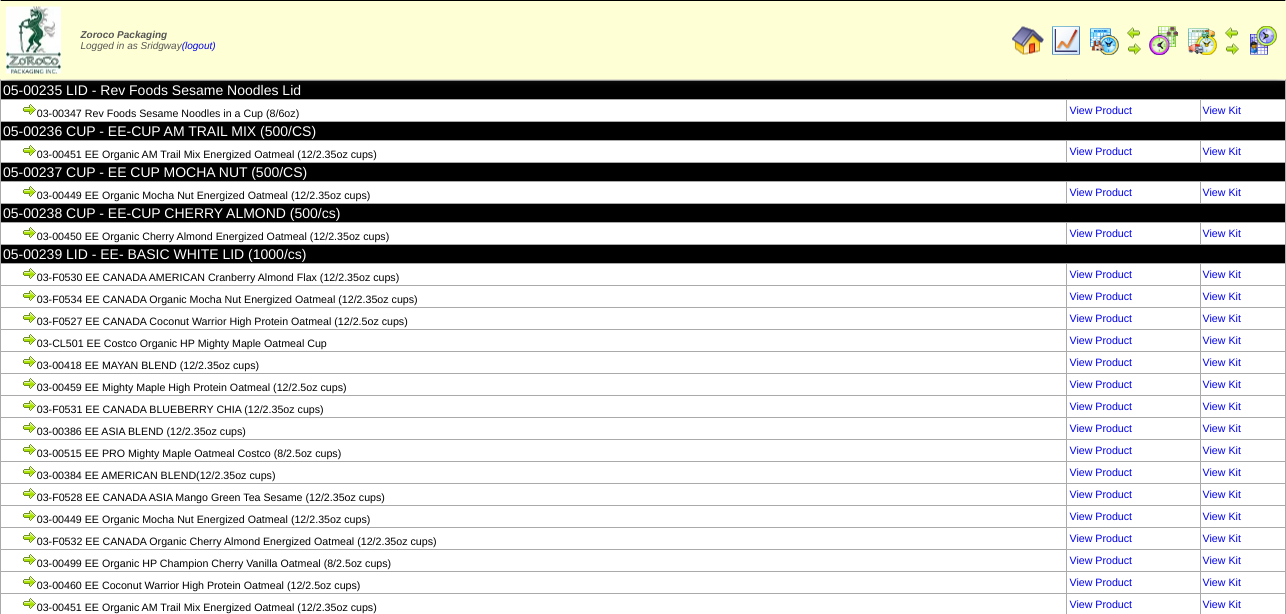 click on "View Kit" at bounding box center (1222, 1314) 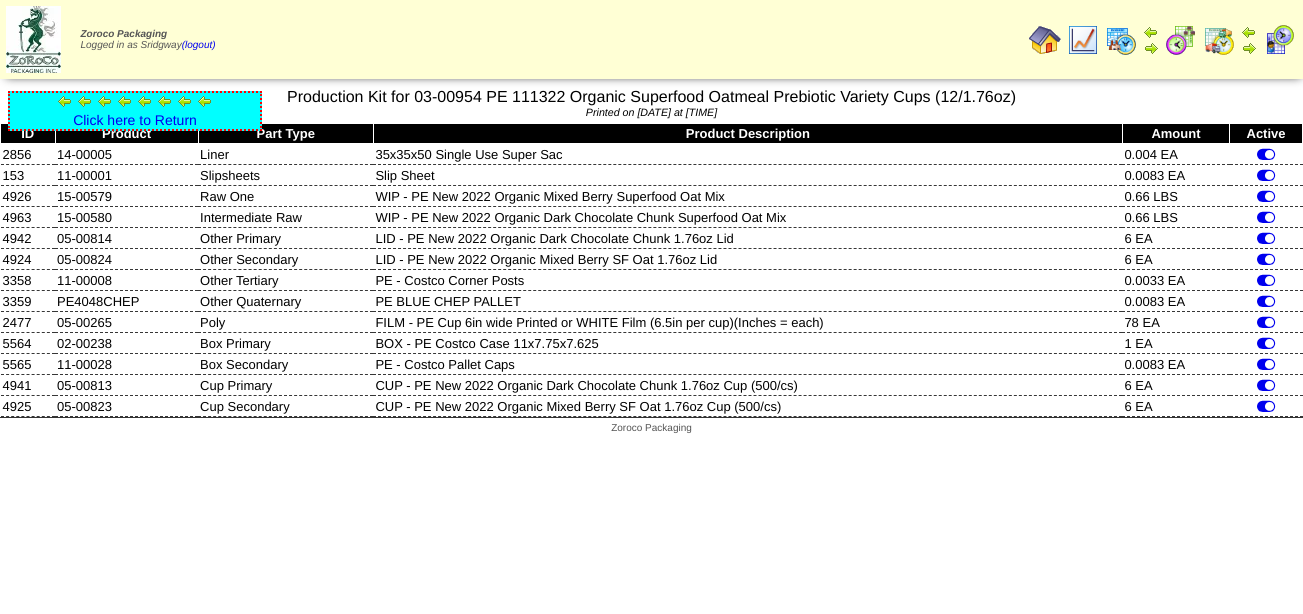 scroll, scrollTop: 0, scrollLeft: 0, axis: both 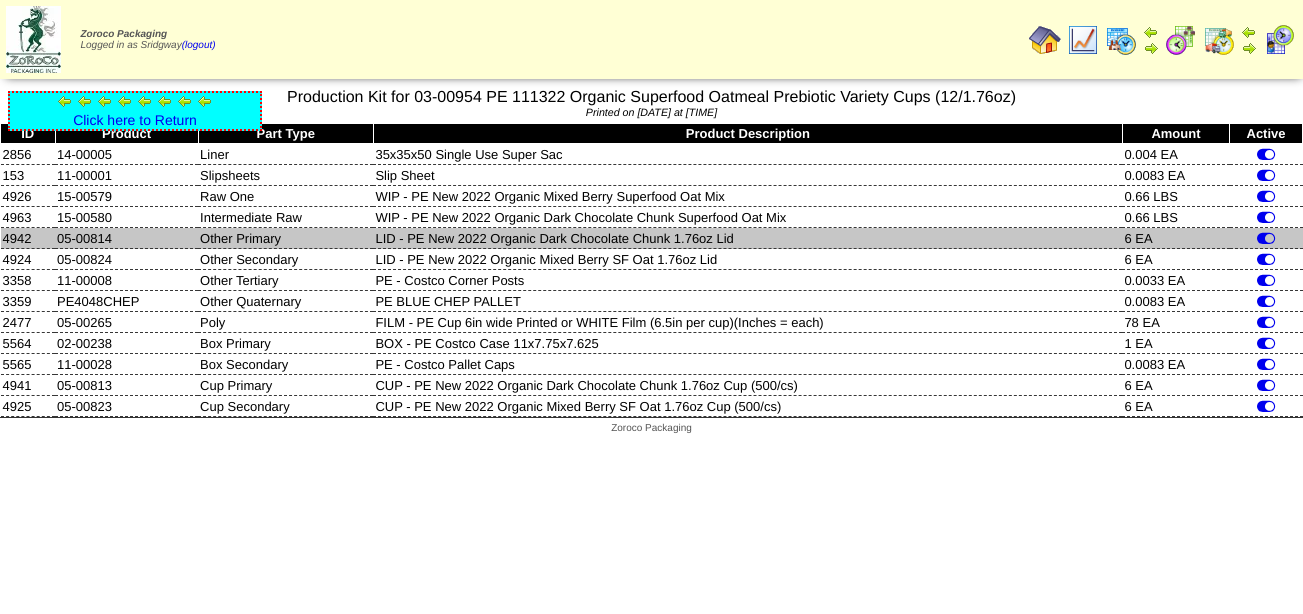 drag, startPoint x: 149, startPoint y: 236, endPoint x: 35, endPoint y: 237, distance: 114.00439 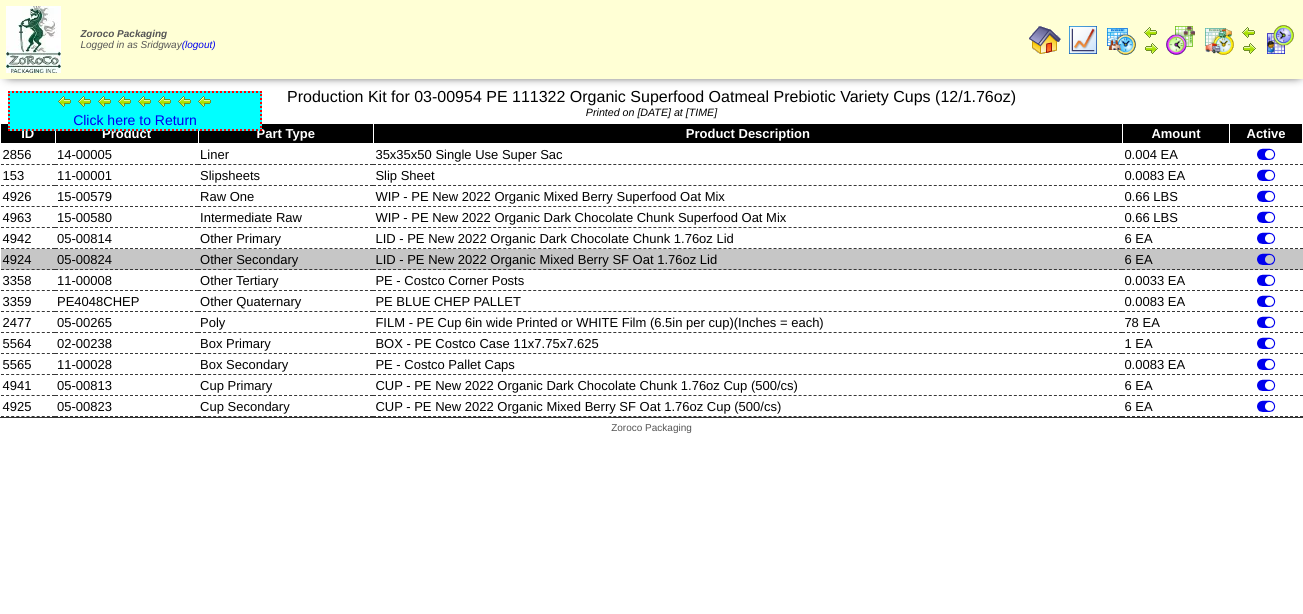 drag, startPoint x: 126, startPoint y: 253, endPoint x: 60, endPoint y: 257, distance: 66.1211 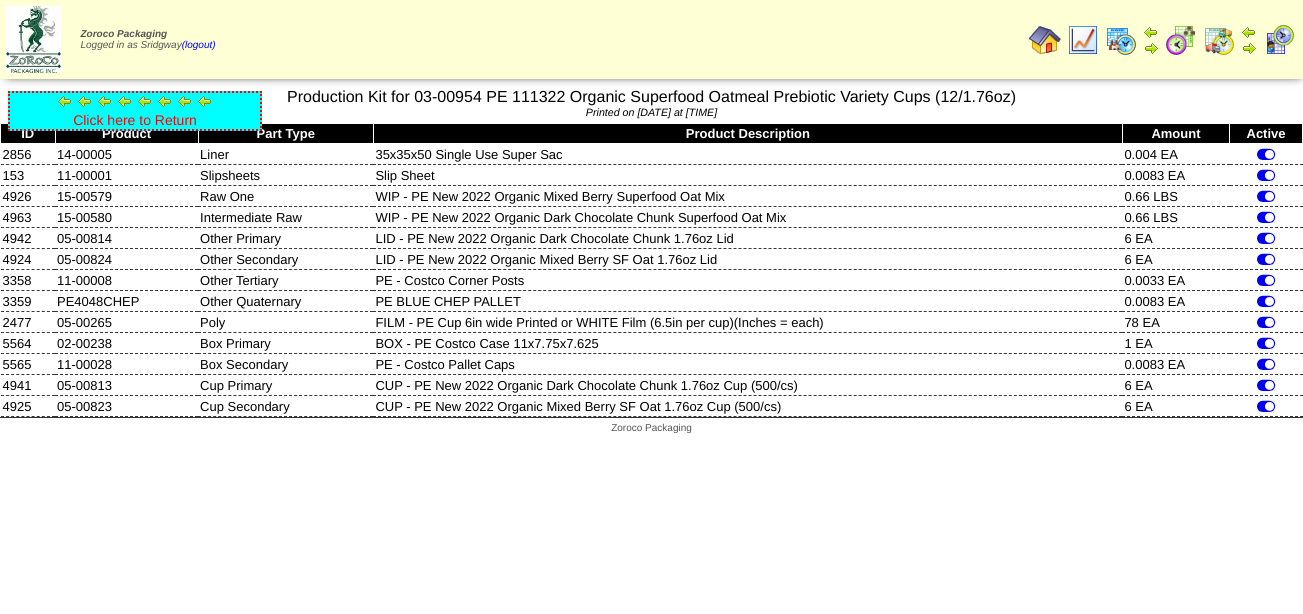 click on "Click here to Return" at bounding box center [135, 120] 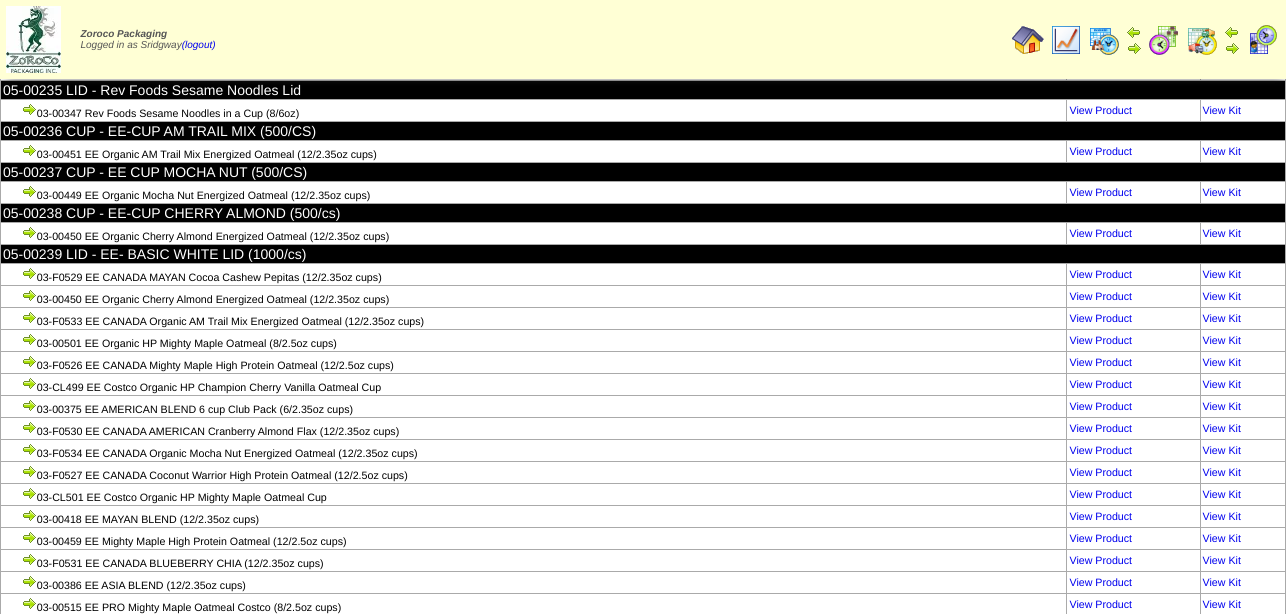 scroll, scrollTop: 130030, scrollLeft: 0, axis: vertical 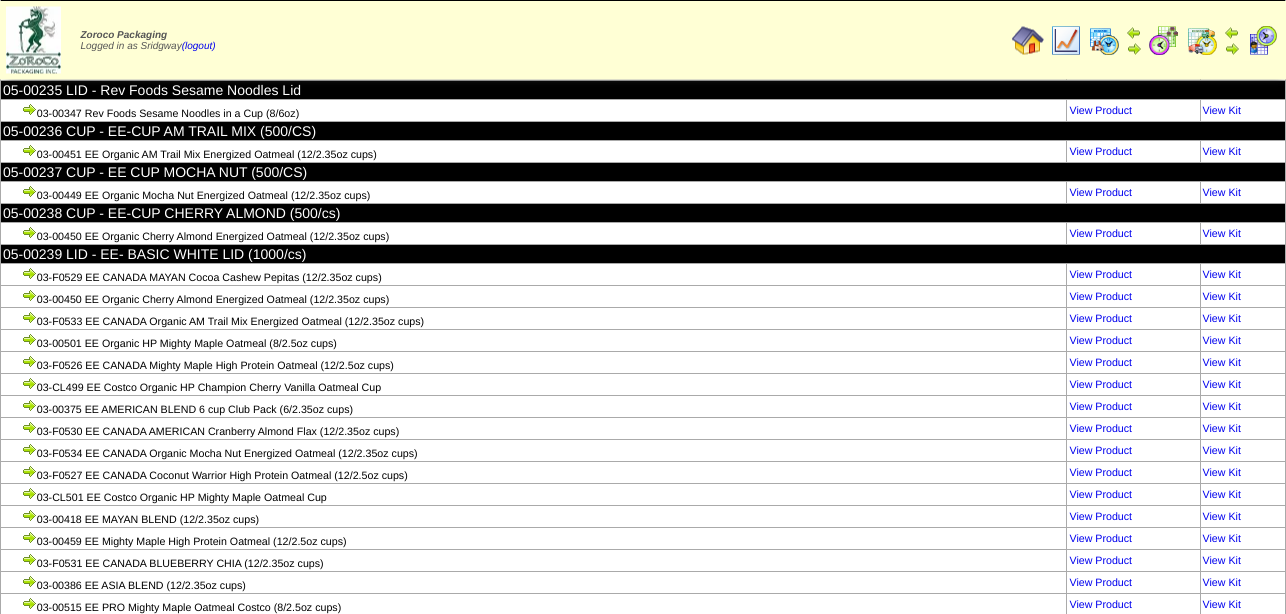 click on "View Kit" at bounding box center [1222, 1292] 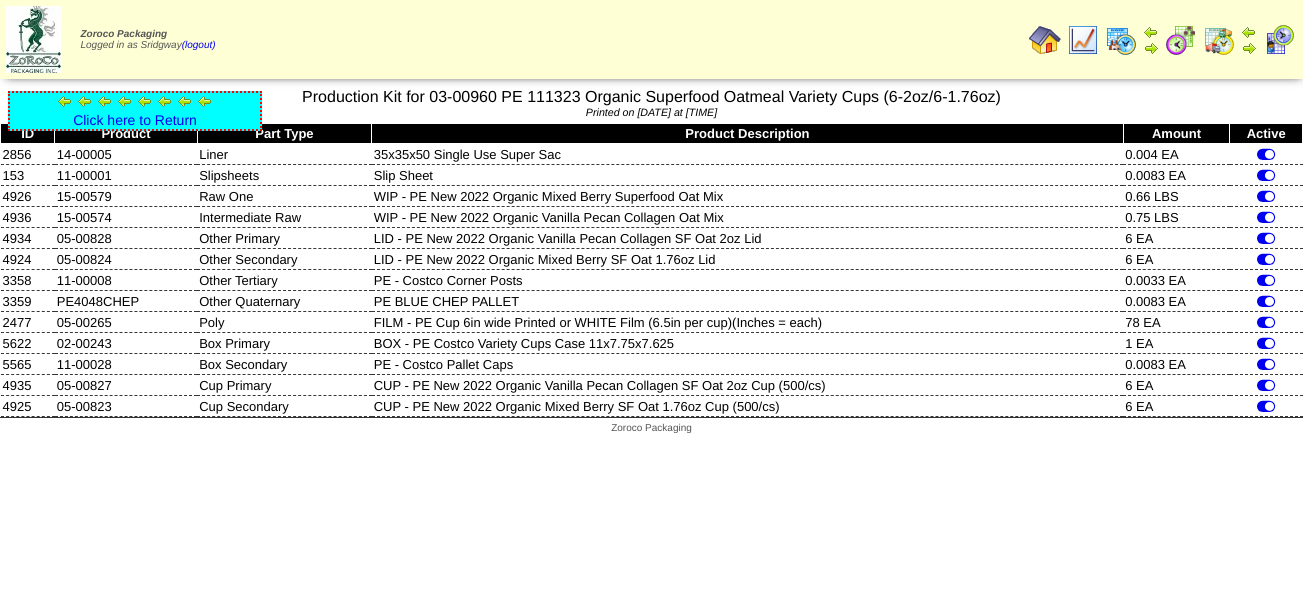 scroll, scrollTop: 0, scrollLeft: 0, axis: both 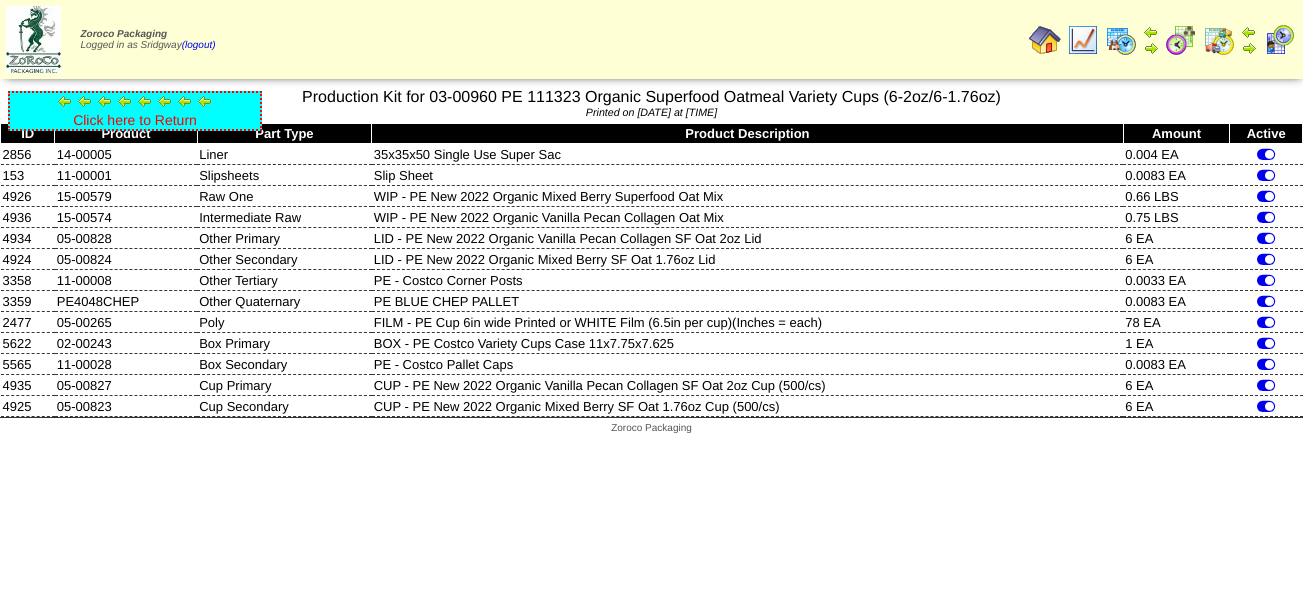 click on "Click here to Return" at bounding box center [135, 120] 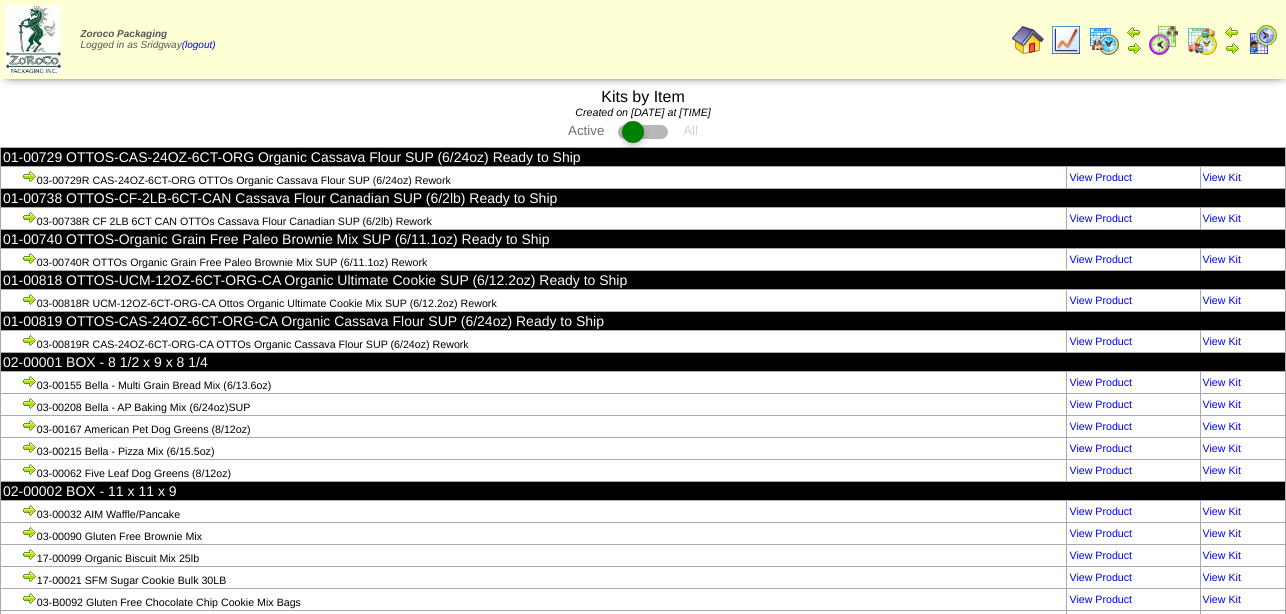scroll, scrollTop: 0, scrollLeft: 0, axis: both 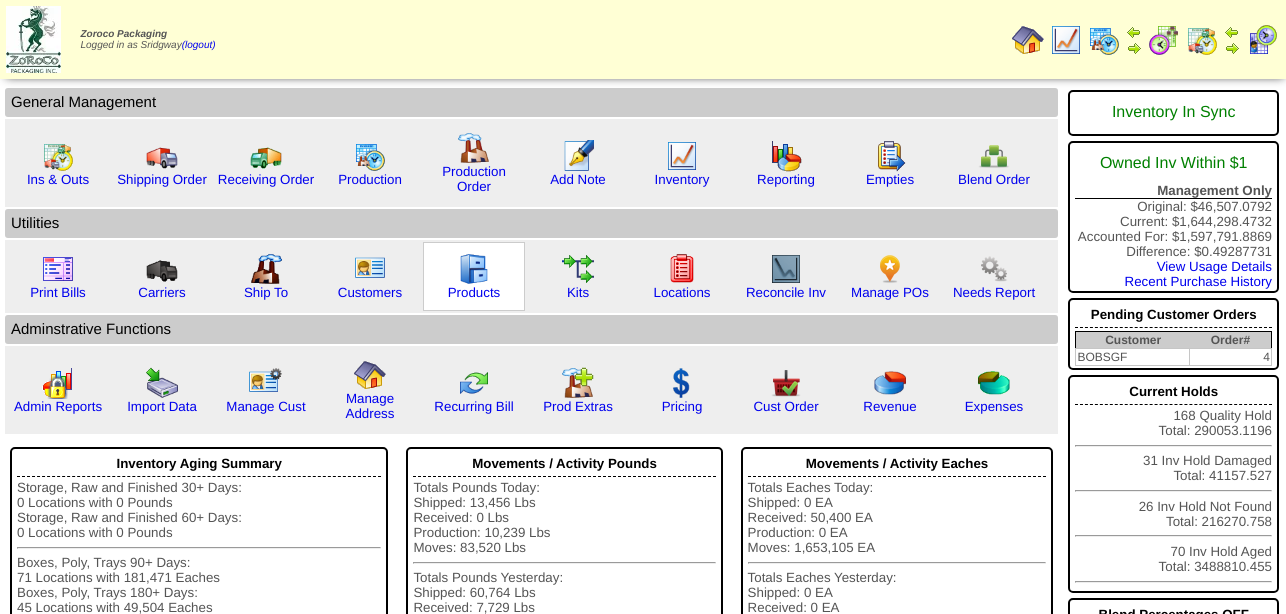 click at bounding box center [474, 269] 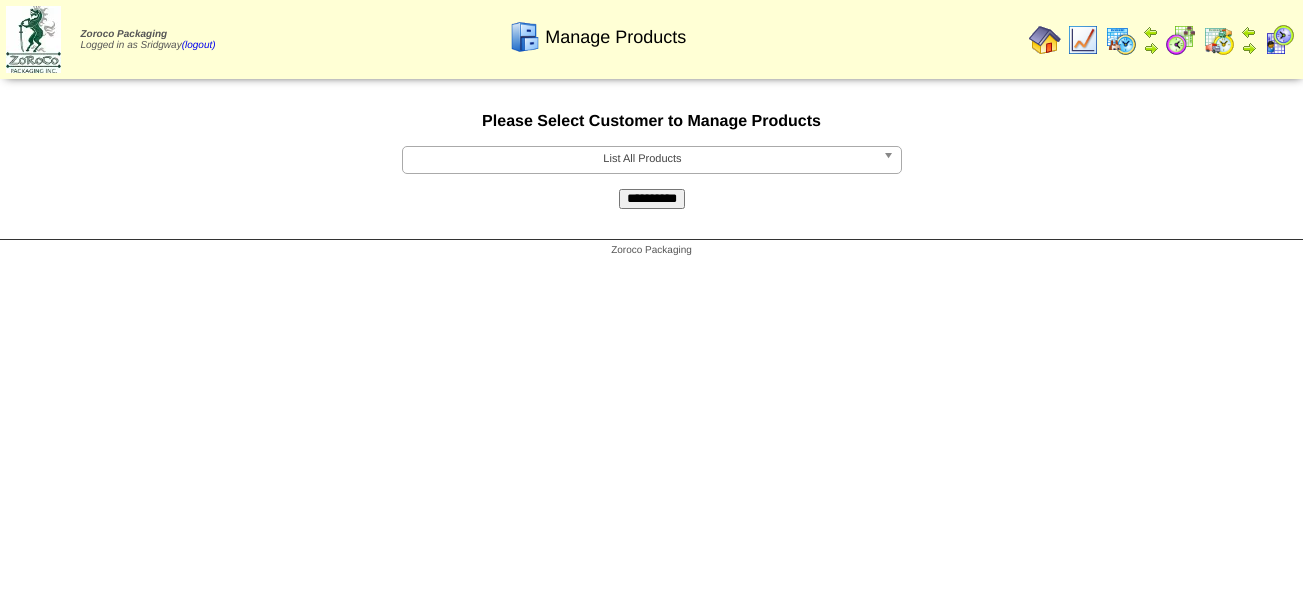 scroll, scrollTop: 0, scrollLeft: 0, axis: both 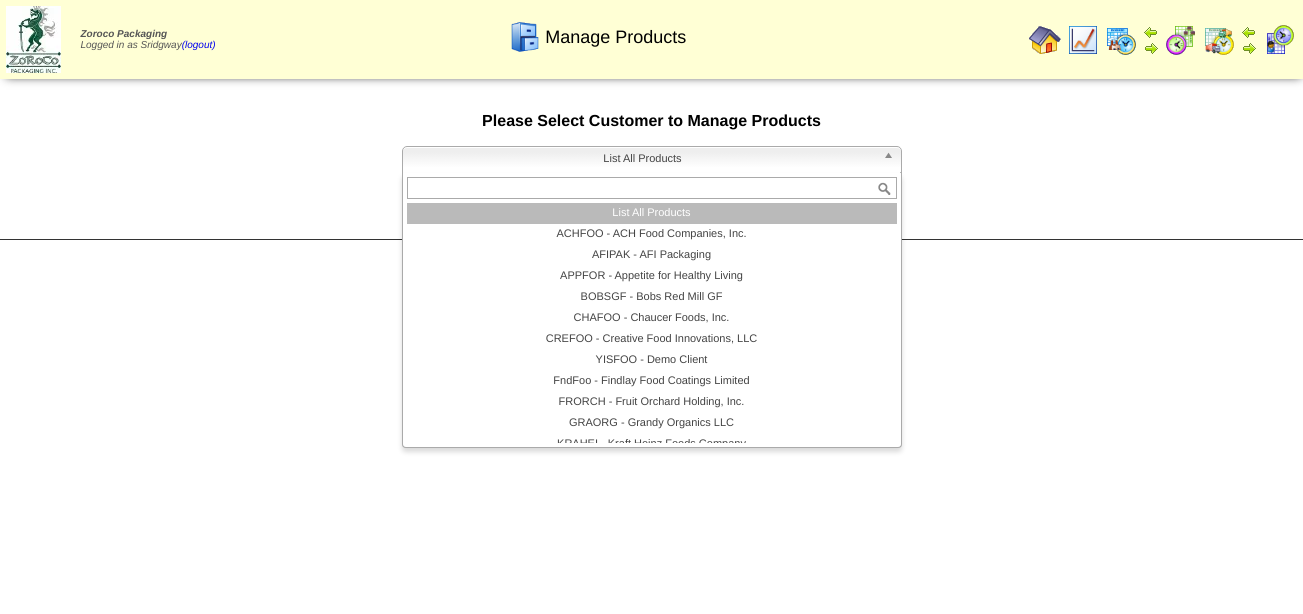 click on "List All Products" at bounding box center [643, 159] 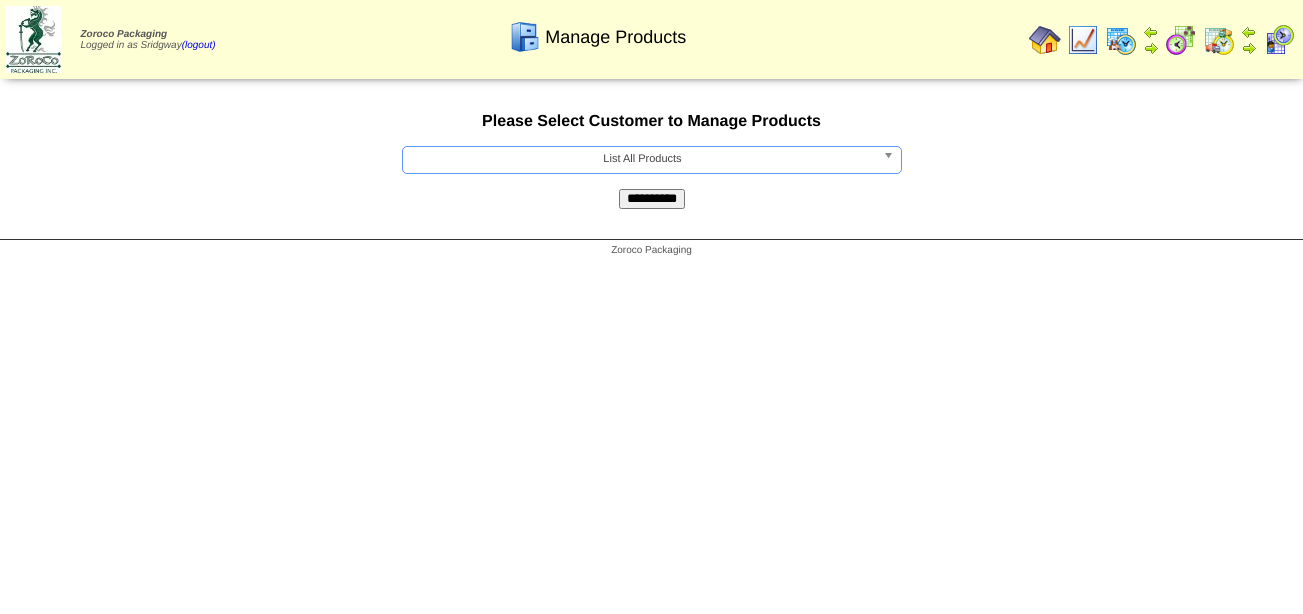 click on "**********" at bounding box center [652, 199] 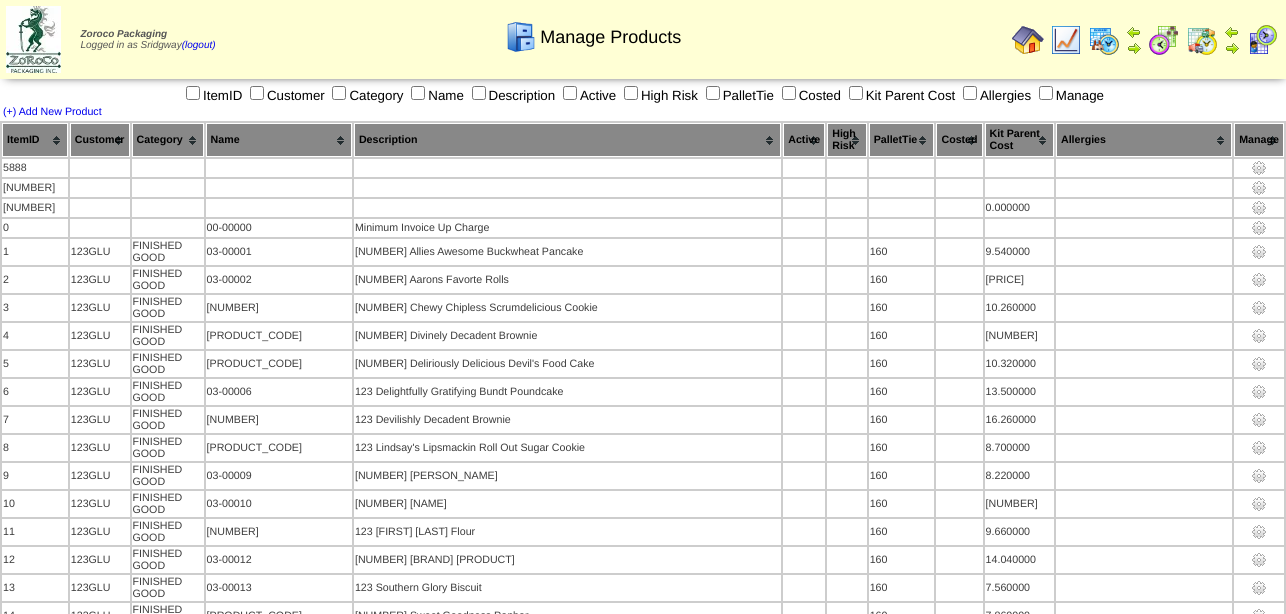 scroll, scrollTop: 5549, scrollLeft: 0, axis: vertical 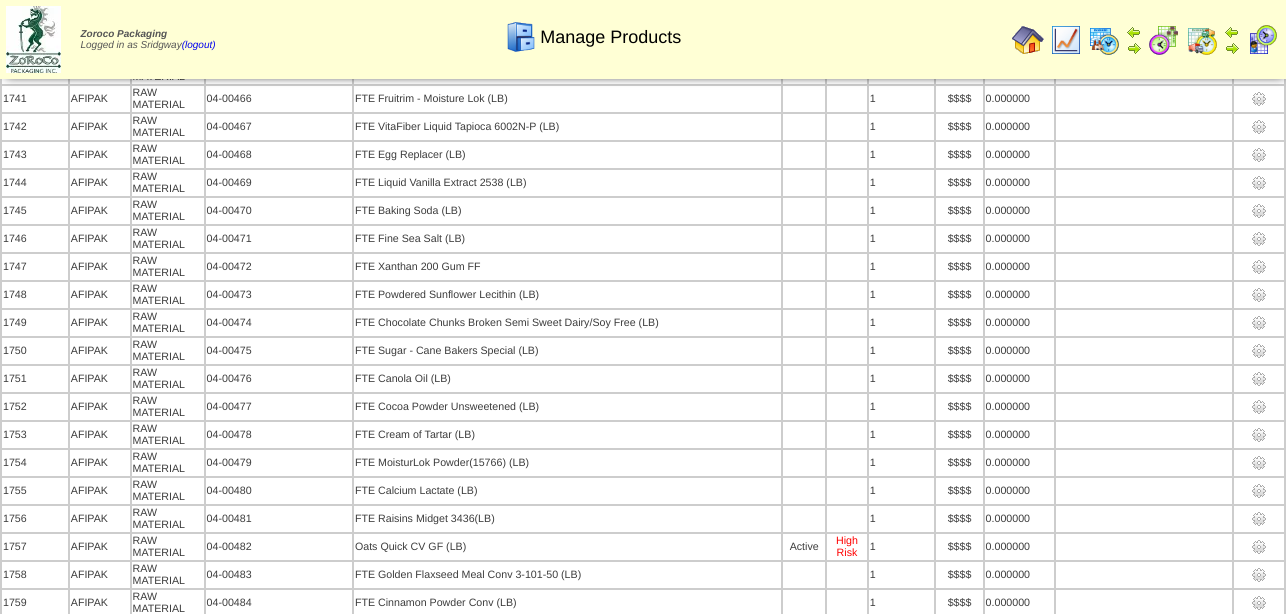 drag, startPoint x: 473, startPoint y: 307, endPoint x: 289, endPoint y: 315, distance: 184.17383 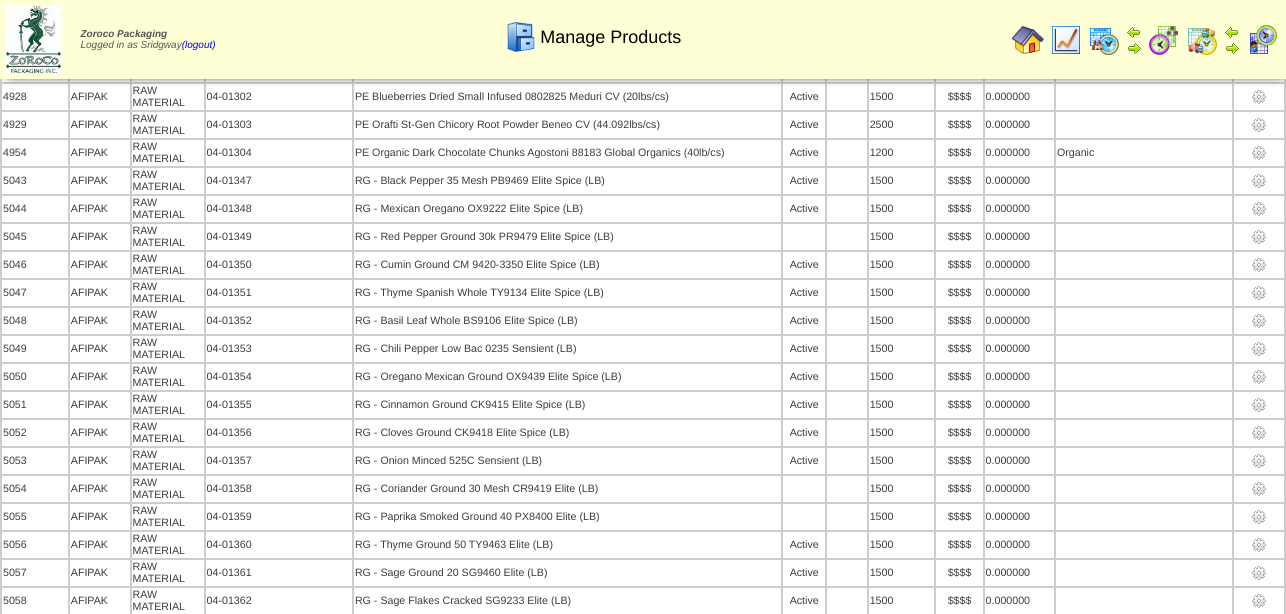 scroll, scrollTop: 15161, scrollLeft: 0, axis: vertical 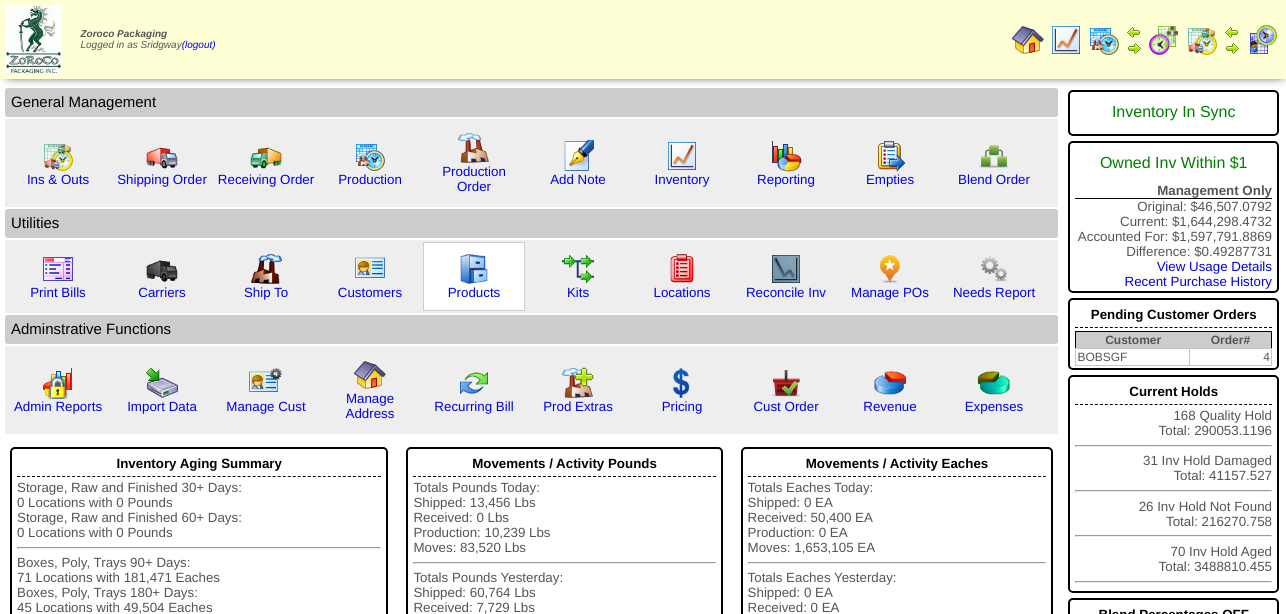 click at bounding box center [474, 269] 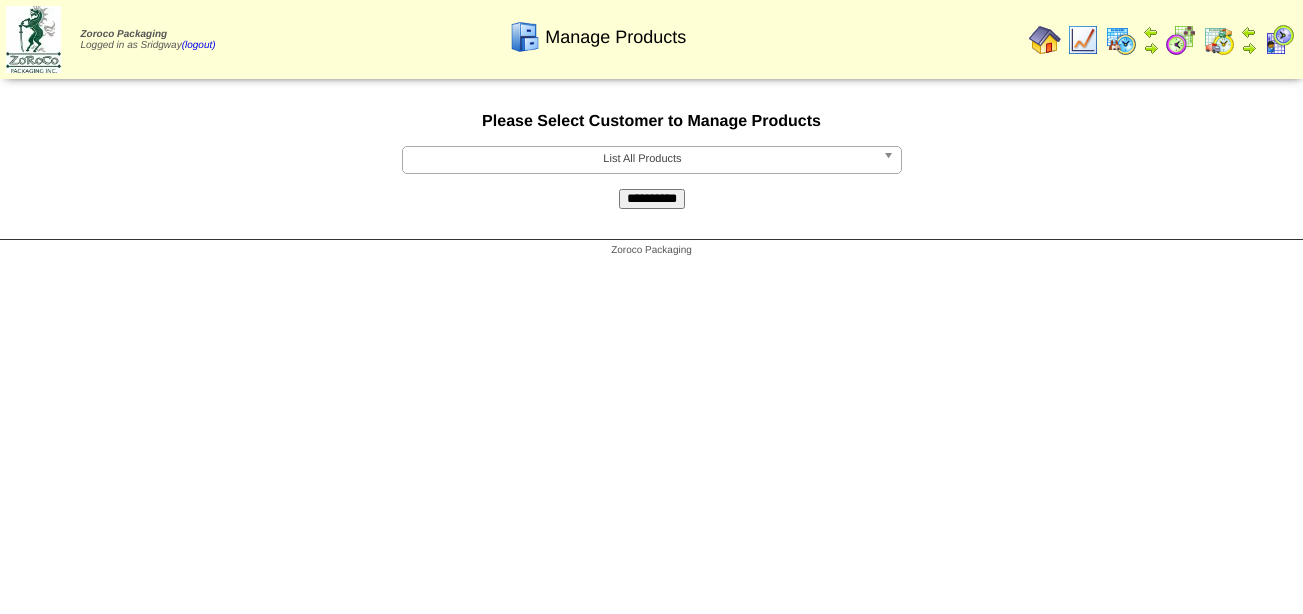 scroll, scrollTop: 0, scrollLeft: 0, axis: both 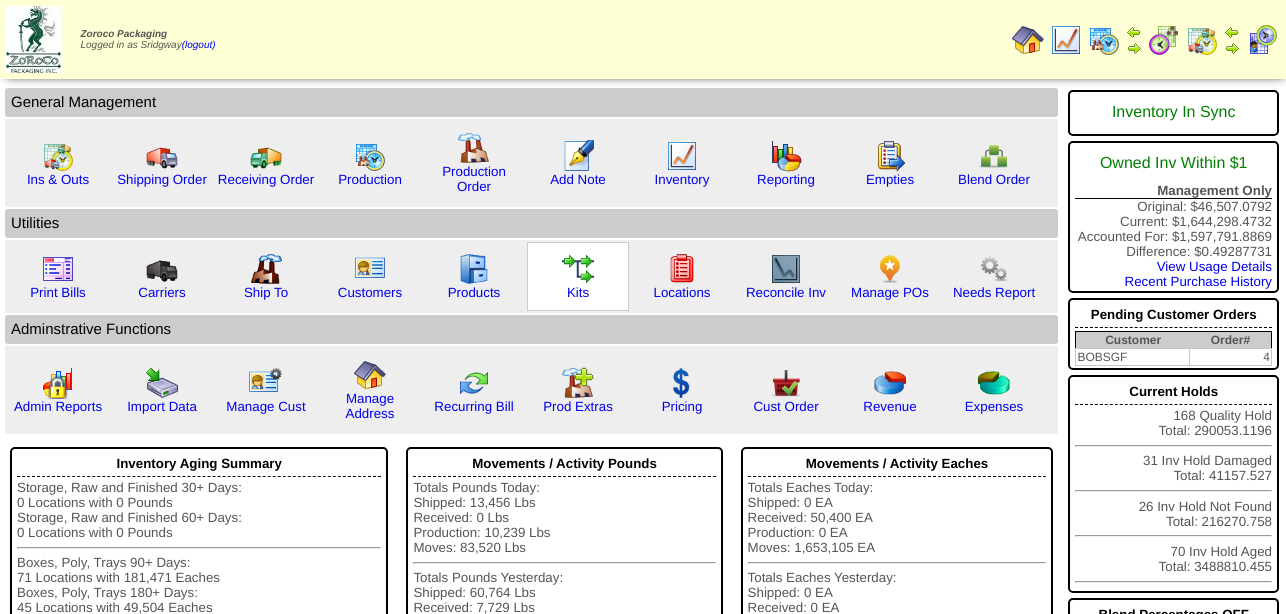 click at bounding box center [578, 269] 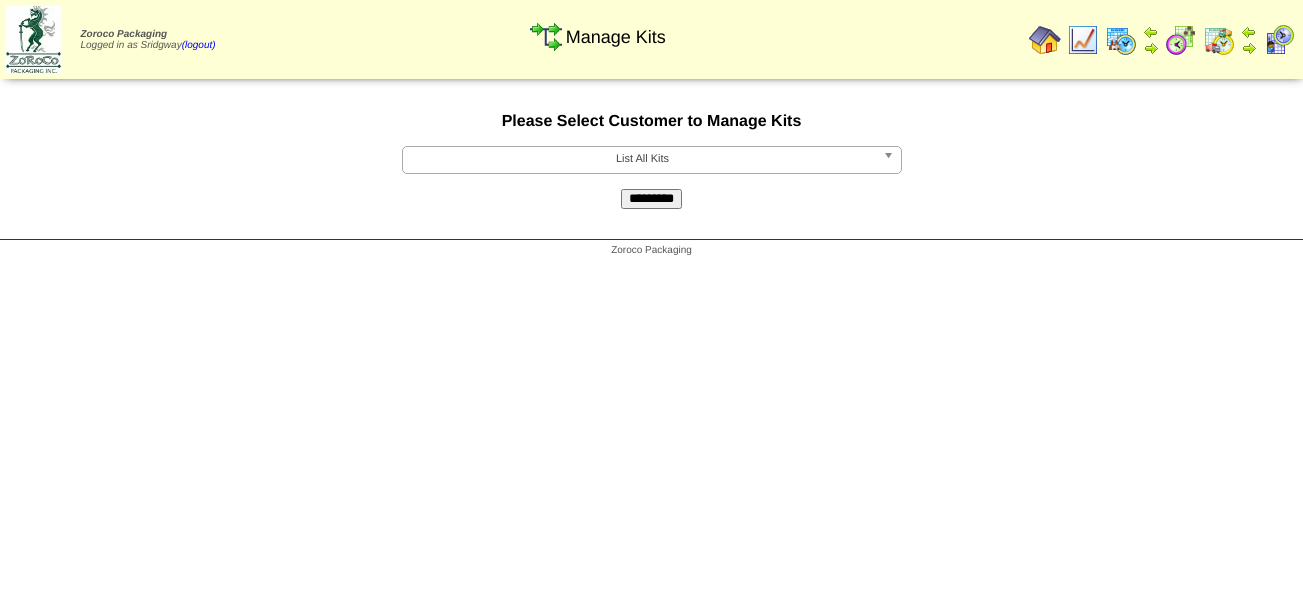 scroll, scrollTop: 0, scrollLeft: 0, axis: both 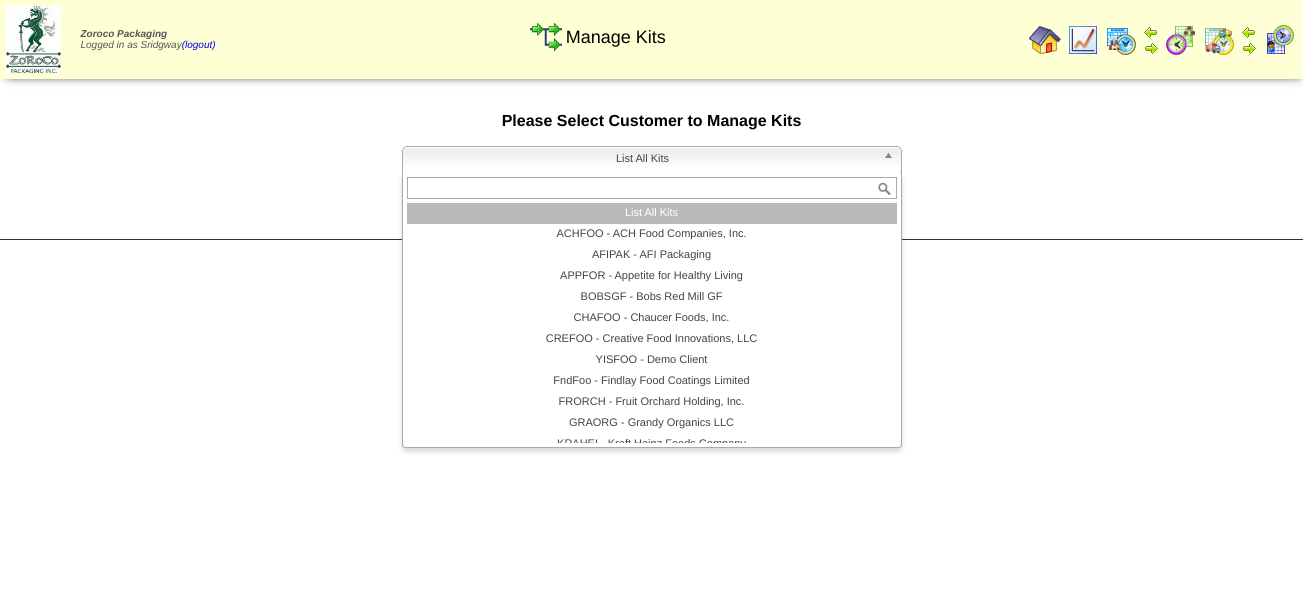 click on "List All Kits" at bounding box center [643, 159] 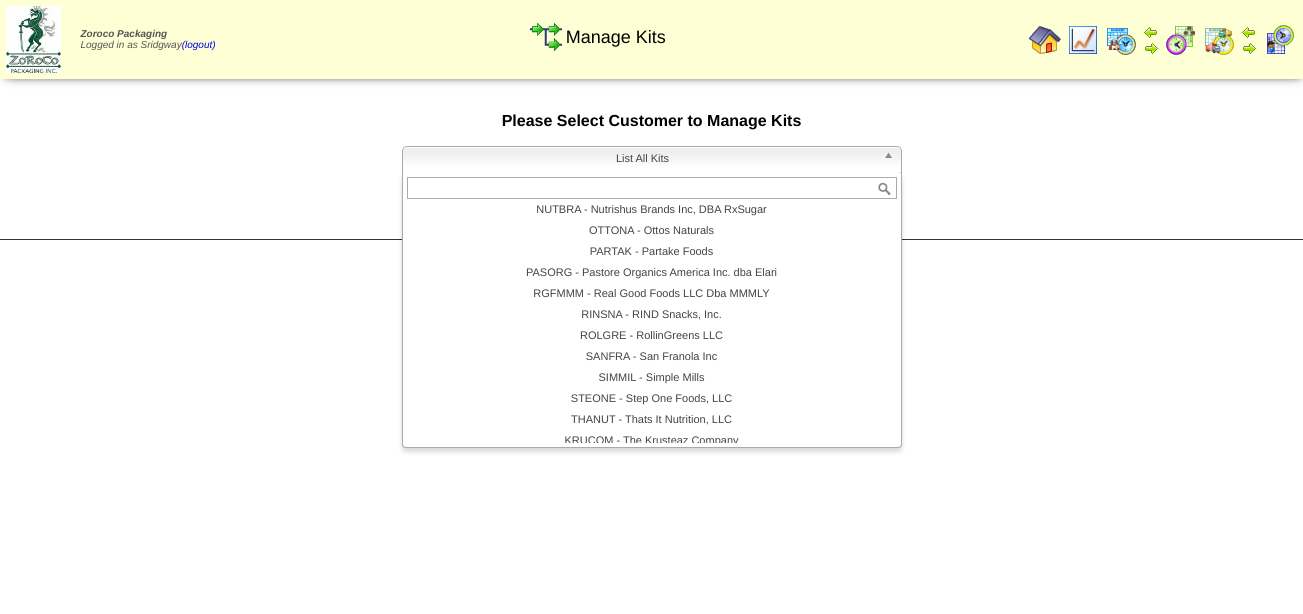 scroll, scrollTop: 390, scrollLeft: 0, axis: vertical 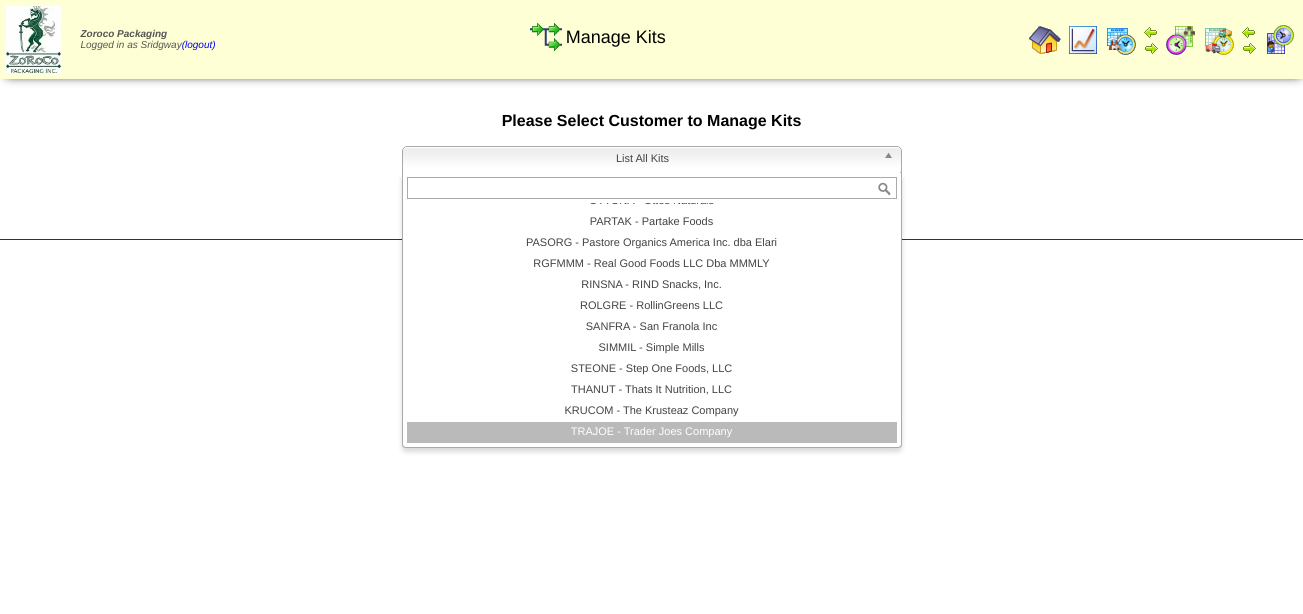 click on "TRAJOE - Trader Joes Company" at bounding box center (652, 432) 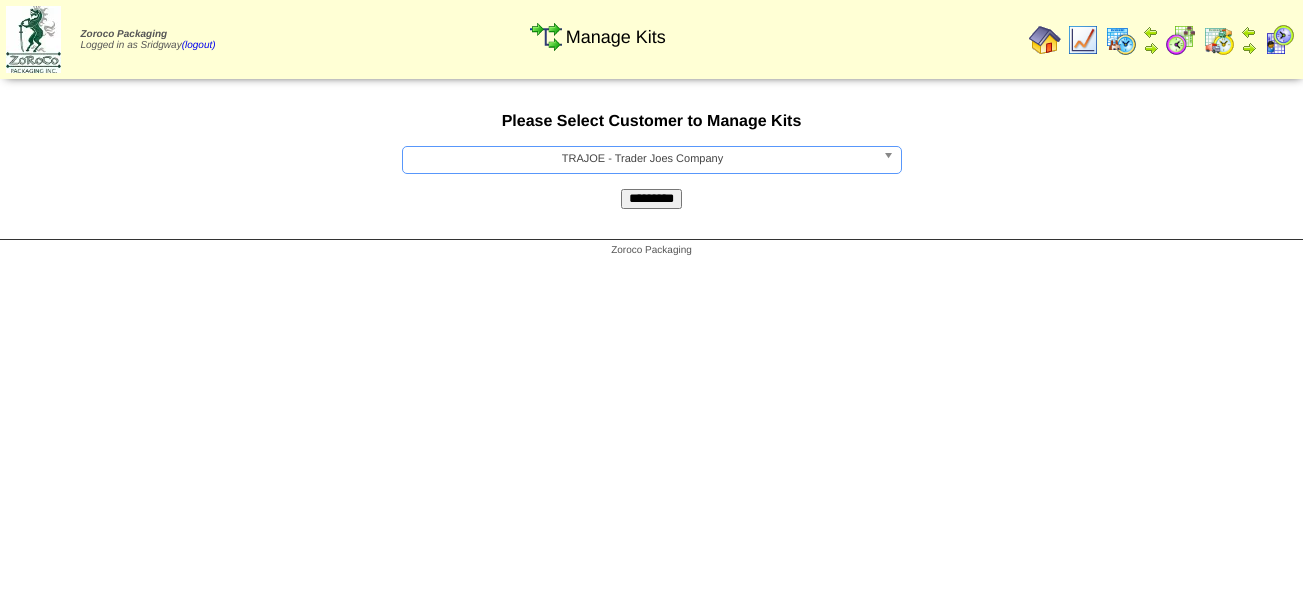 click on "*********" at bounding box center (651, 199) 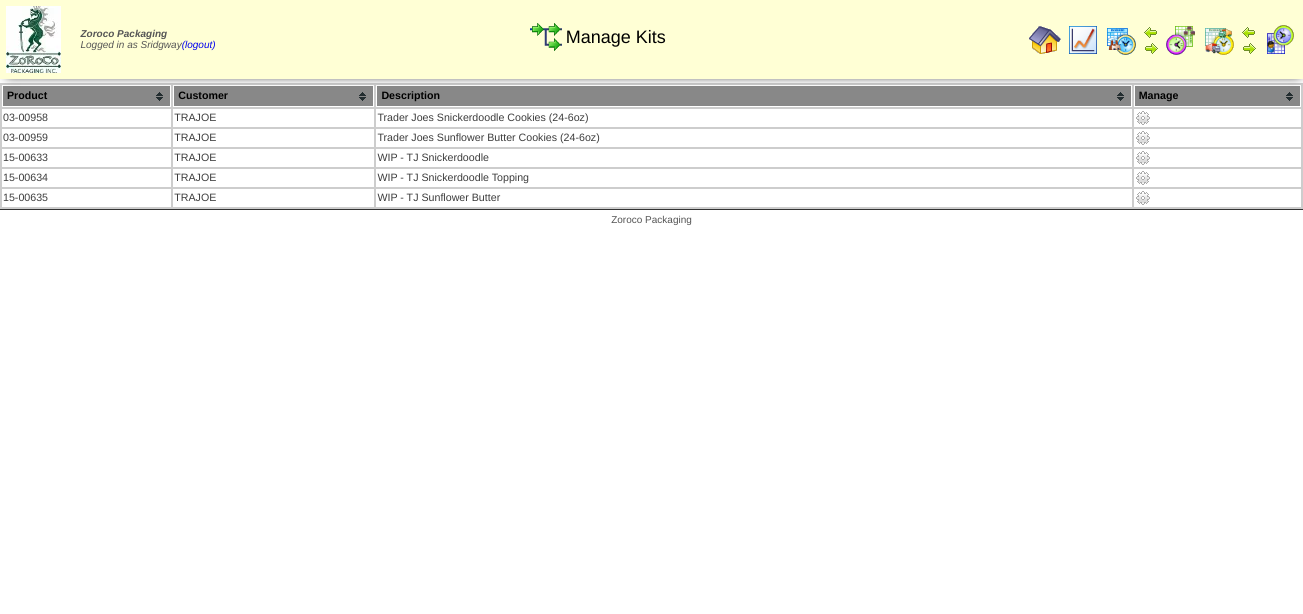 scroll, scrollTop: 0, scrollLeft: 0, axis: both 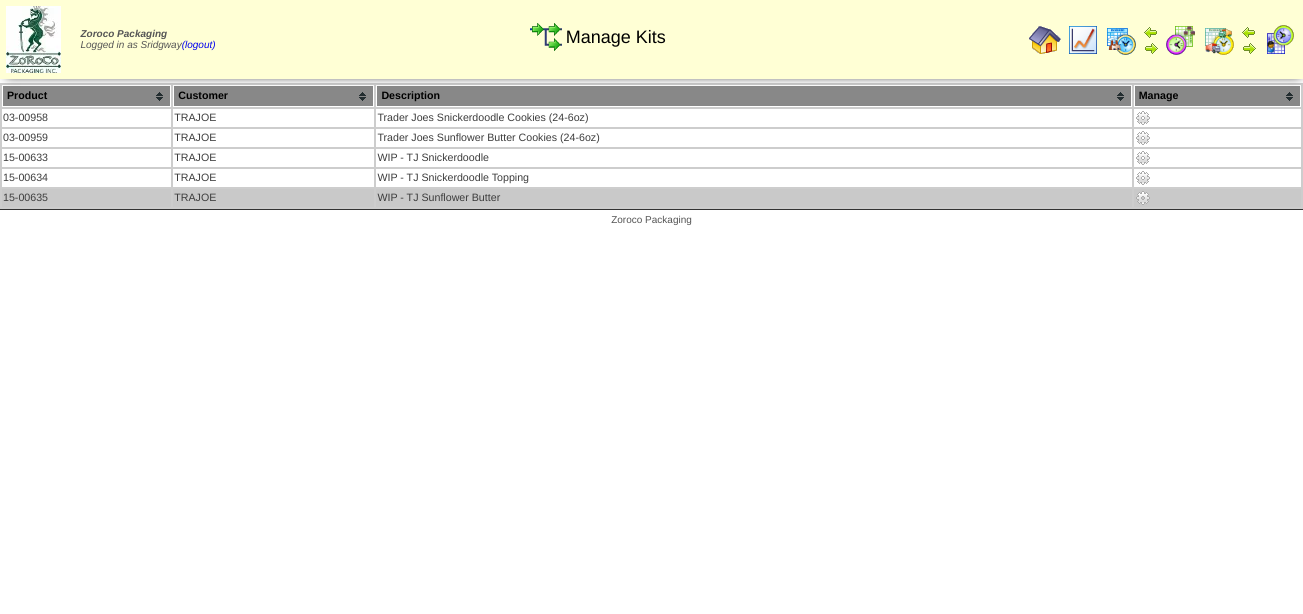 click at bounding box center [1143, 198] 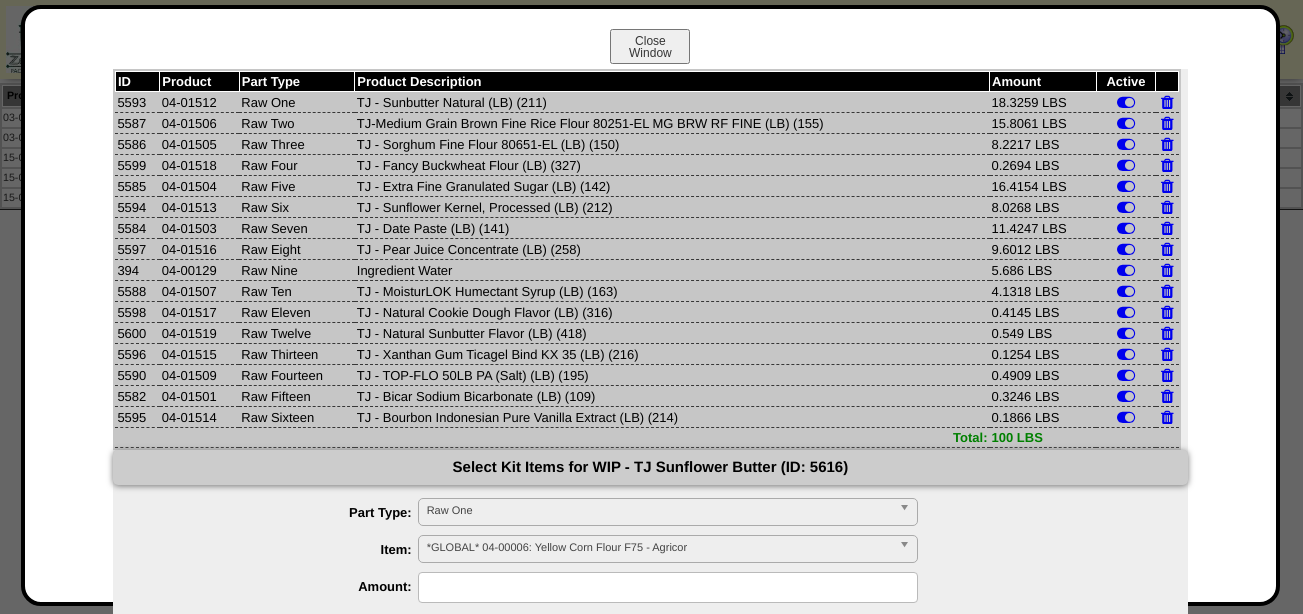 drag, startPoint x: 215, startPoint y: 359, endPoint x: 156, endPoint y: 357, distance: 59.03389 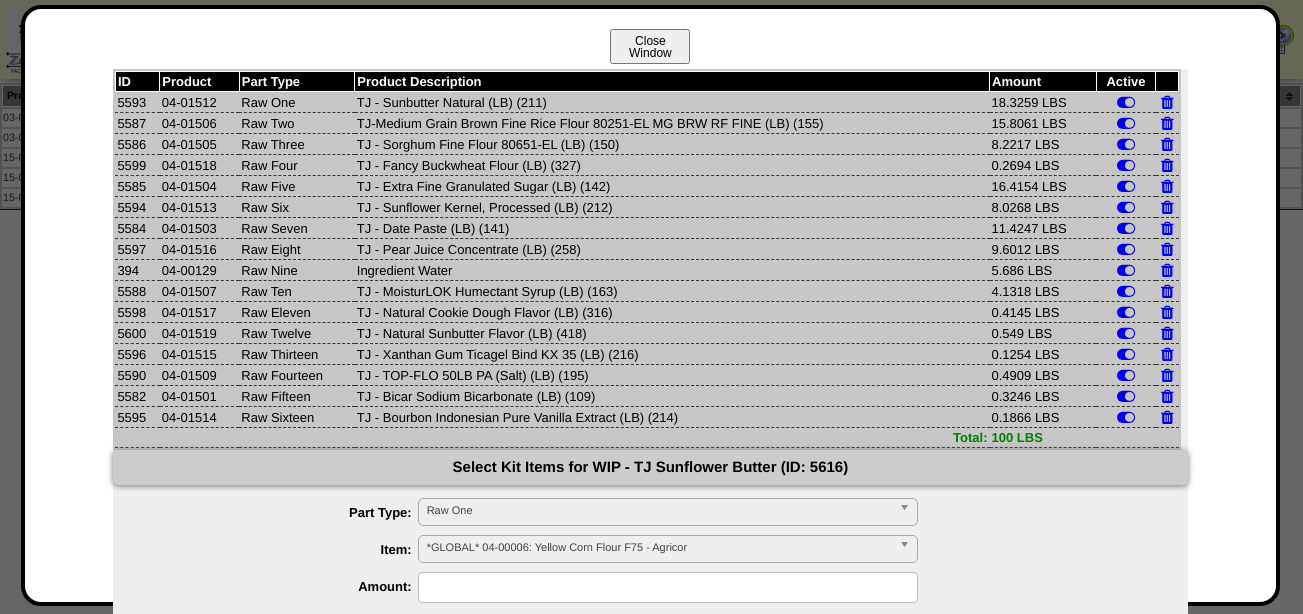 click on "Close Window" at bounding box center [650, 46] 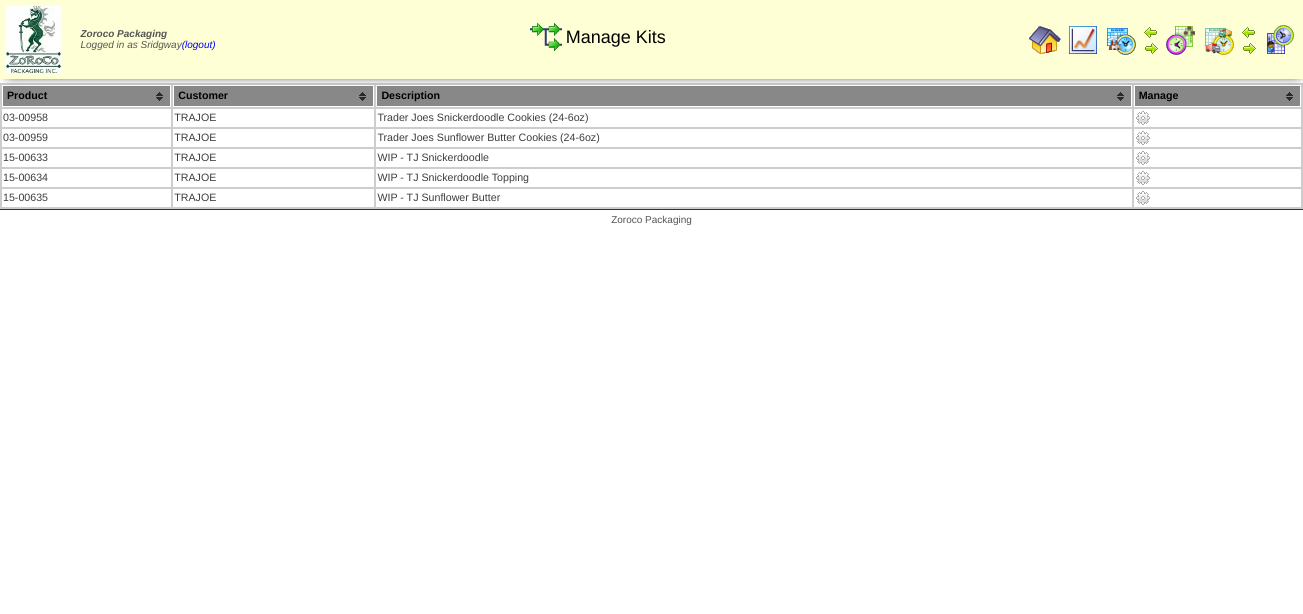 scroll, scrollTop: 0, scrollLeft: 0, axis: both 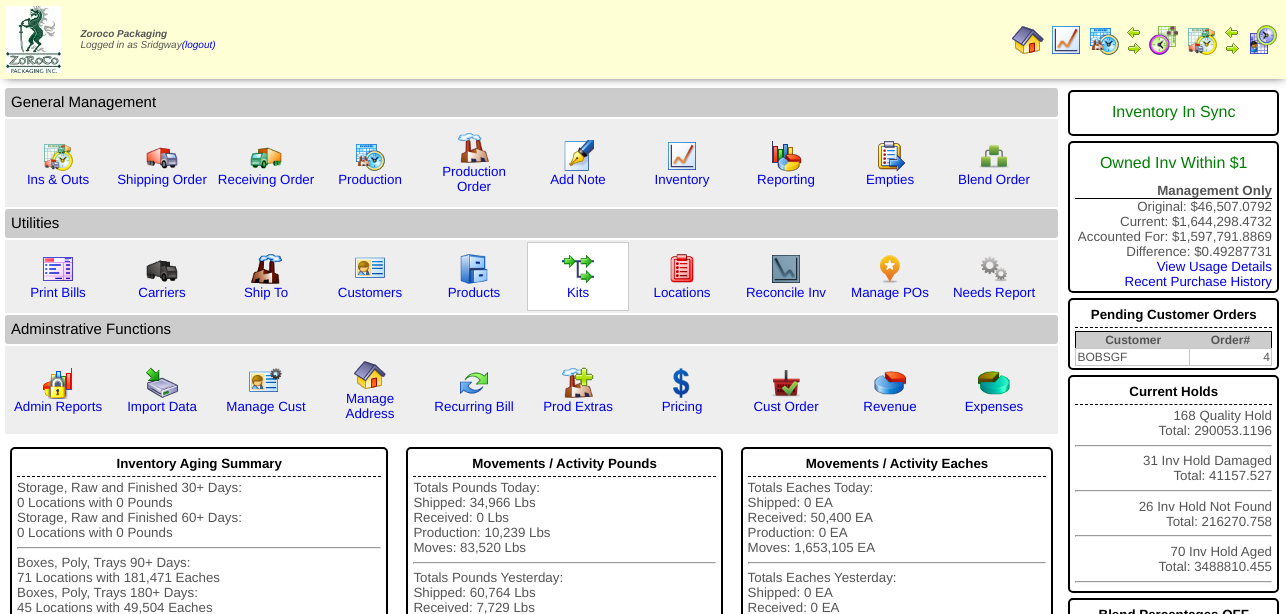 click at bounding box center [578, 269] 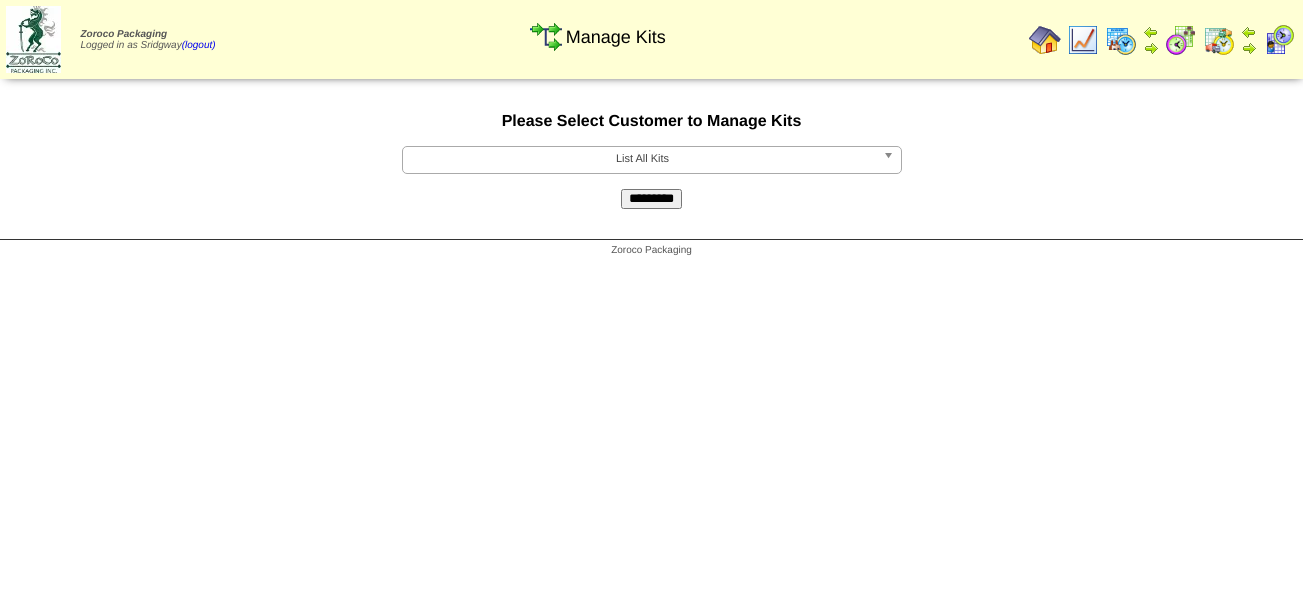 scroll, scrollTop: 0, scrollLeft: 0, axis: both 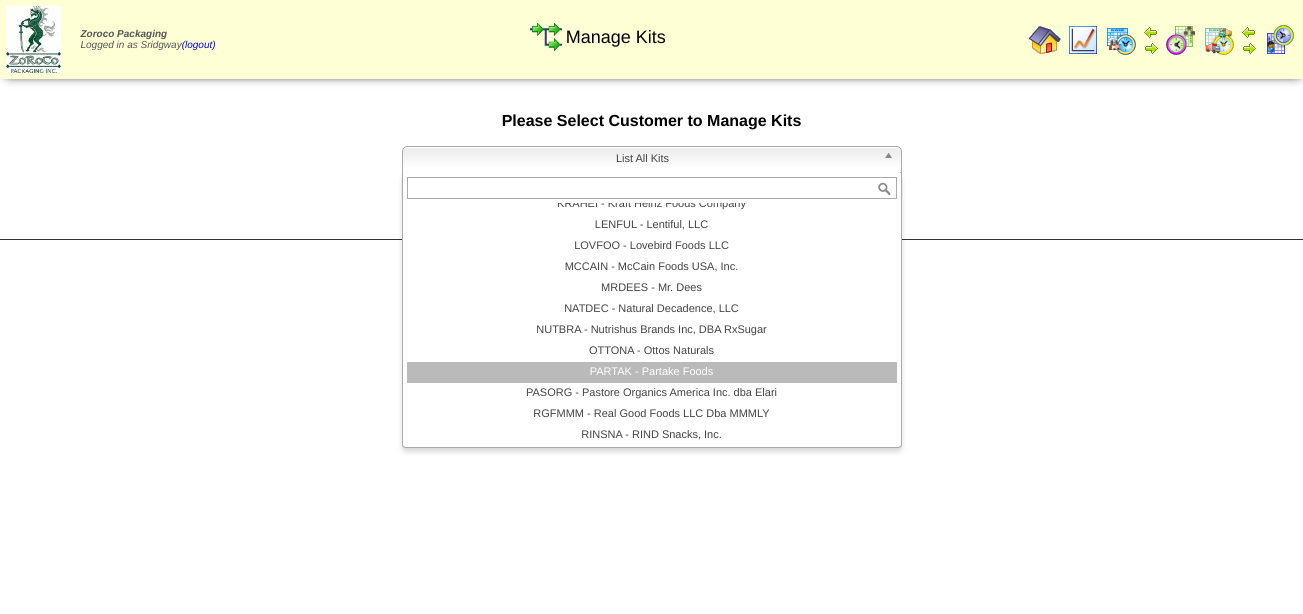 click on "PARTAK - Partake Foods" at bounding box center [652, 372] 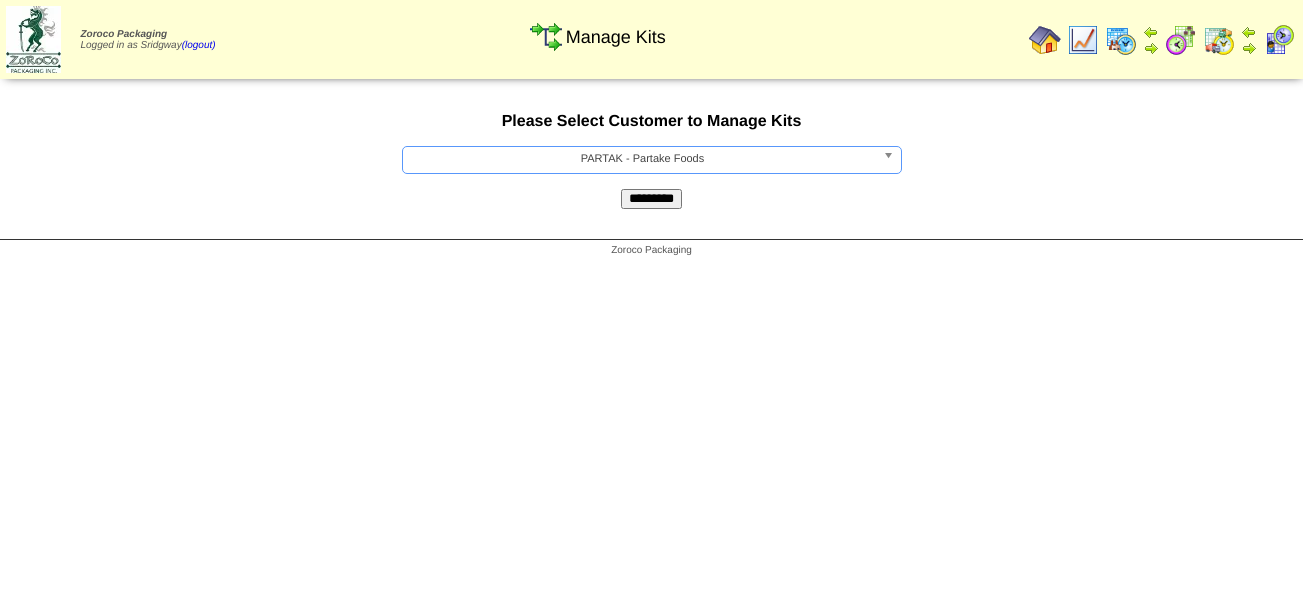 click on "*********" at bounding box center (651, 199) 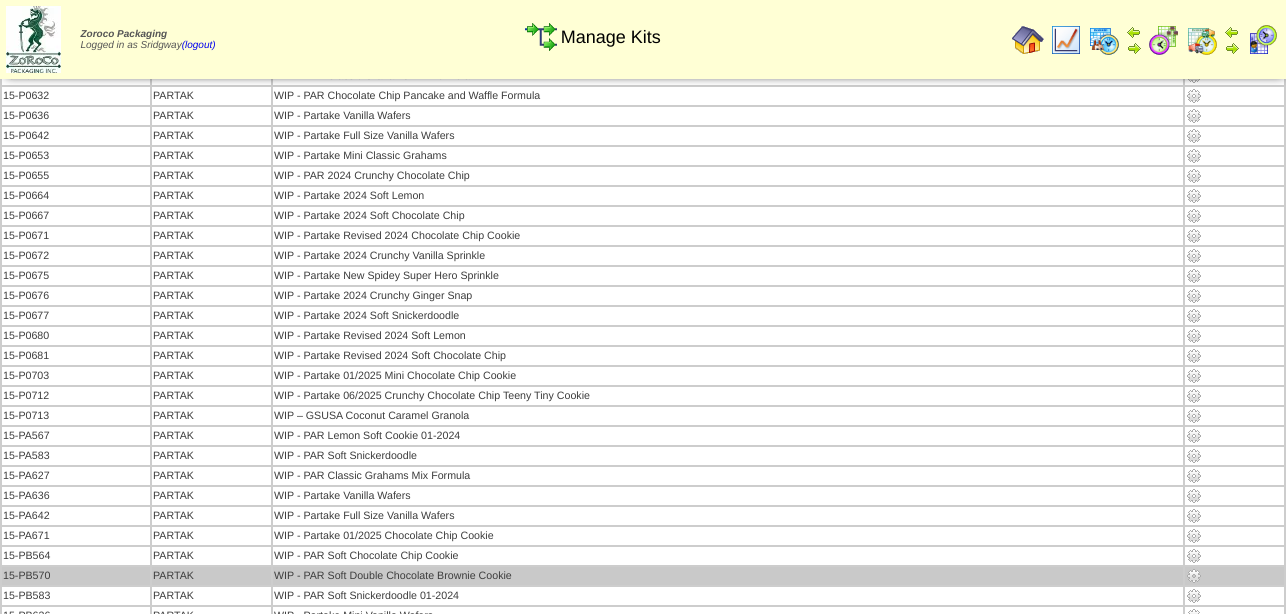 scroll, scrollTop: 5266, scrollLeft: 0, axis: vertical 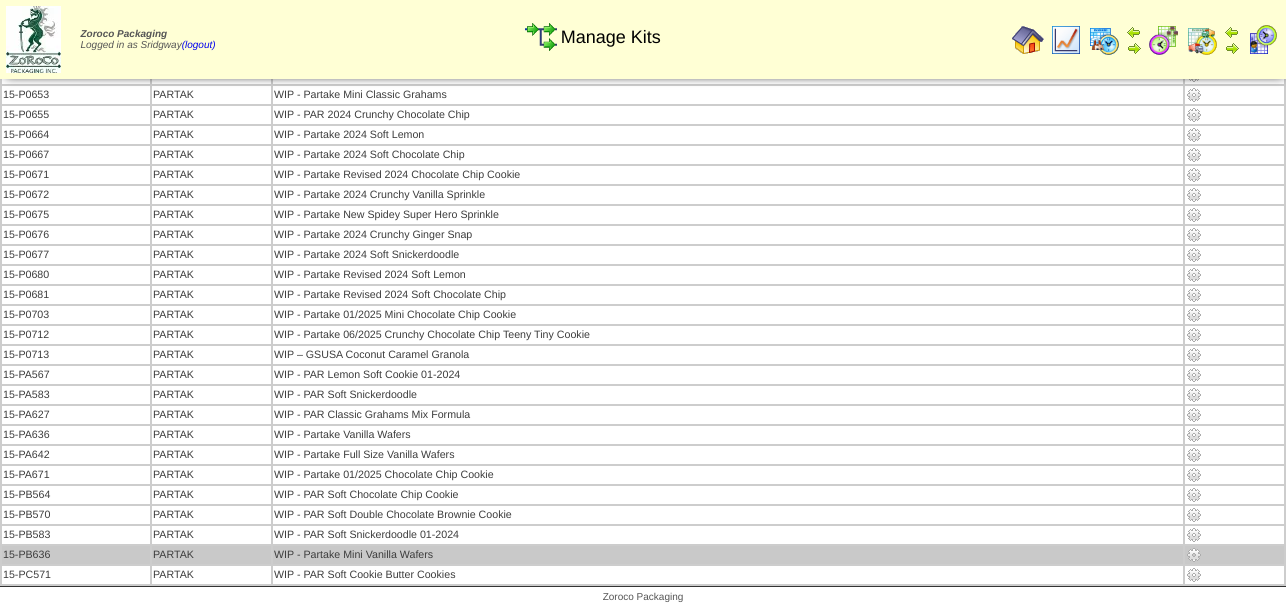 click on "WIP - Partake Mini Vanilla Wafers" at bounding box center [728, 555] 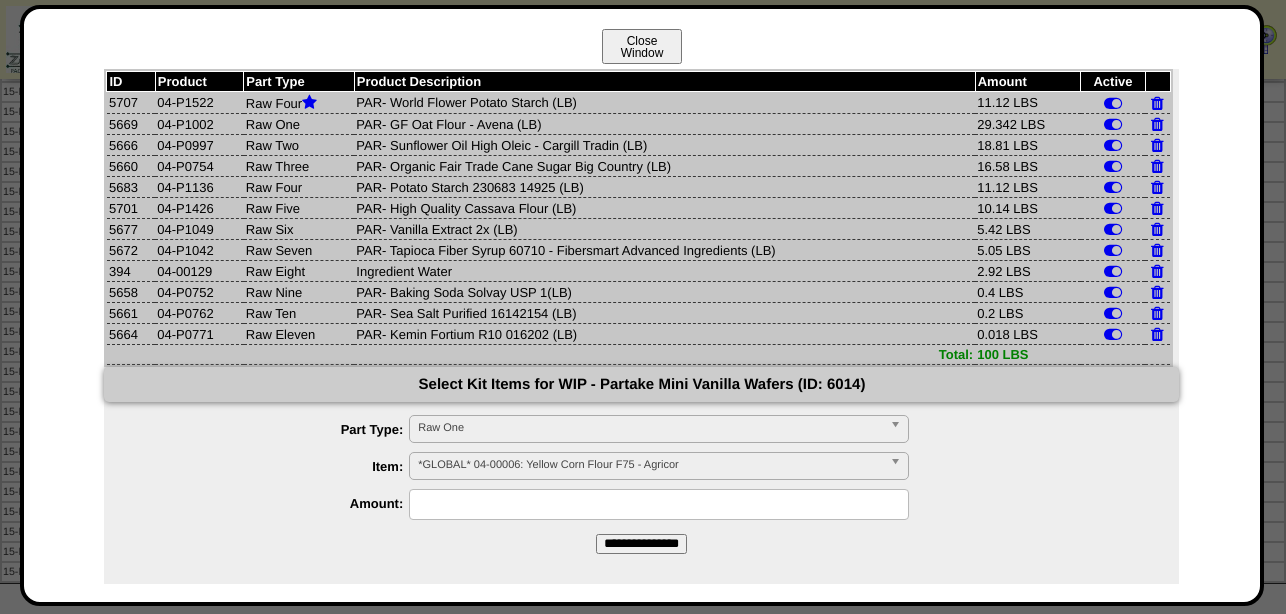 click on "Close Window" at bounding box center (642, 46) 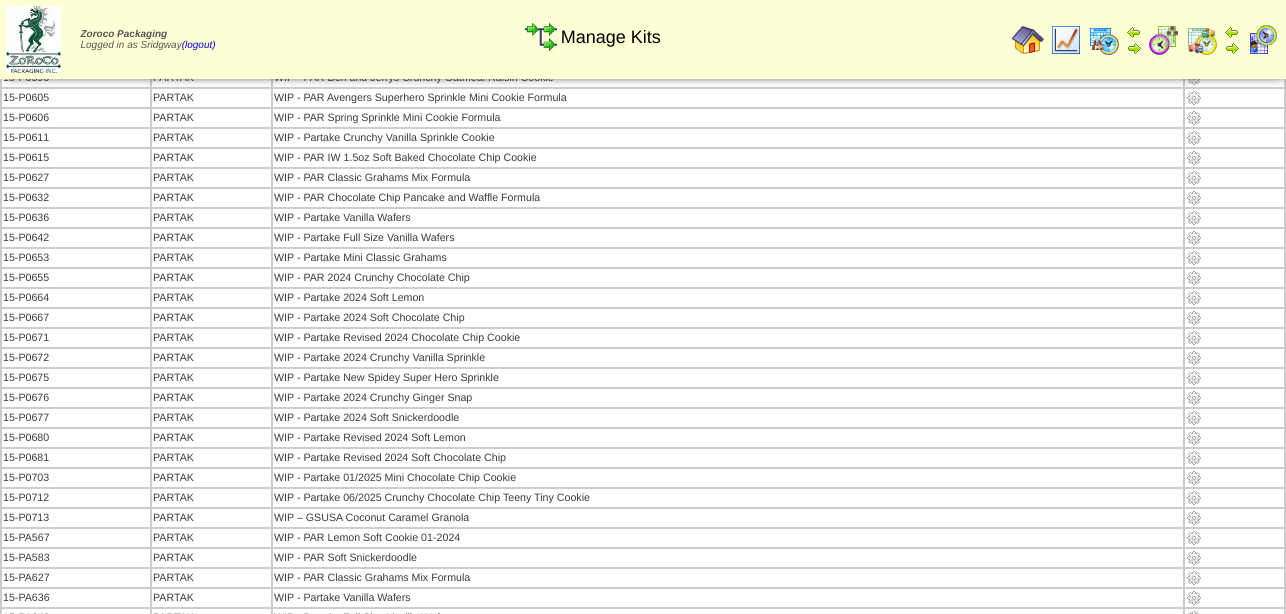 scroll, scrollTop: 5266, scrollLeft: 0, axis: vertical 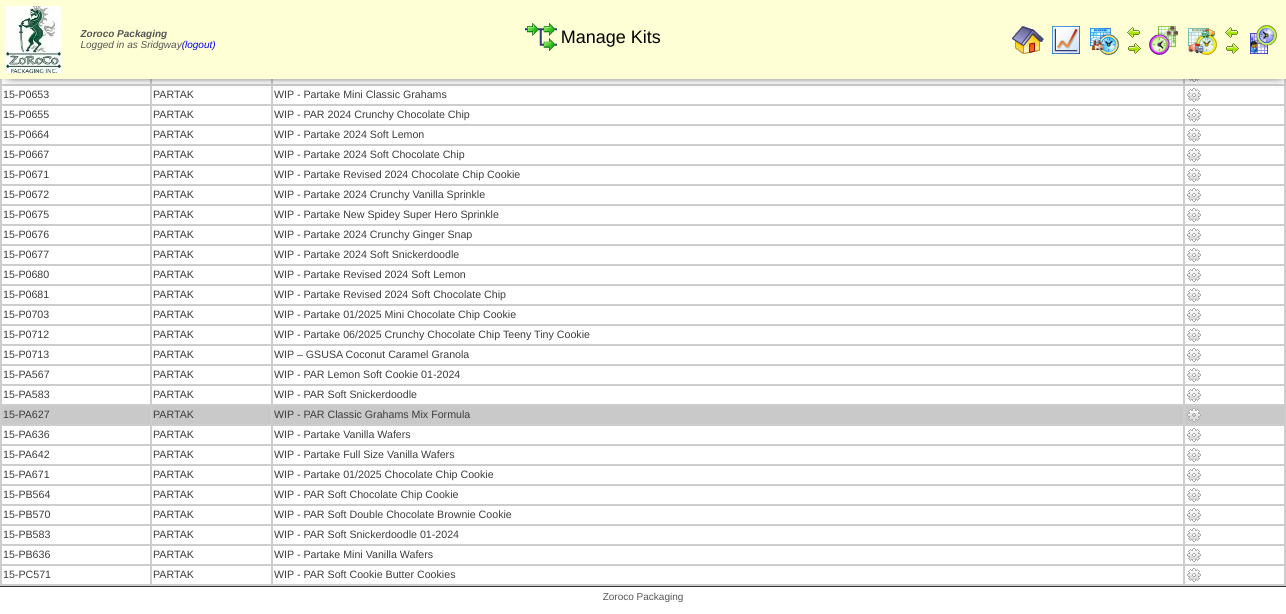 click on "WIP - PAR Classic Grahams Mix Formula" at bounding box center (728, 415) 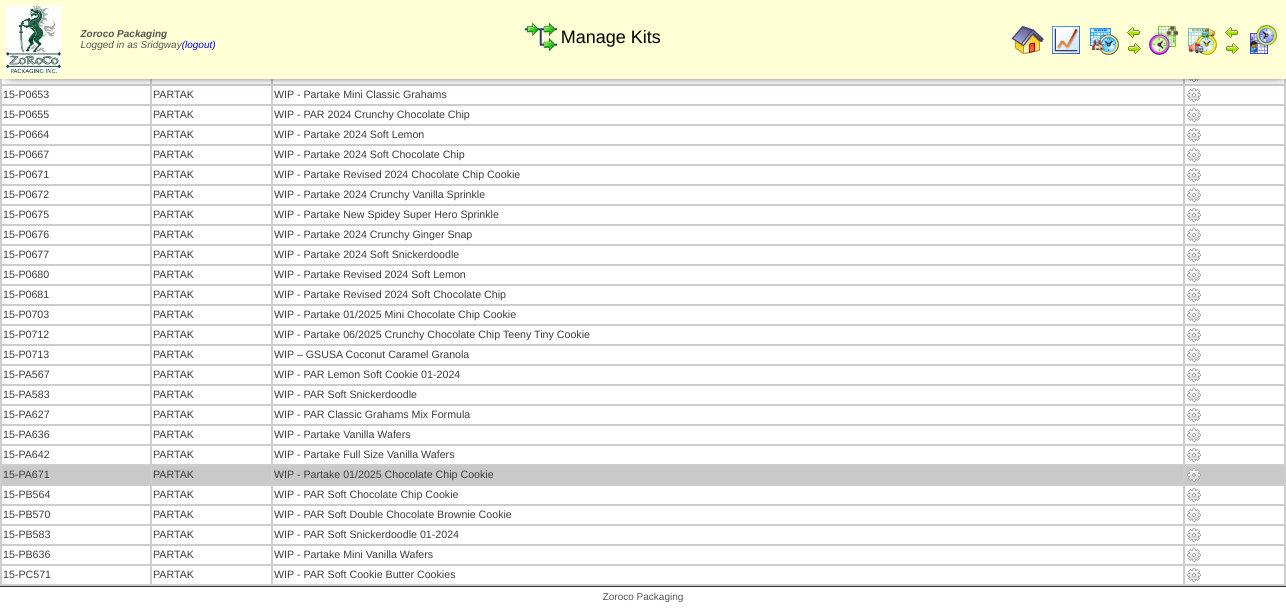 click at bounding box center (1194, 475) 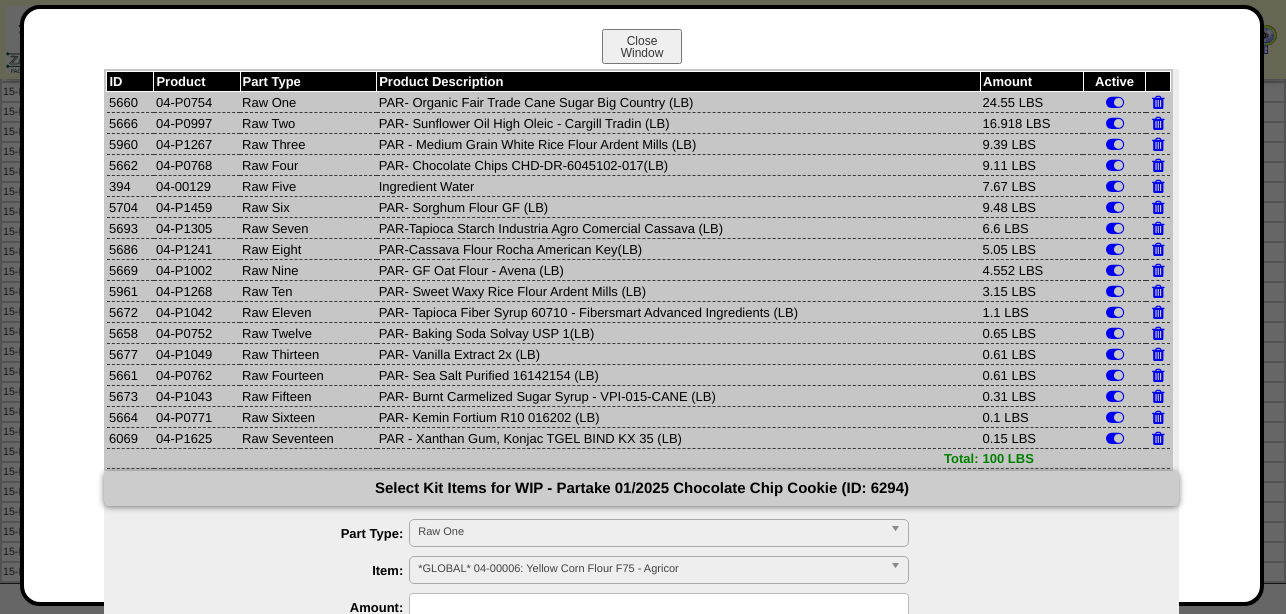 click on "PAR - Xanthan Gum, Konjac TGEL BIND KX 35 (LB)" at bounding box center [679, 438] 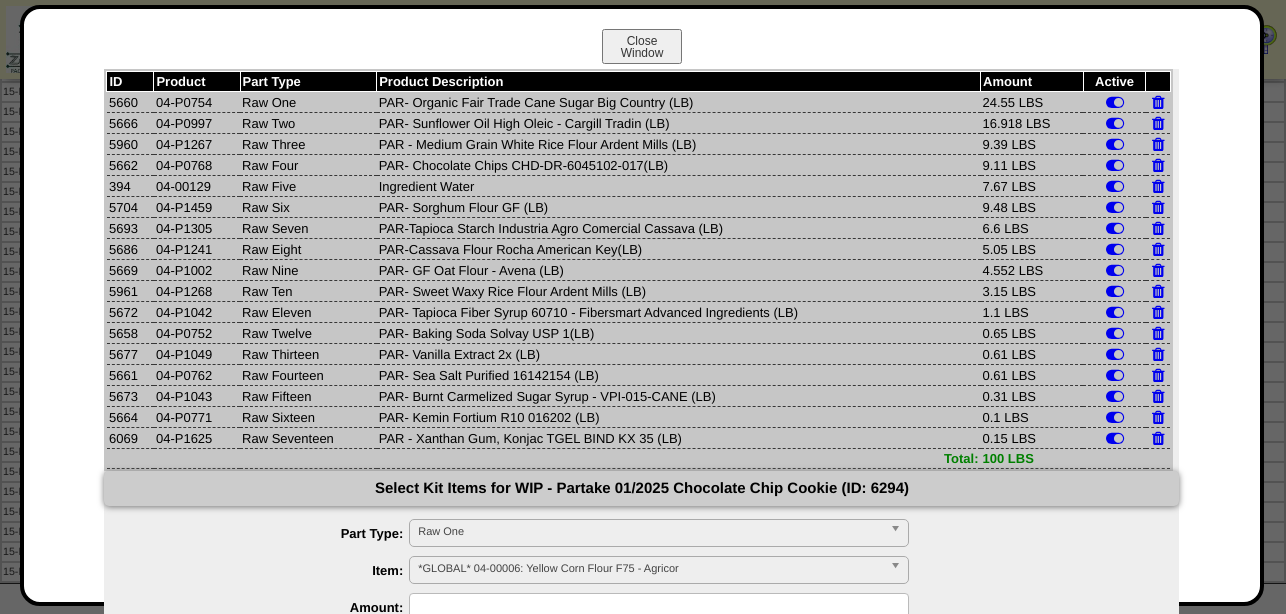 drag, startPoint x: 203, startPoint y: 438, endPoint x: 149, endPoint y: 440, distance: 54.037025 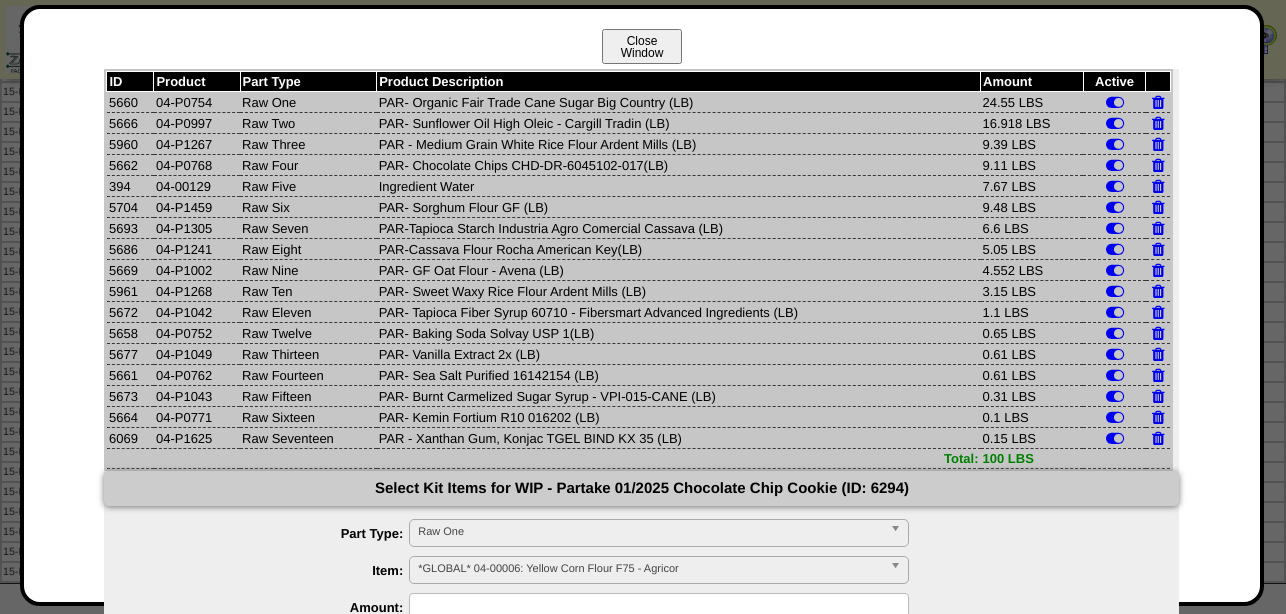click on "Close Window" at bounding box center [642, 46] 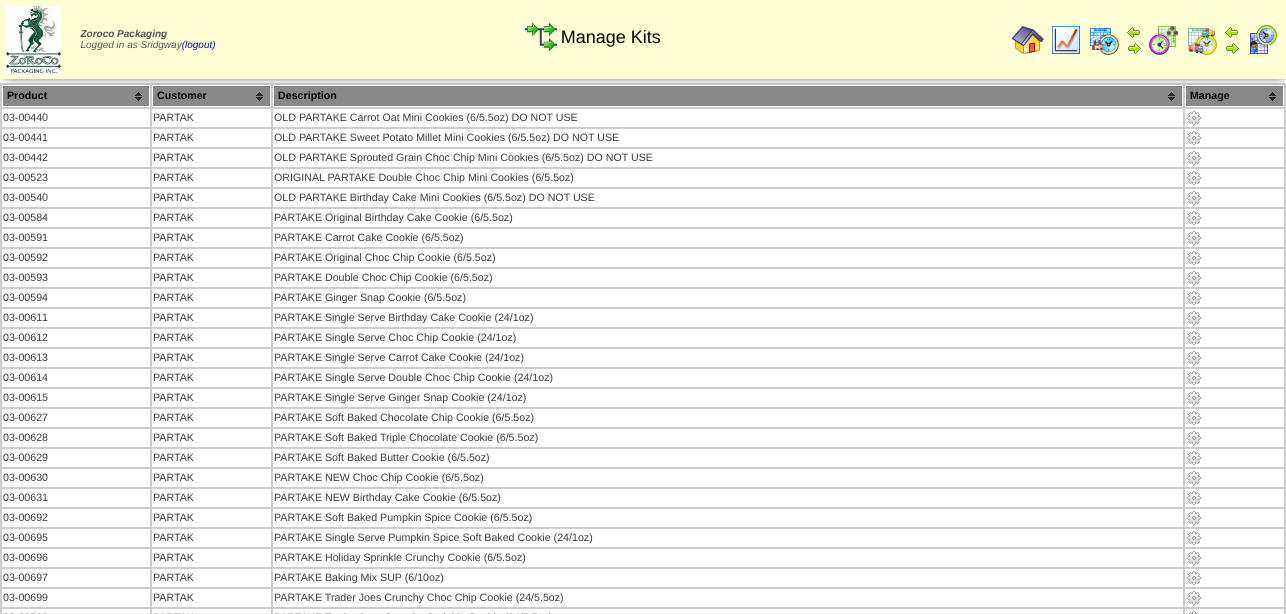 scroll, scrollTop: 0, scrollLeft: 0, axis: both 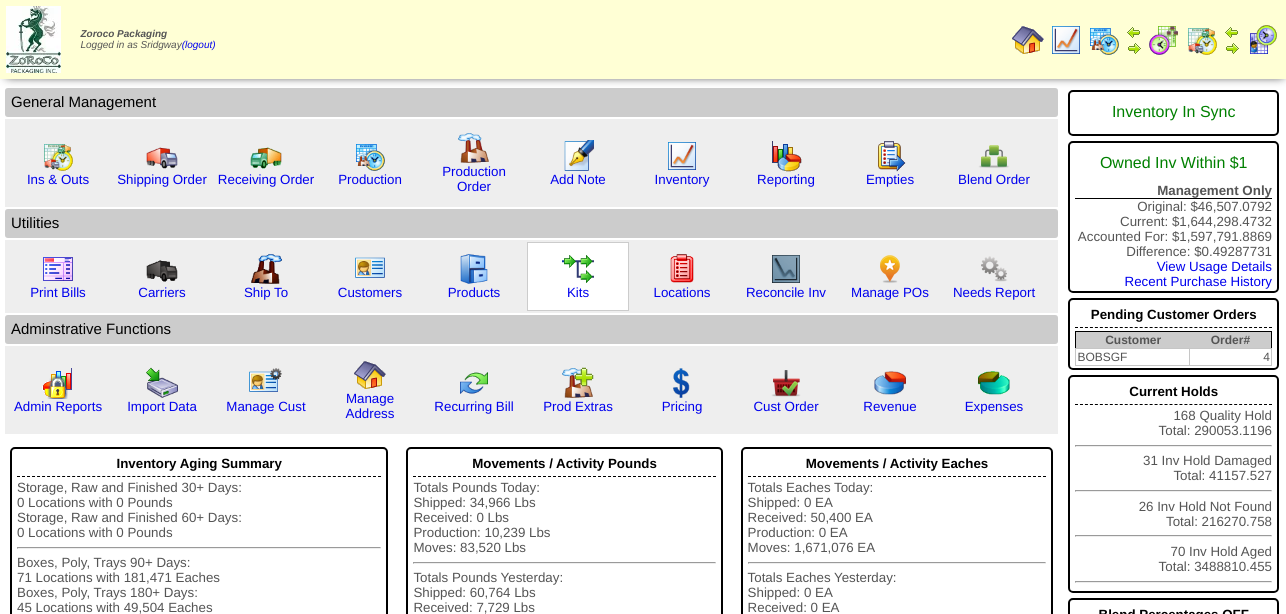 click at bounding box center [578, 269] 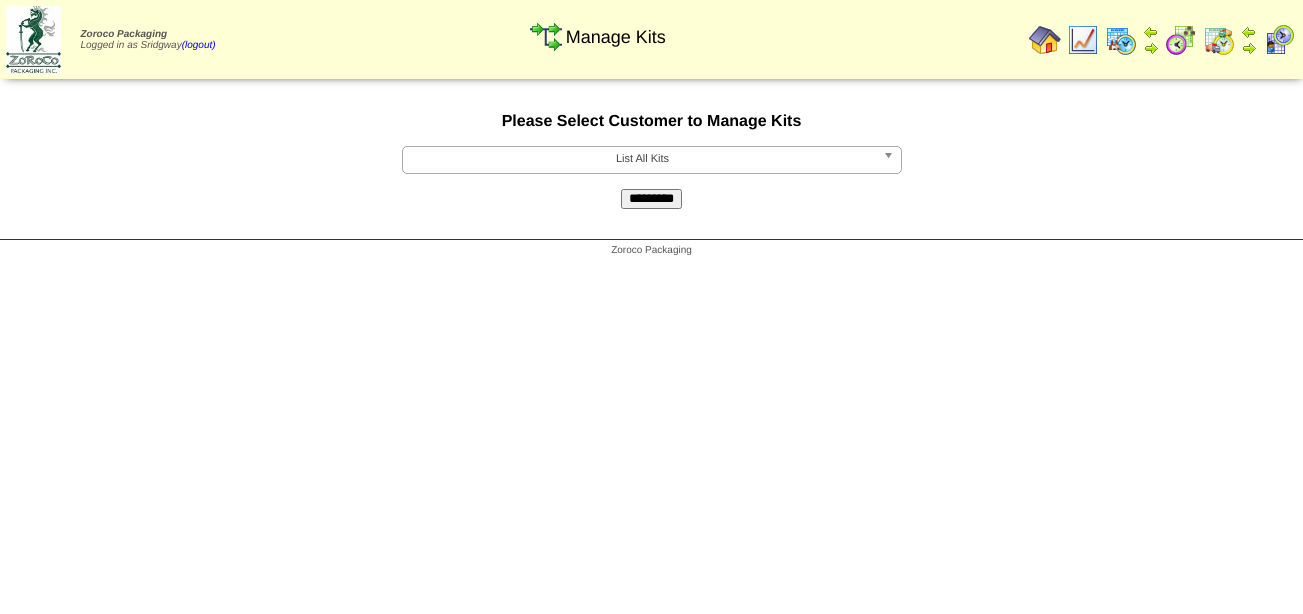 scroll, scrollTop: 0, scrollLeft: 0, axis: both 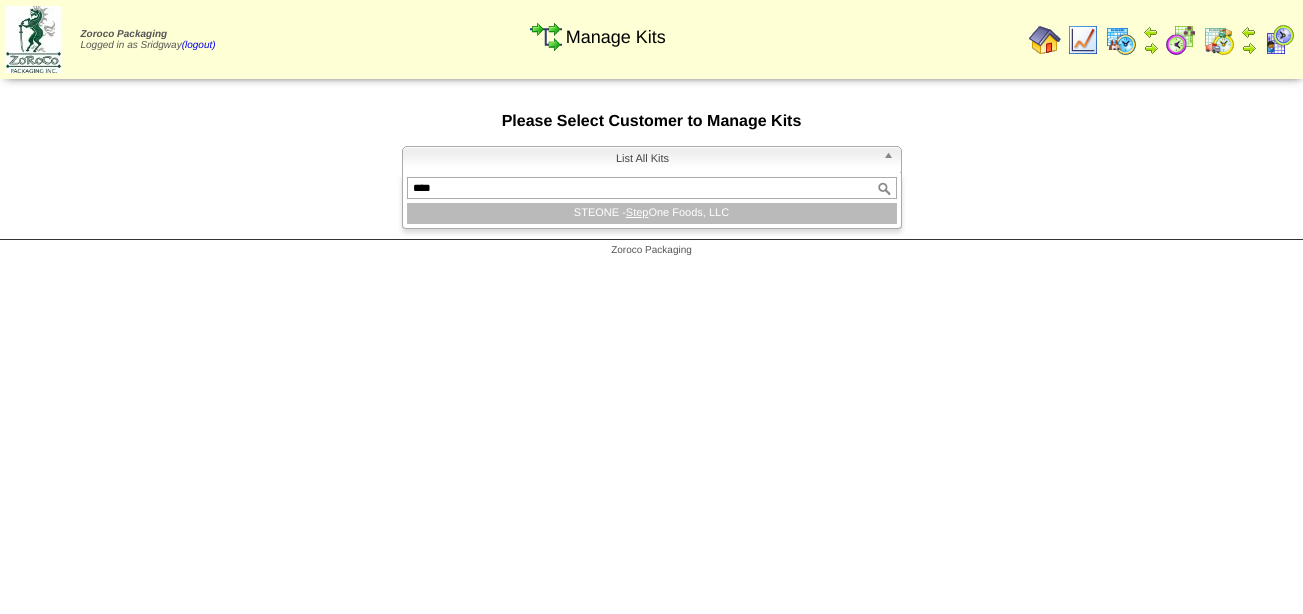 type on "****" 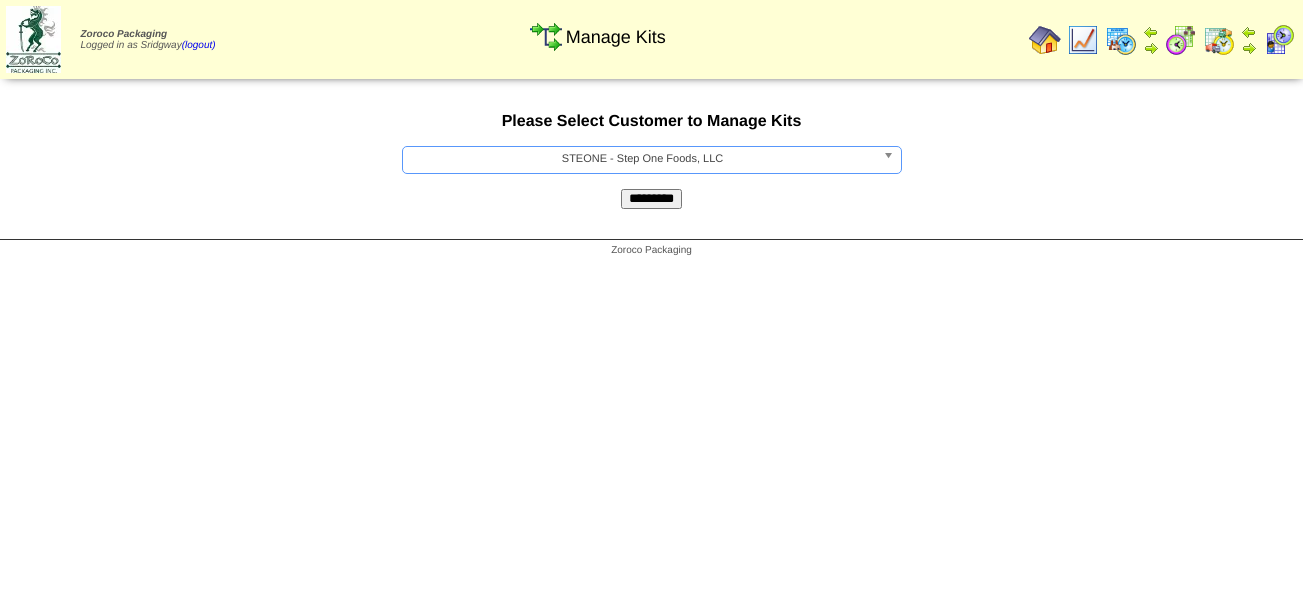 click on "*********" at bounding box center (651, 199) 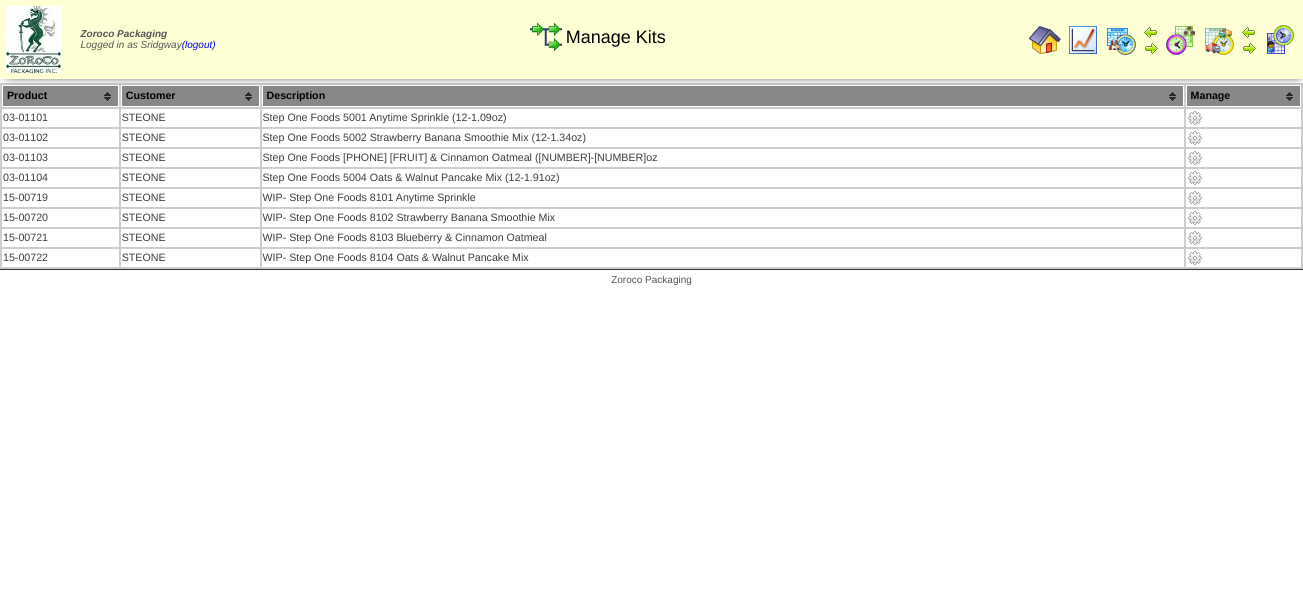 scroll, scrollTop: 0, scrollLeft: 0, axis: both 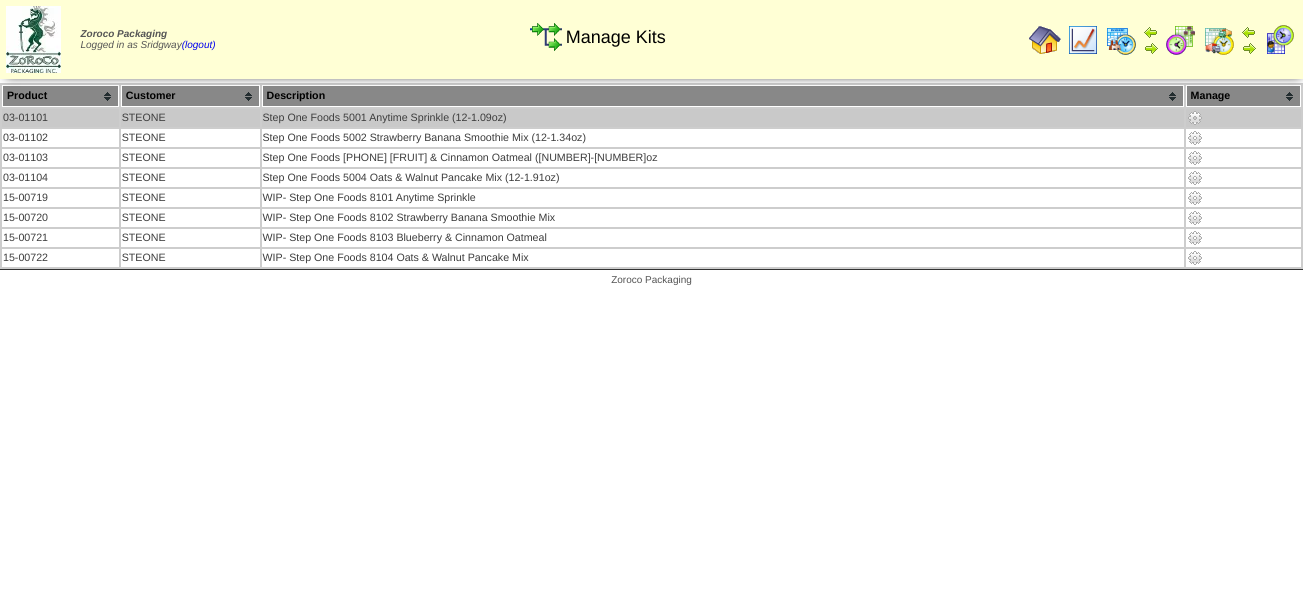 click at bounding box center (1195, 118) 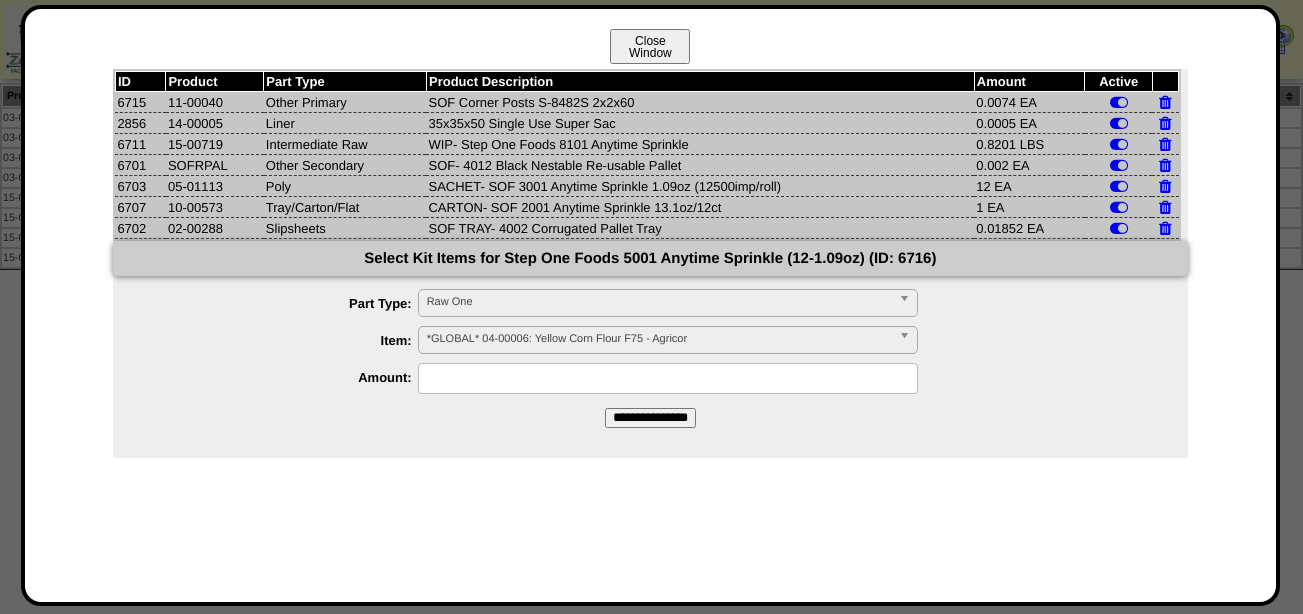 click on "Close Window" at bounding box center (650, 46) 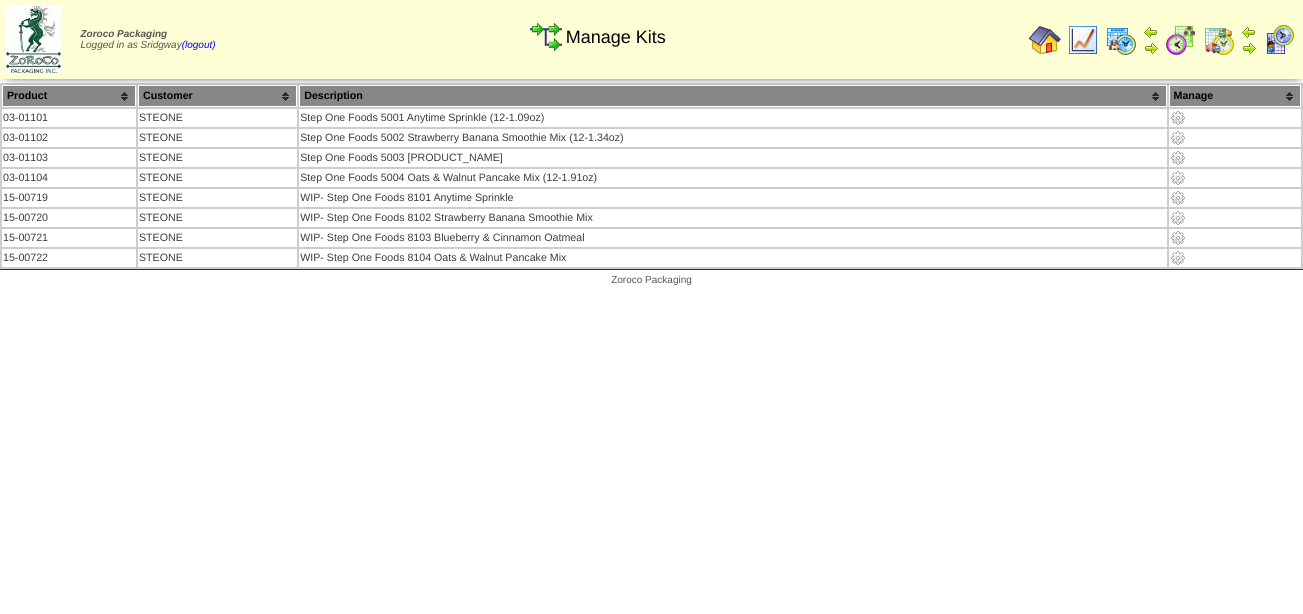 scroll, scrollTop: 0, scrollLeft: 0, axis: both 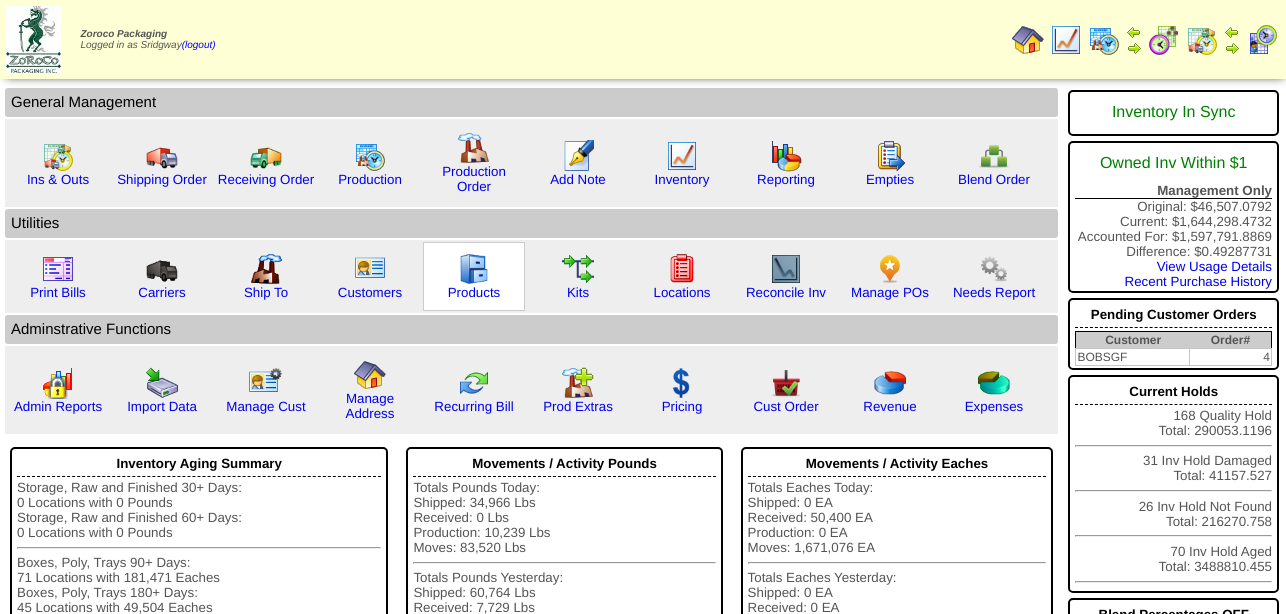 click at bounding box center (474, 269) 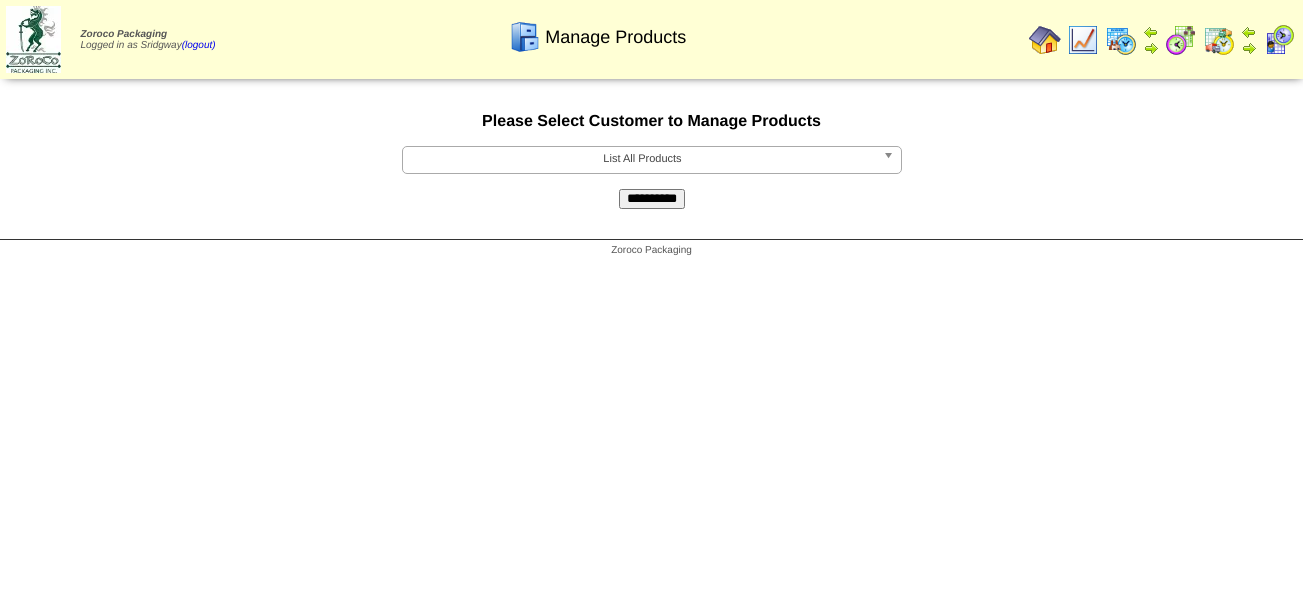 scroll, scrollTop: 0, scrollLeft: 0, axis: both 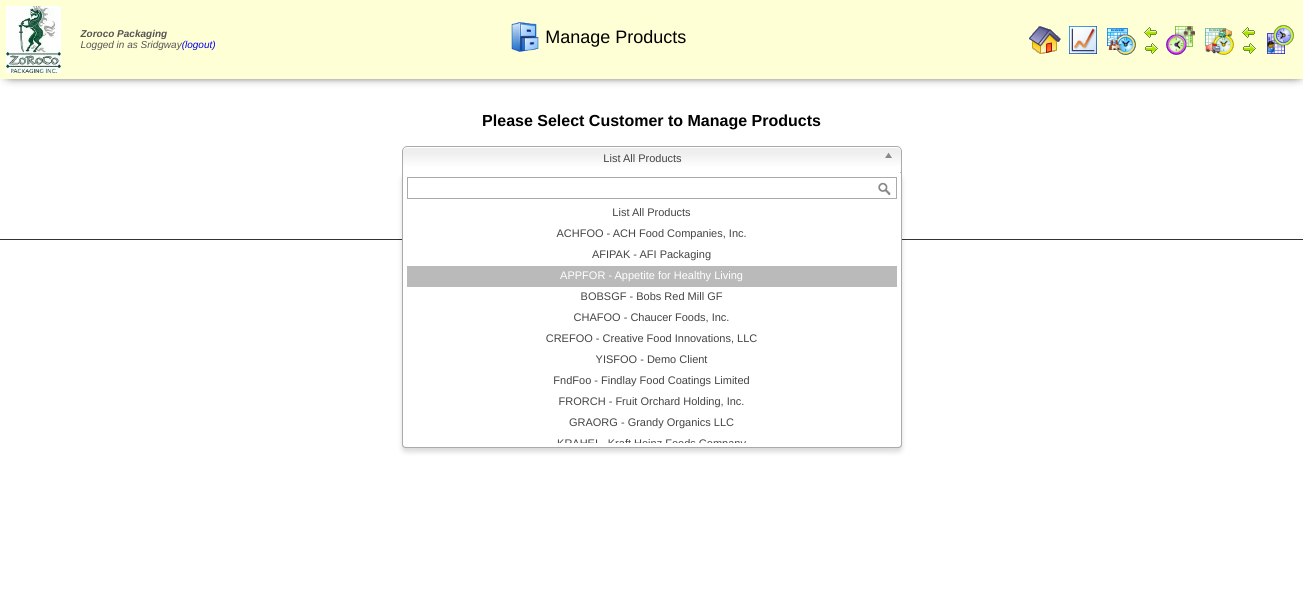 click on "APPFOR - Appetite for Healthy Living" at bounding box center (652, 276) 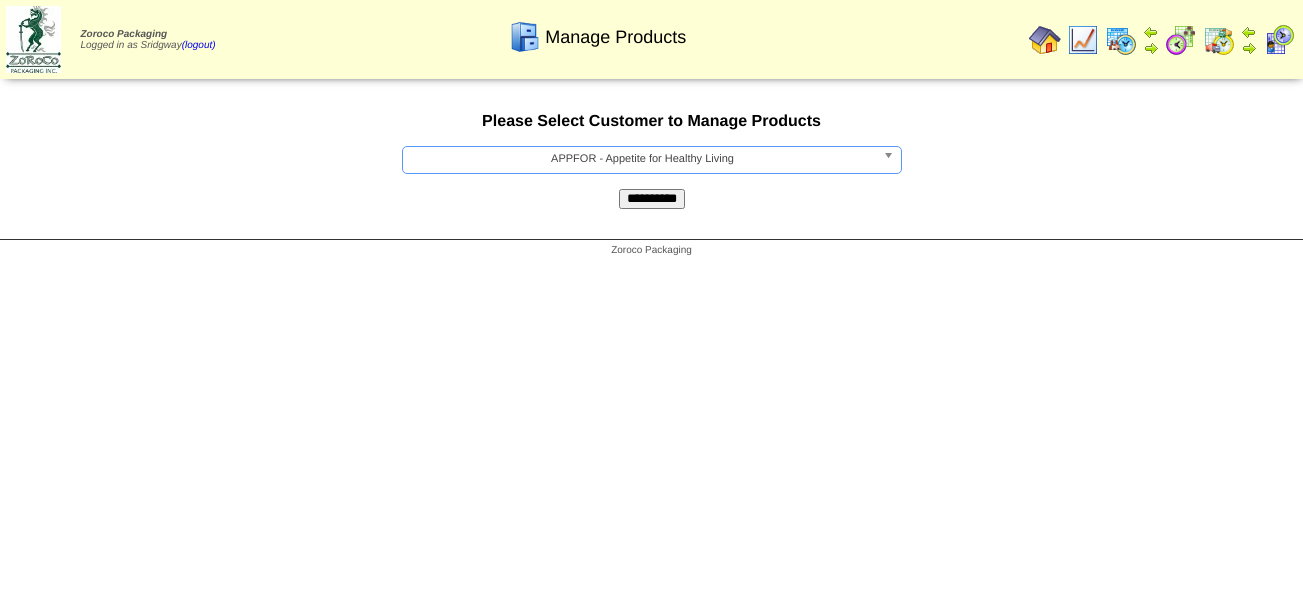 click on "**********" at bounding box center [652, 199] 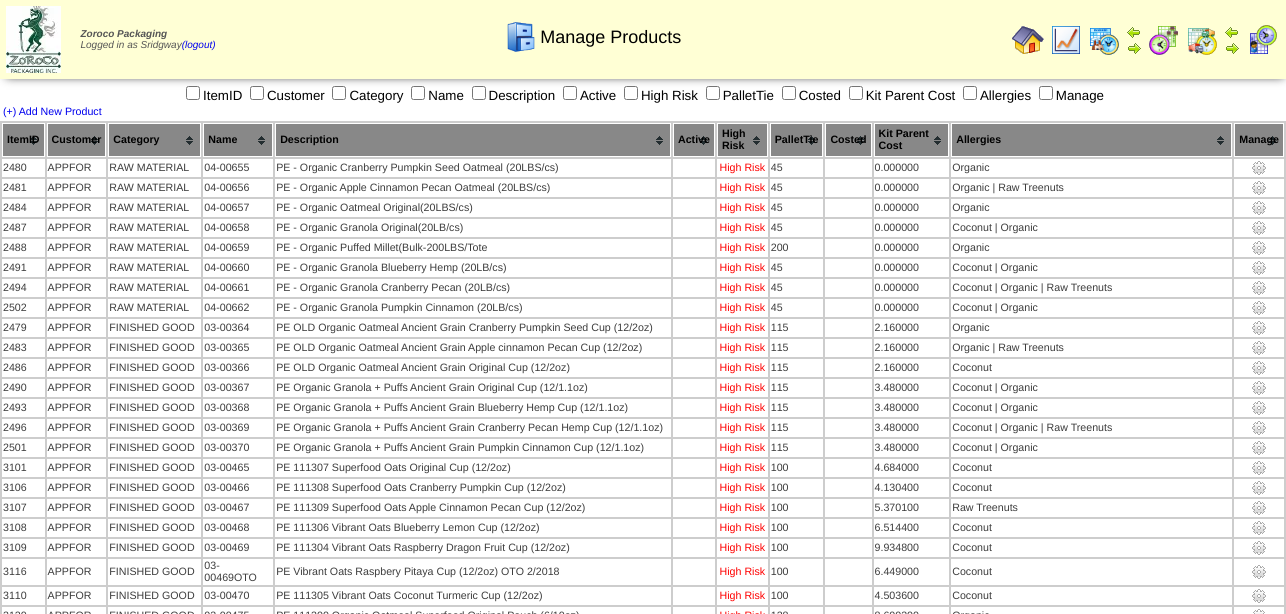 scroll, scrollTop: 0, scrollLeft: 0, axis: both 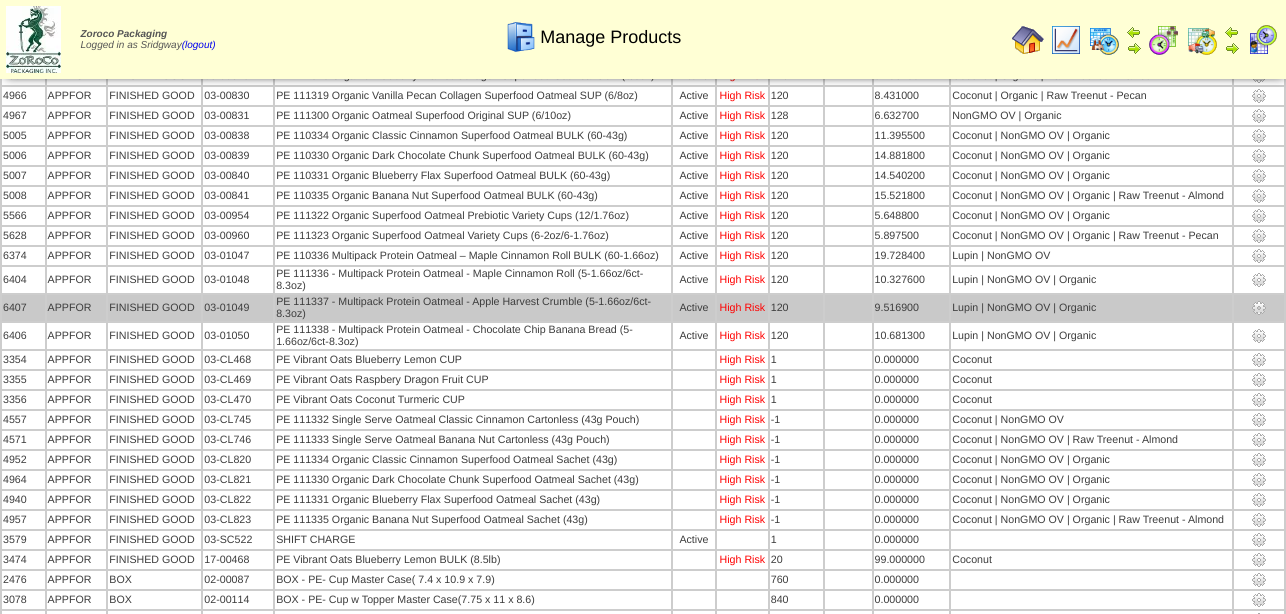 click on "PE 111337 - Multipack Protein Oatmeal - Apple Harvest Crumble (5-1.66oz/6ct-8.3oz)" at bounding box center (473, 308) 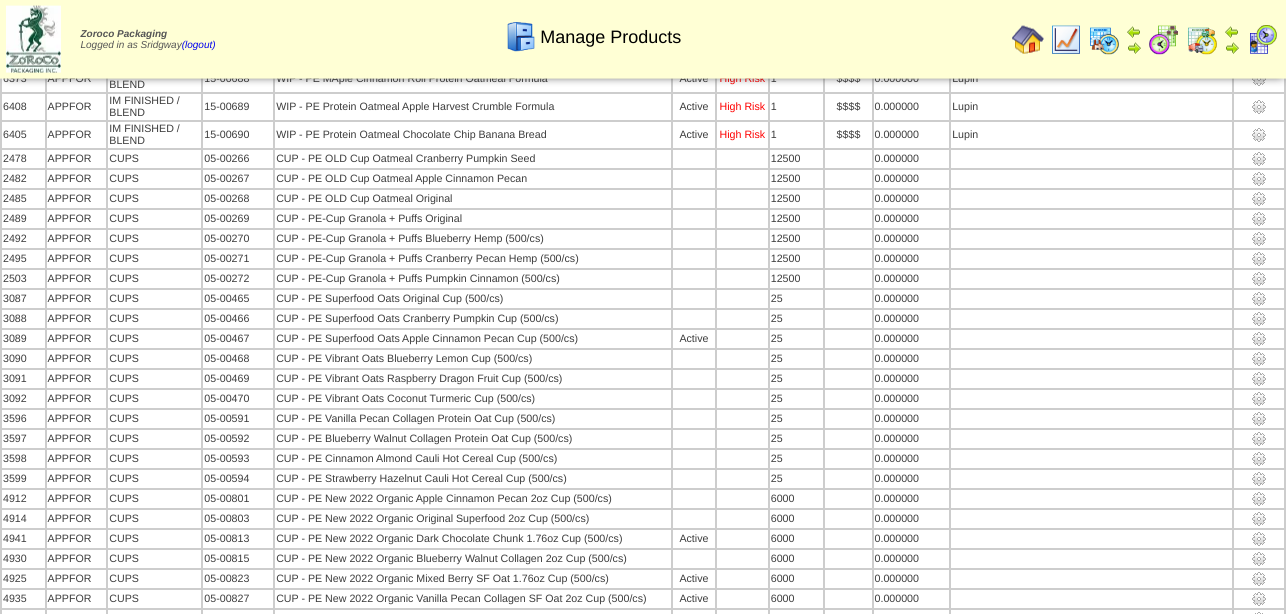 scroll, scrollTop: 4396, scrollLeft: 0, axis: vertical 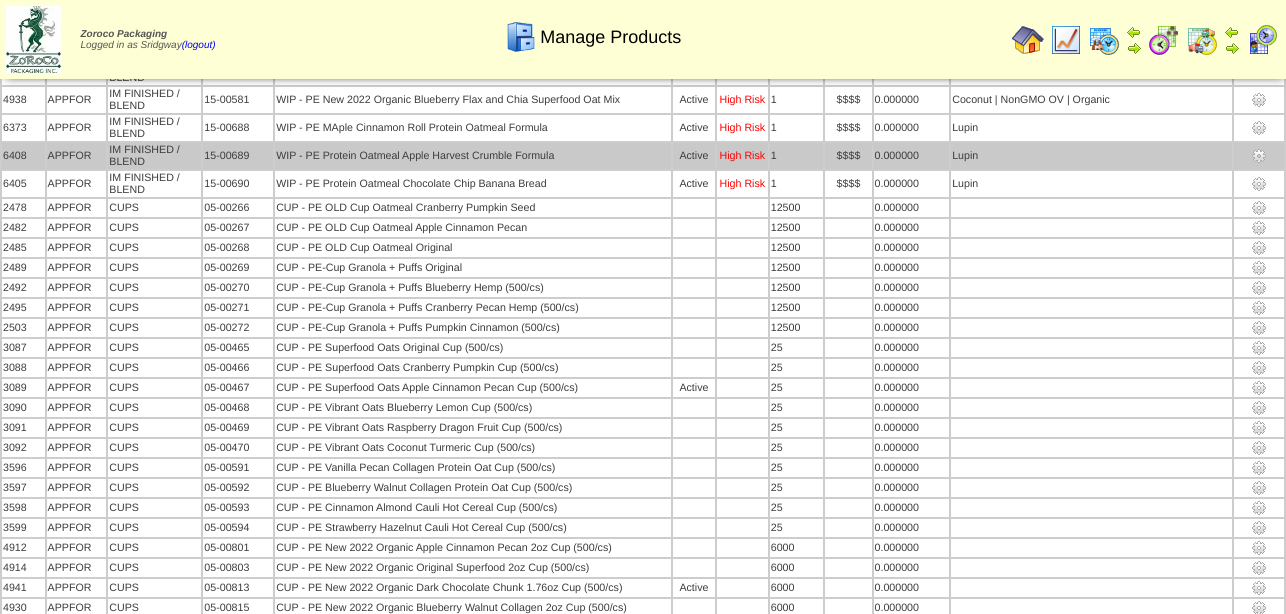 click on "WIP - PE Protein Oatmeal Apple Harvest Crumble Formula" at bounding box center [473, 156] 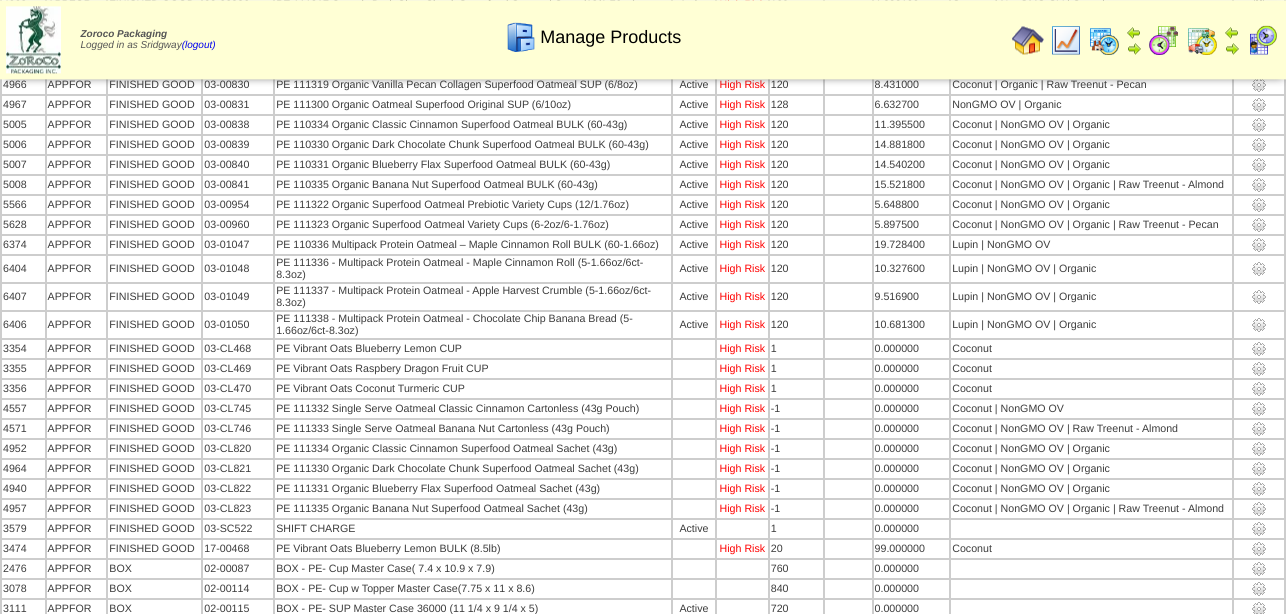 scroll, scrollTop: 1234, scrollLeft: 0, axis: vertical 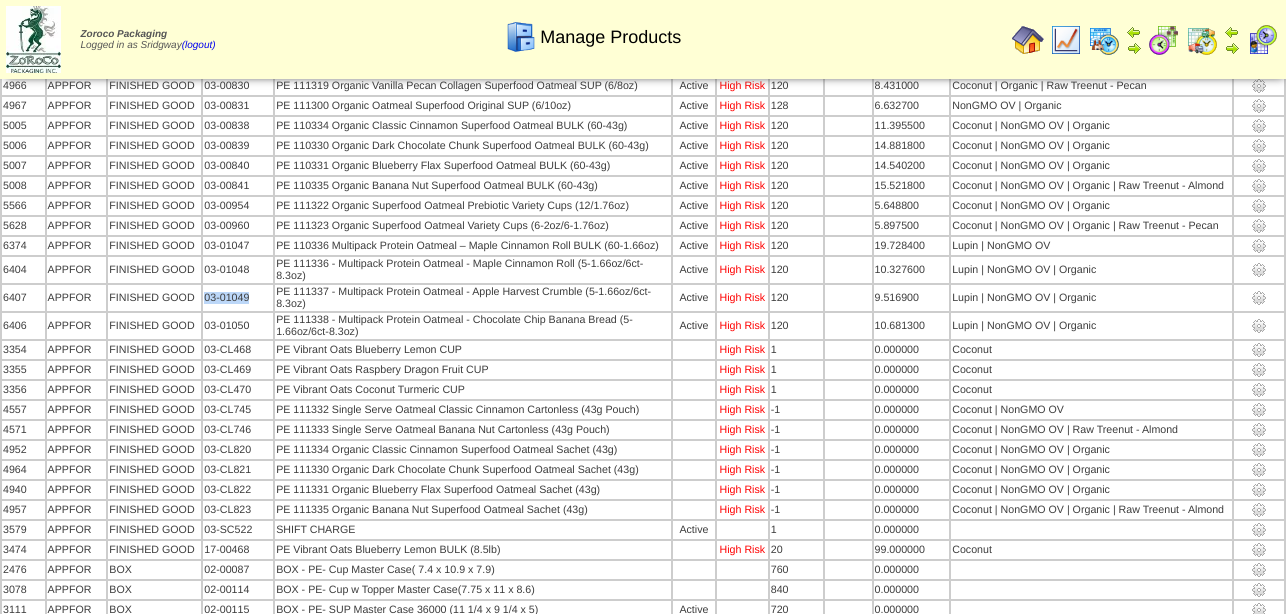drag, startPoint x: 248, startPoint y: 304, endPoint x: 203, endPoint y: 305, distance: 45.01111 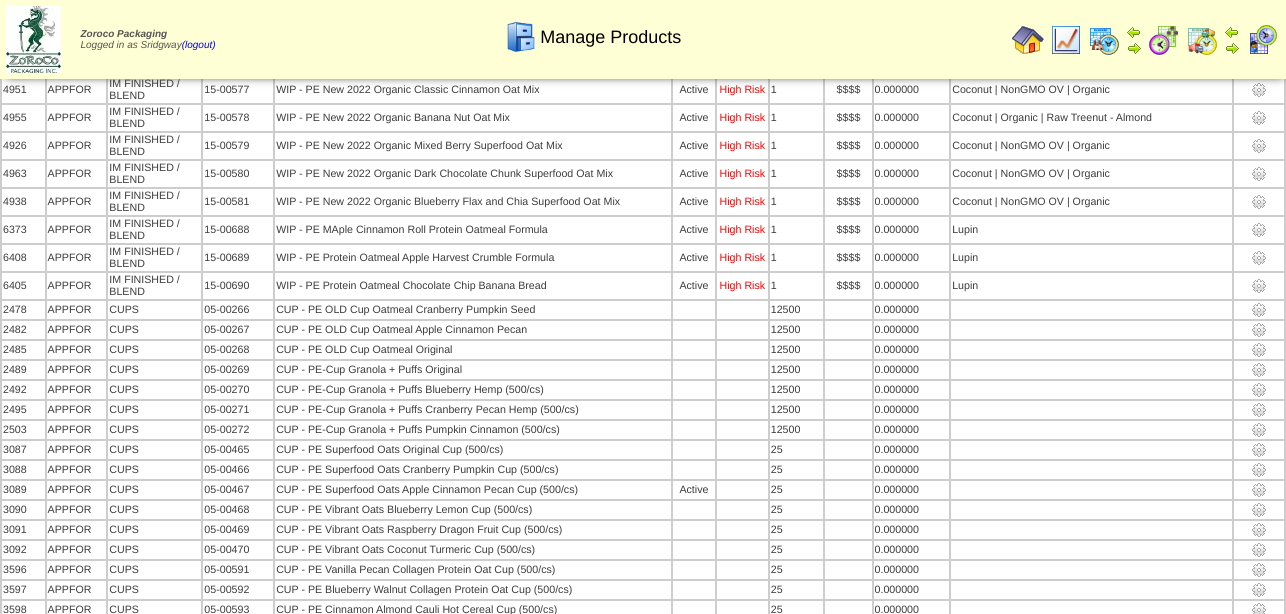 scroll, scrollTop: 4192, scrollLeft: 0, axis: vertical 